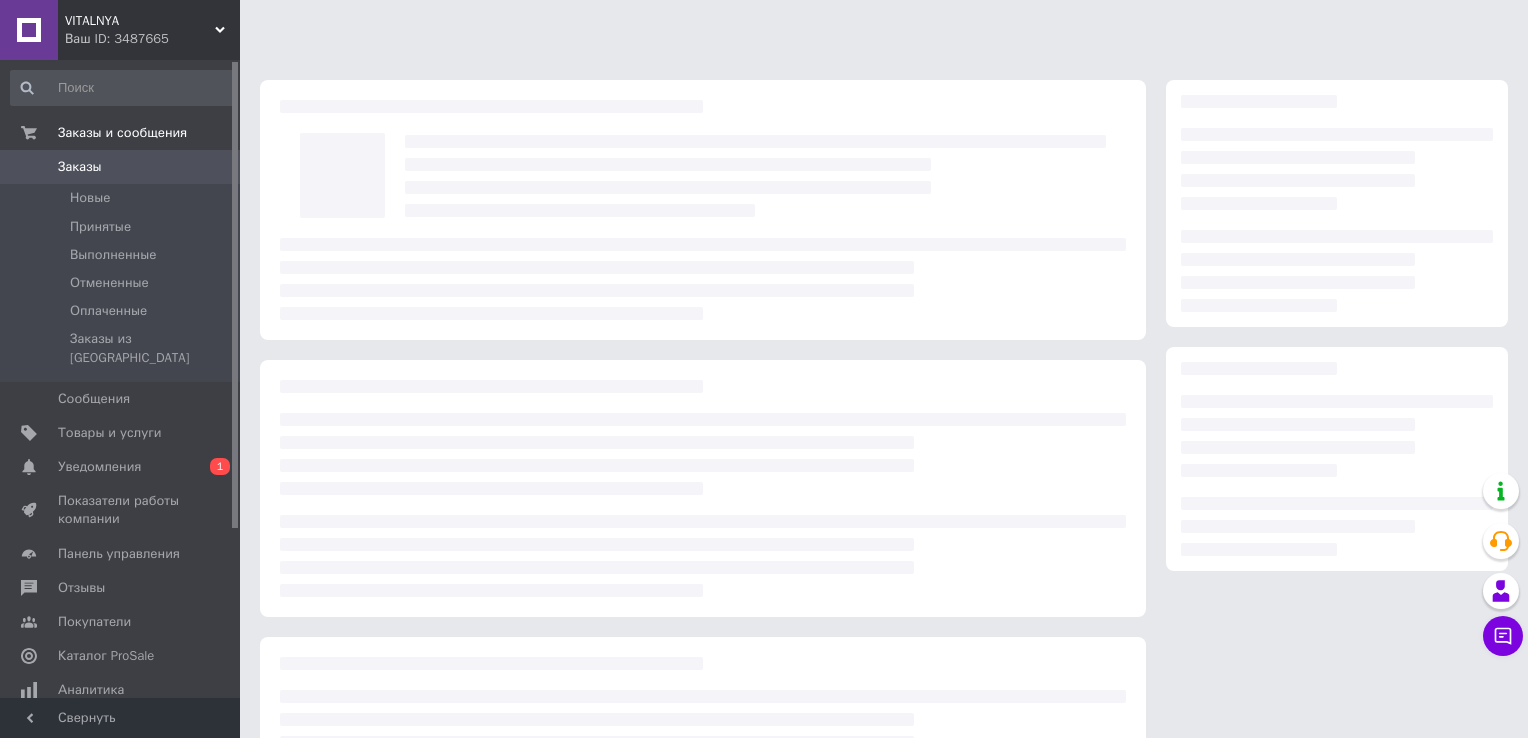 scroll, scrollTop: 0, scrollLeft: 0, axis: both 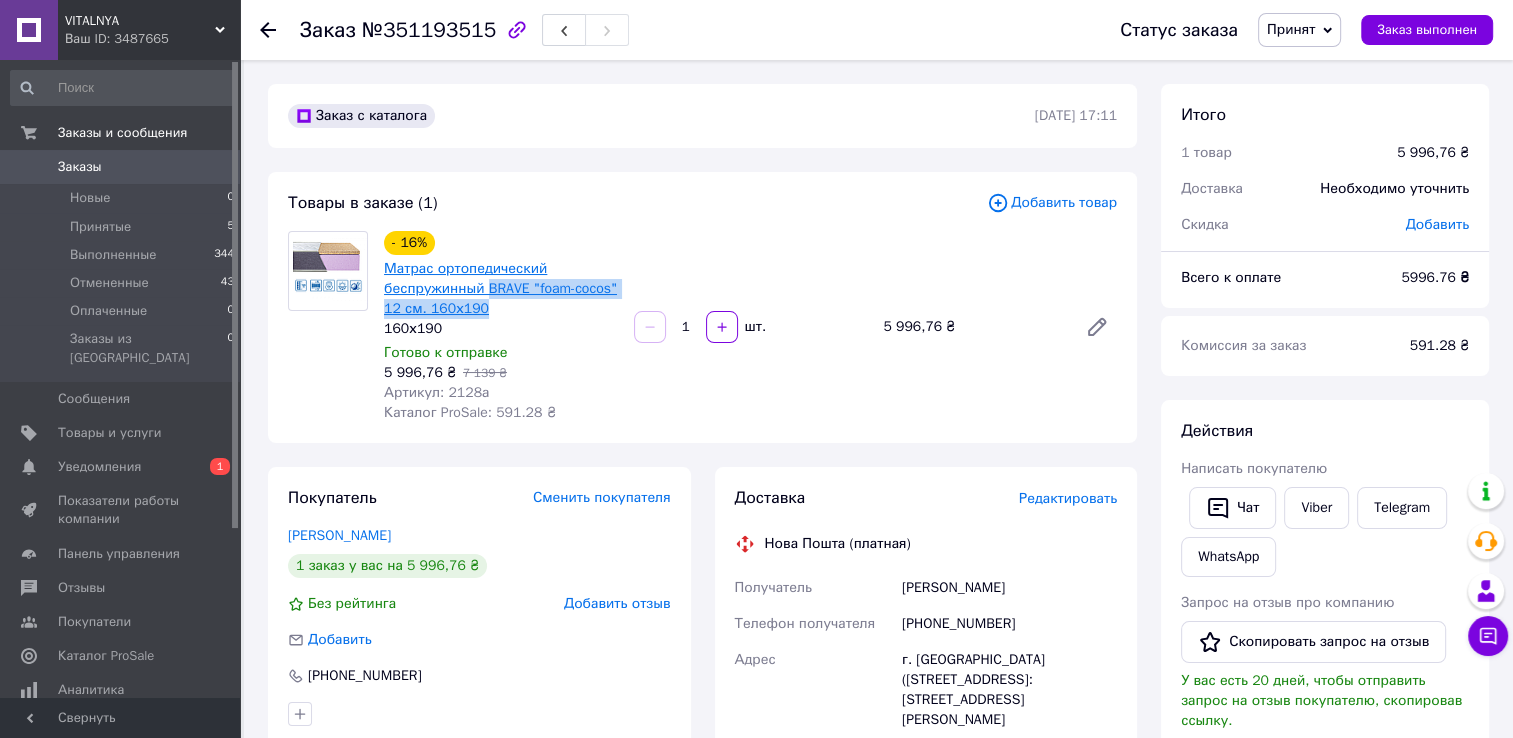drag, startPoint x: 496, startPoint y: 314, endPoint x: 486, endPoint y: 292, distance: 24.166092 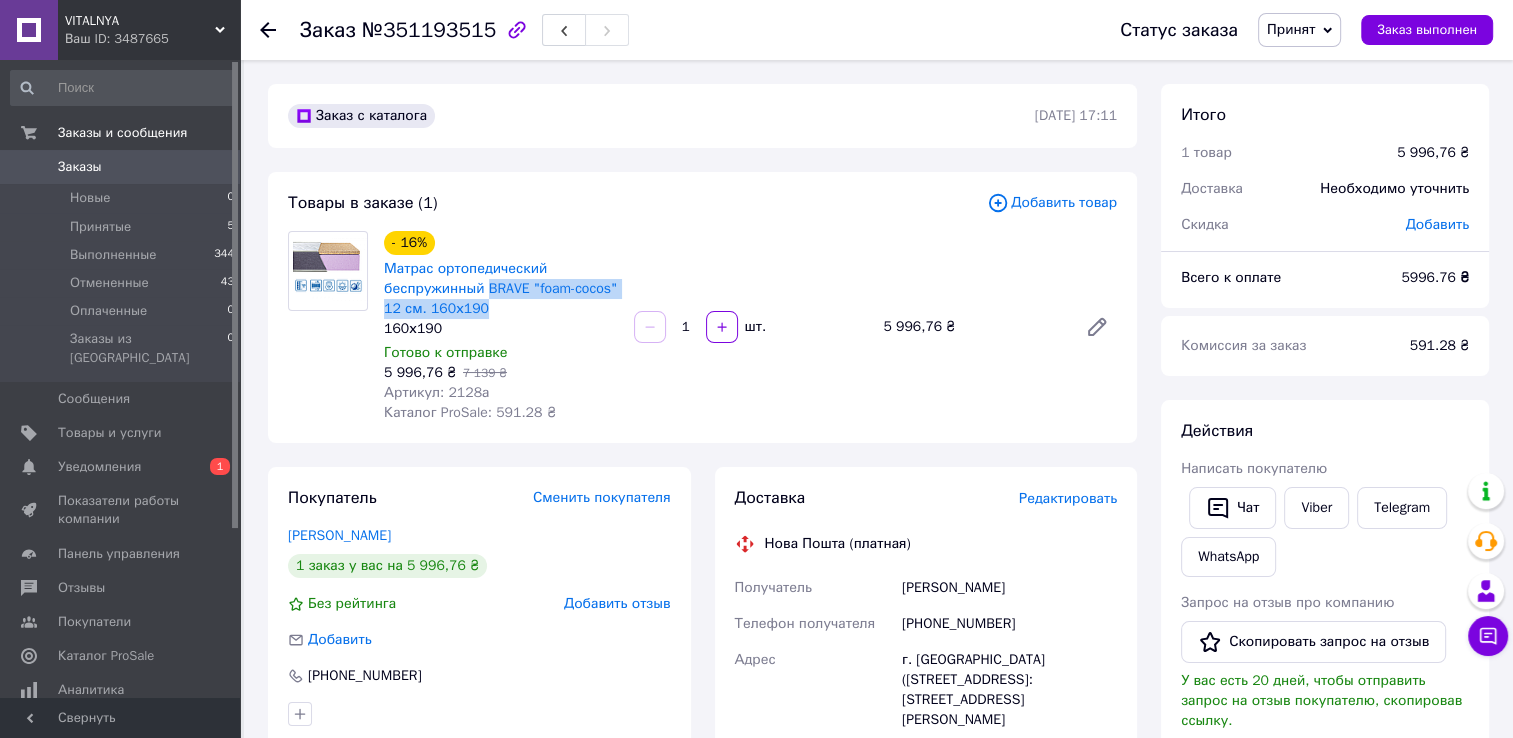 copy on "BRAVE "foam-cocos" 12 см. 160х190" 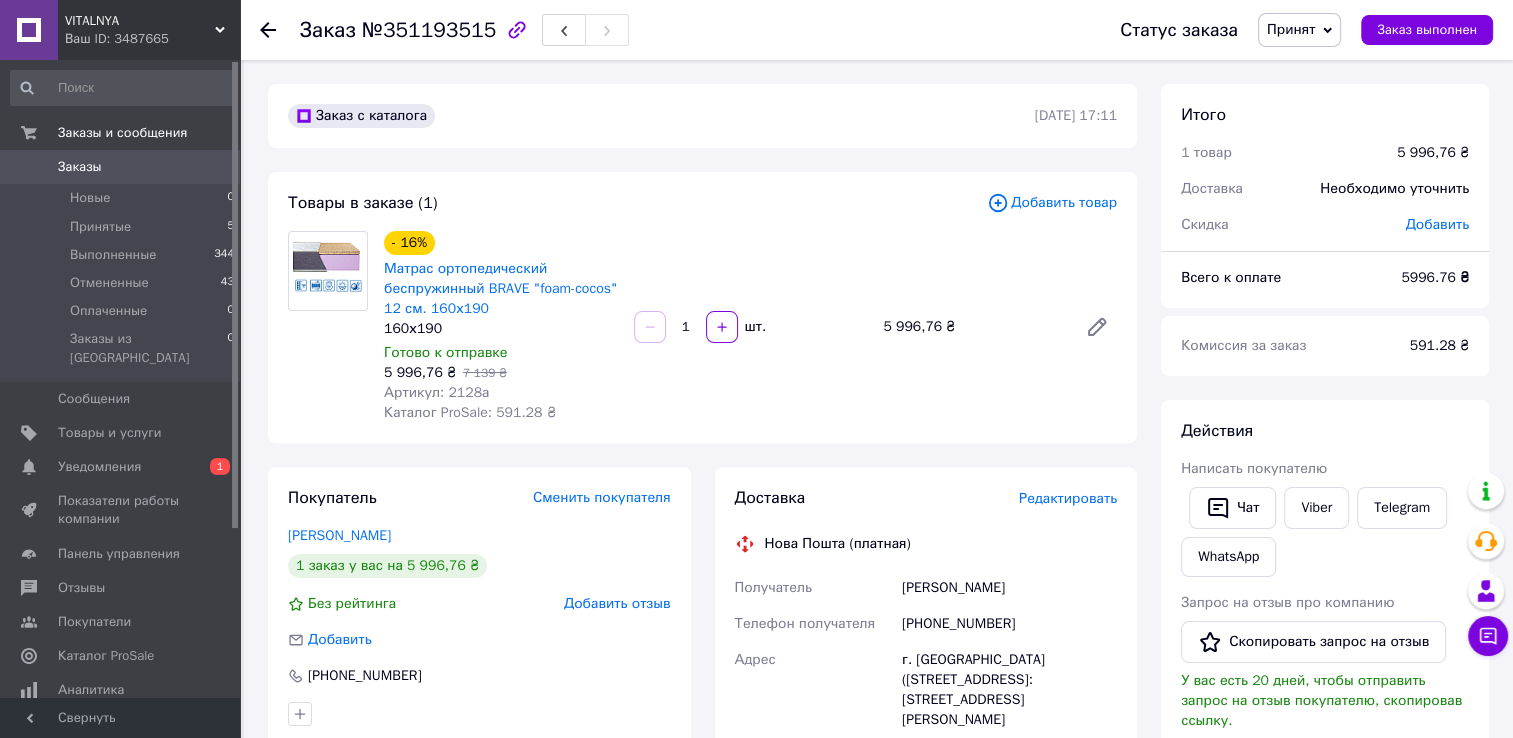 click on "Редактировать" at bounding box center [1068, 498] 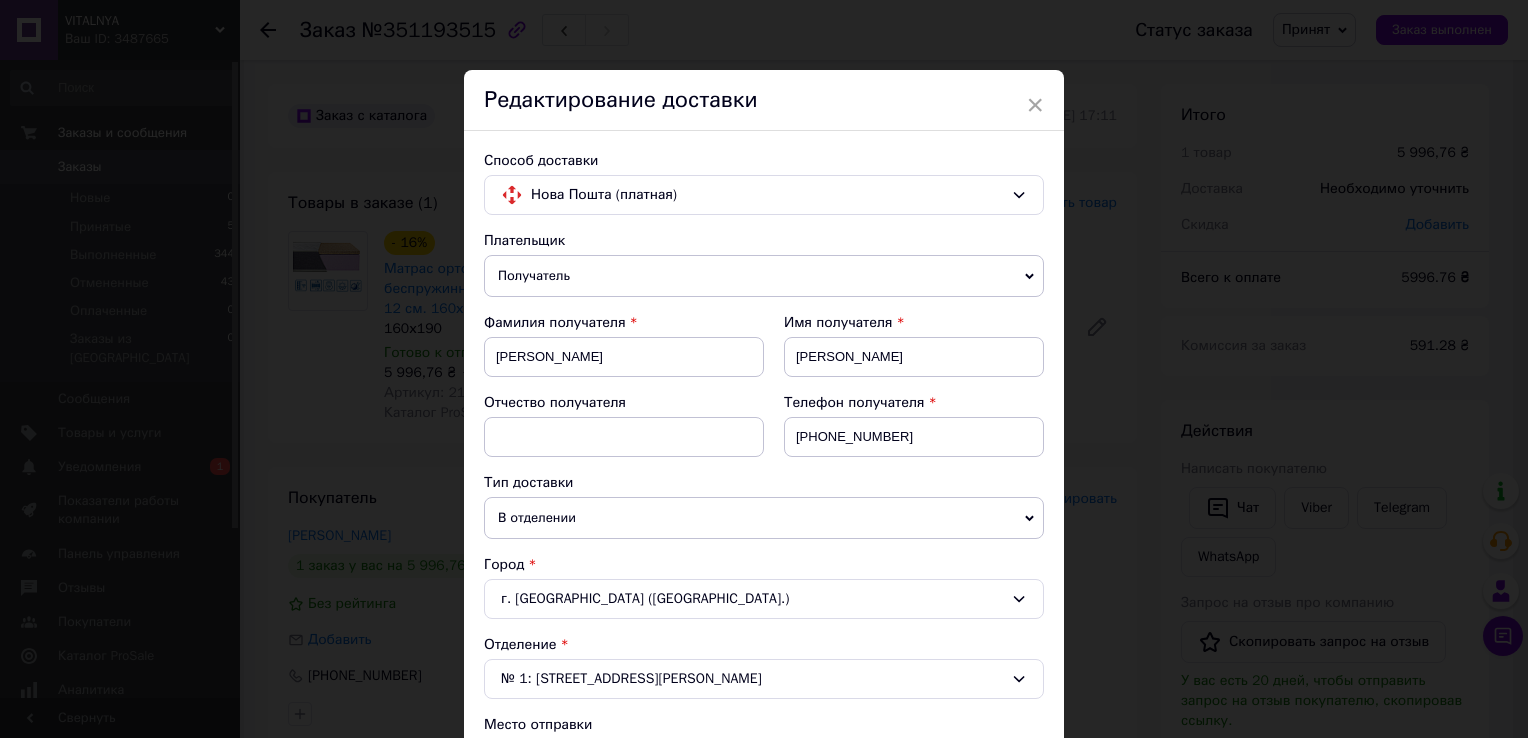 click on "Телефон получателя [PHONE_NUMBER]" at bounding box center [904, 433] 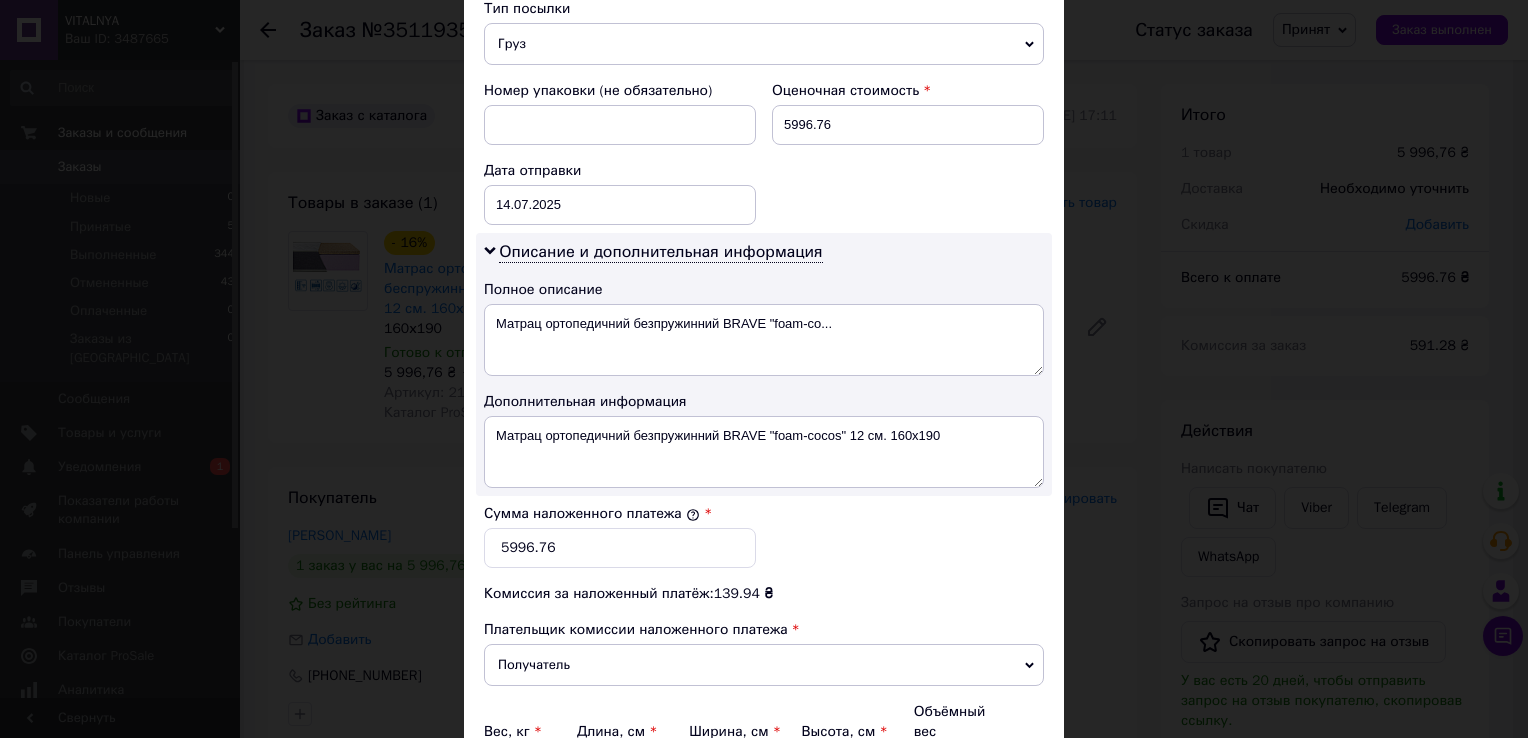scroll, scrollTop: 800, scrollLeft: 0, axis: vertical 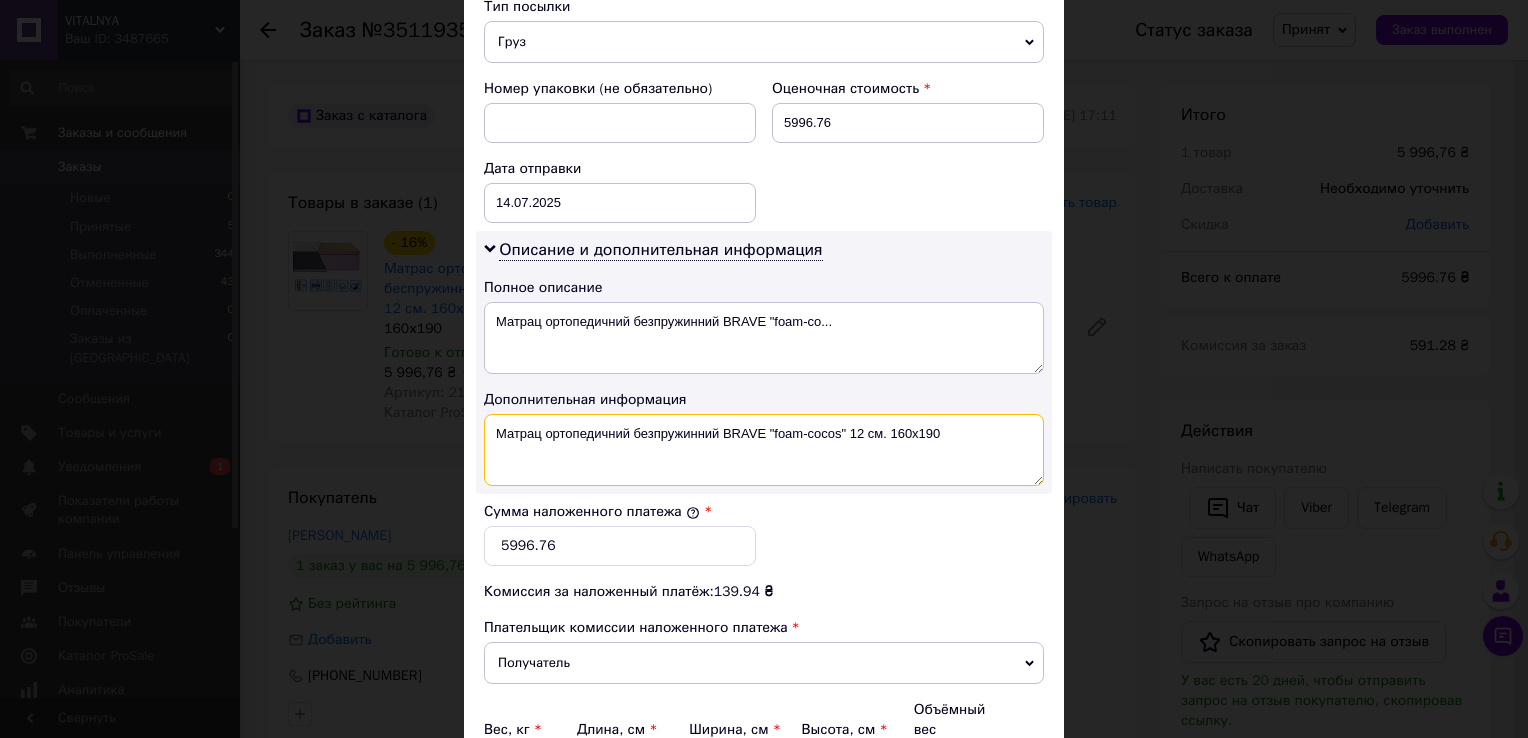 click on "Матрац ортопедичний безпружинний BRAVE "foam-cocos" 12 см. 160х190" at bounding box center [764, 450] 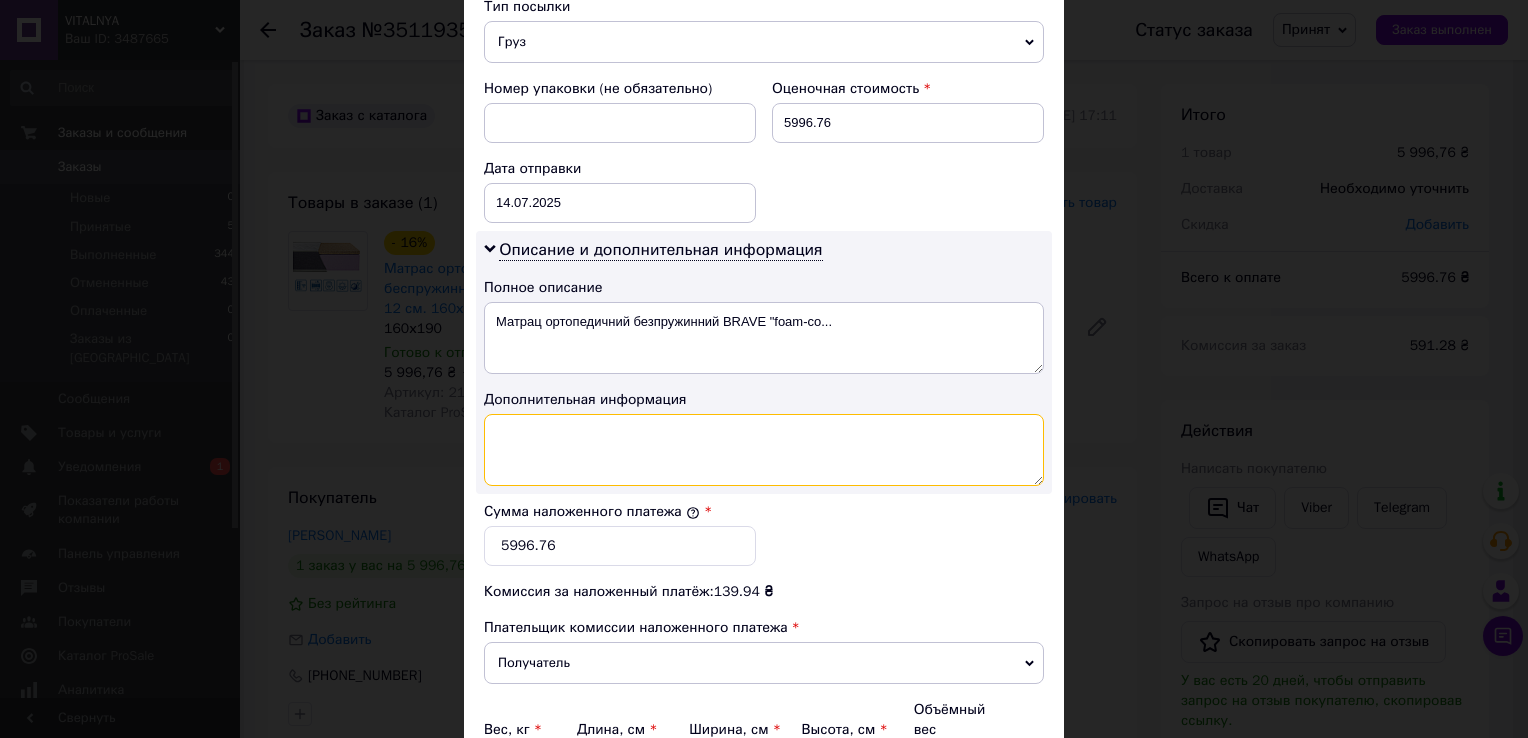 paste on "BRAVE "foam-cocos" 12 см. 160х190" 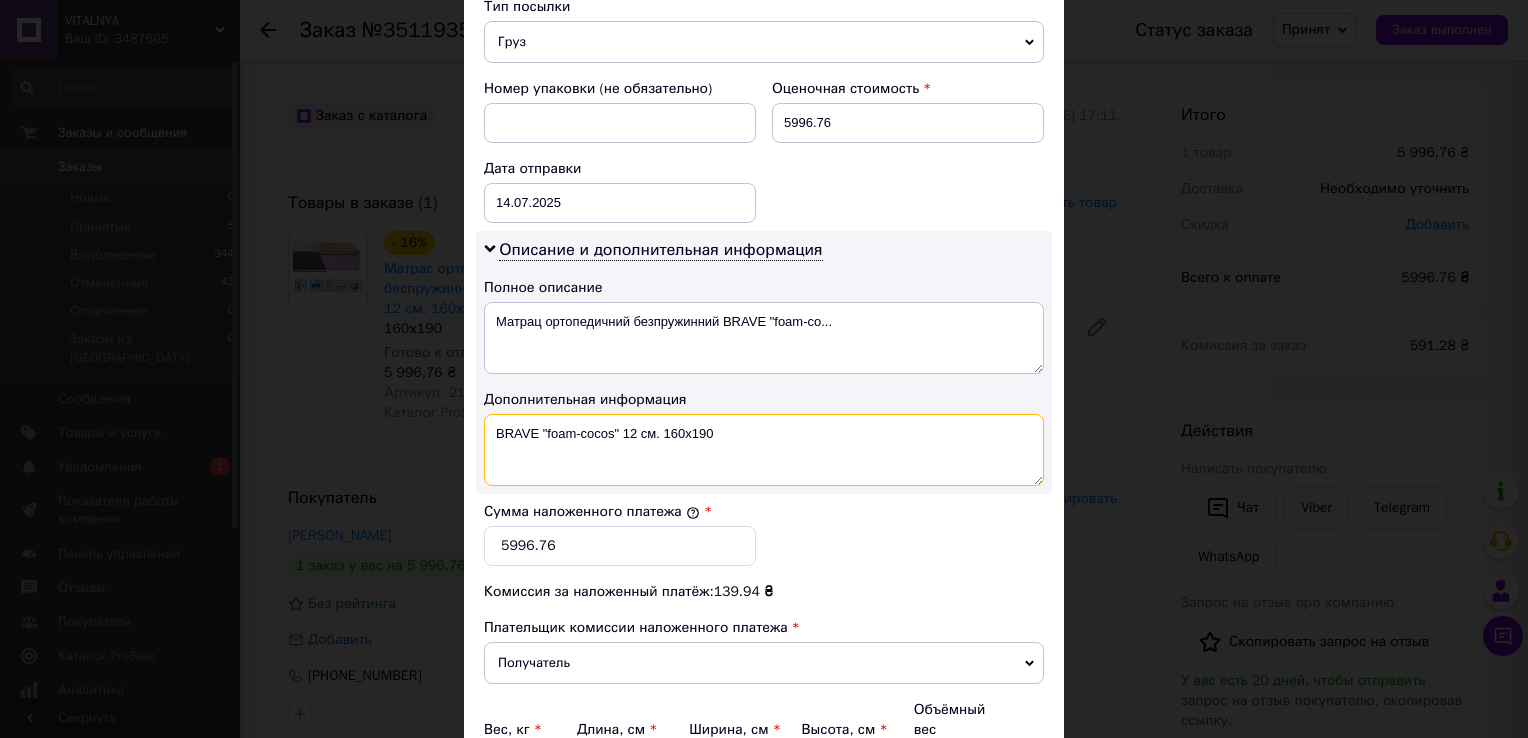 type on "BRAVE "foam-cocos" 12 см. 160х190" 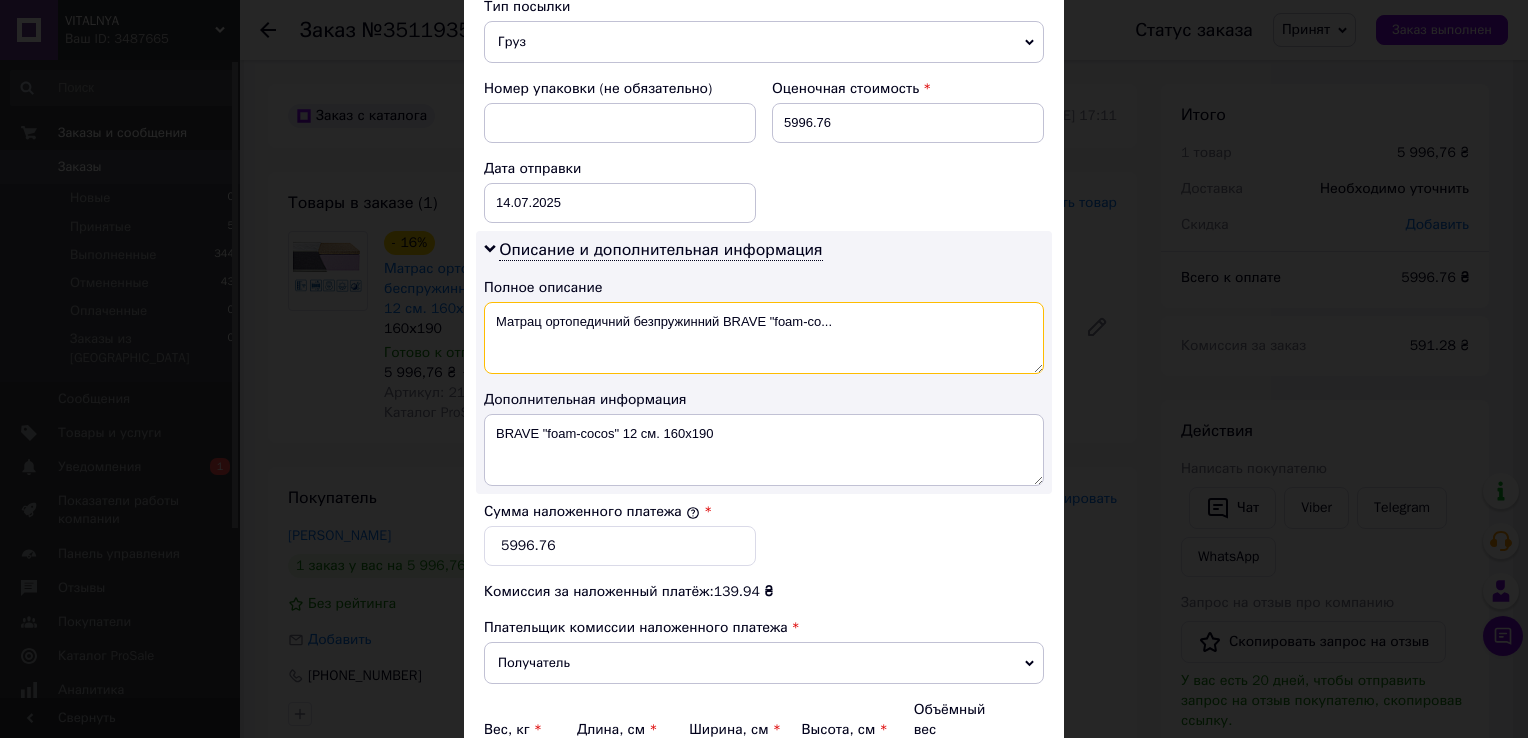 click on "Матрац ортопедичний безпружинний BRAVE "foam-co..." at bounding box center (764, 338) 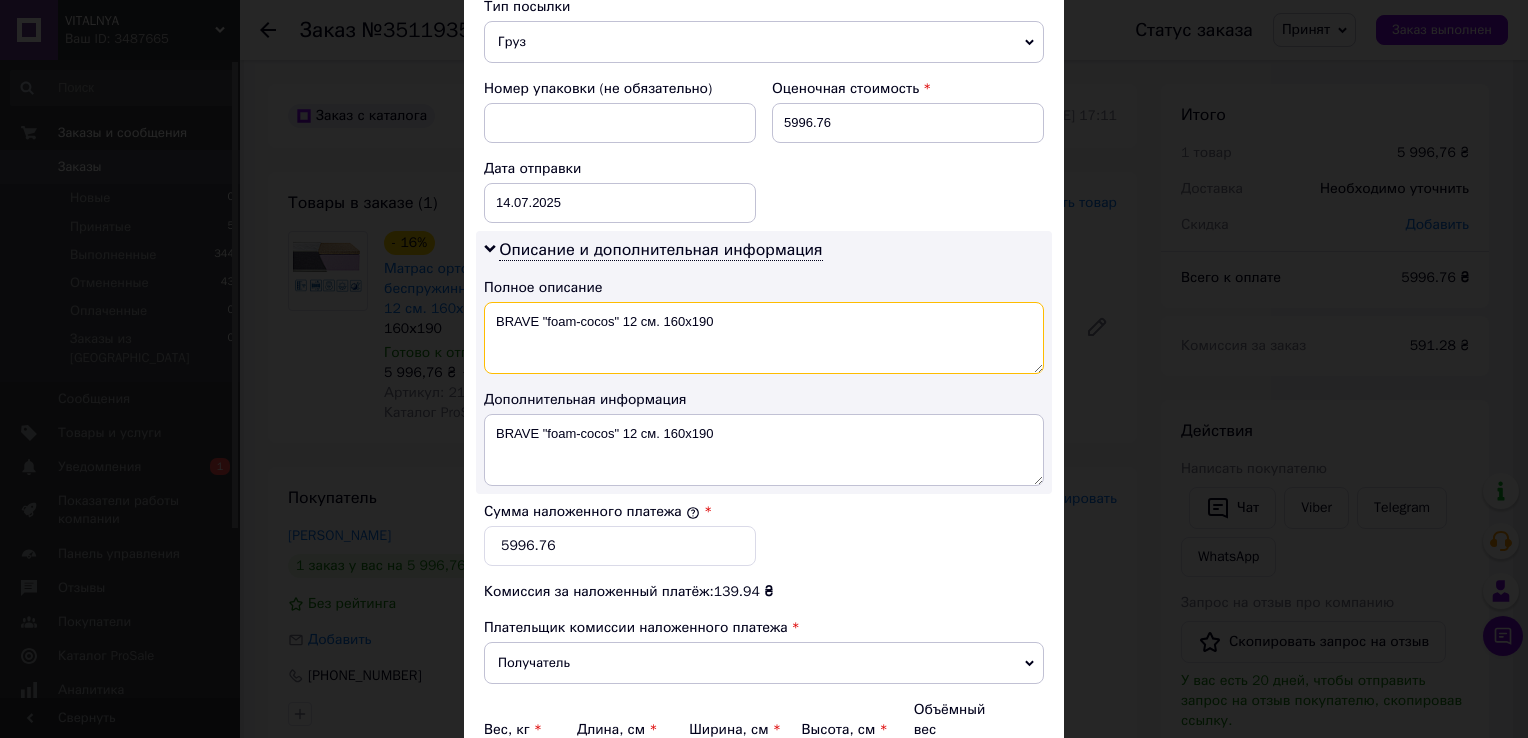 type on "BRAVE "foam-cocos" 12 см. 160х190" 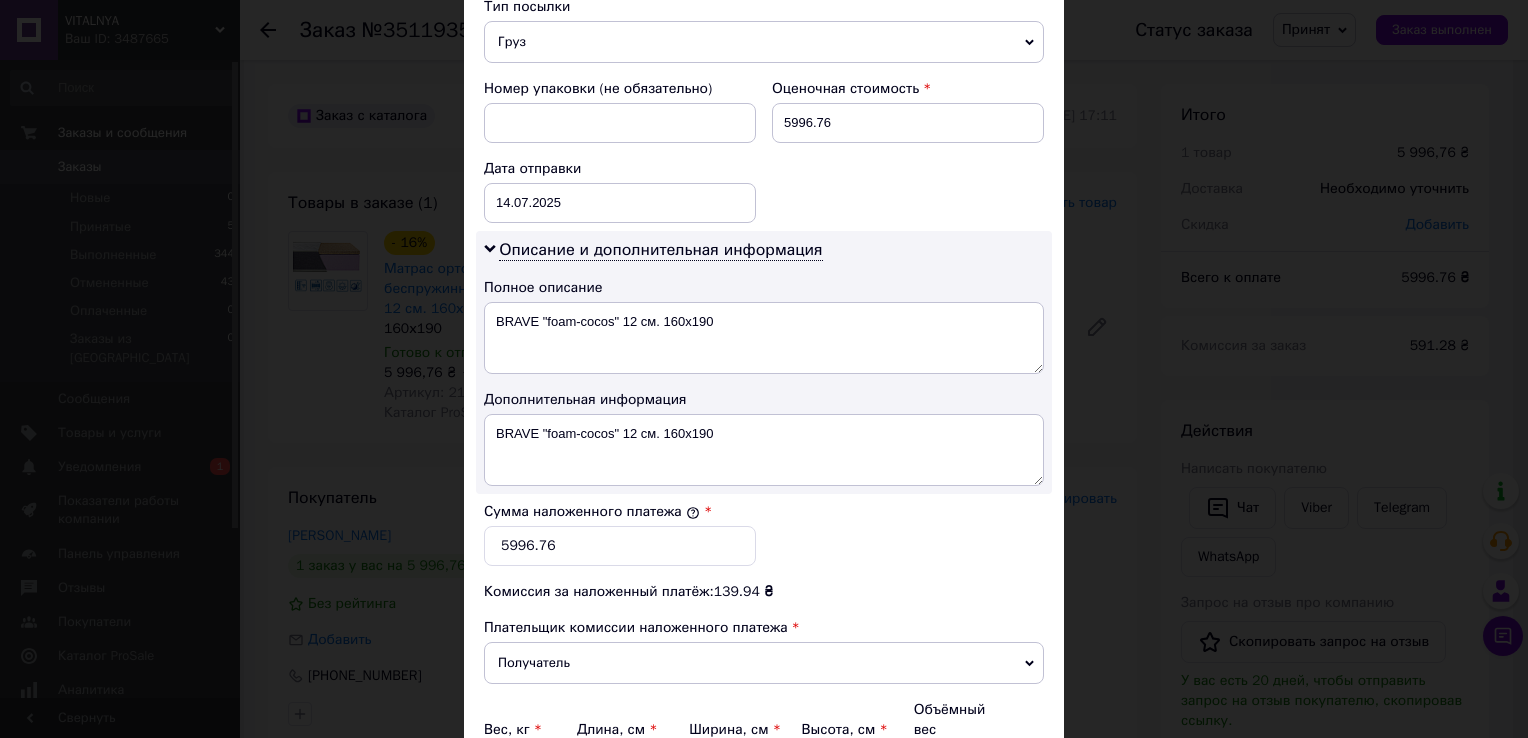 click on "Сумма наложенного платежа     * 5996.76" at bounding box center [764, 534] 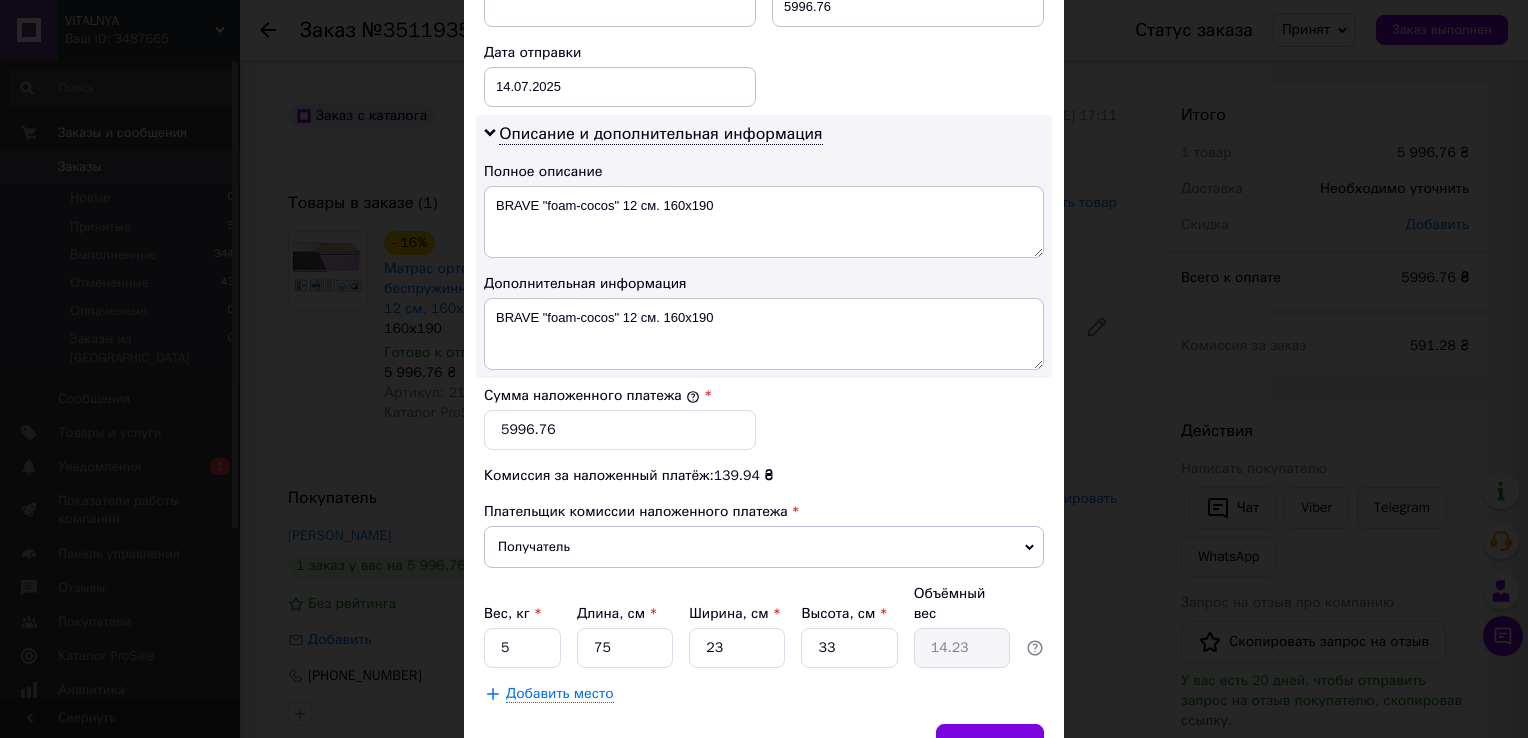 scroll, scrollTop: 1000, scrollLeft: 0, axis: vertical 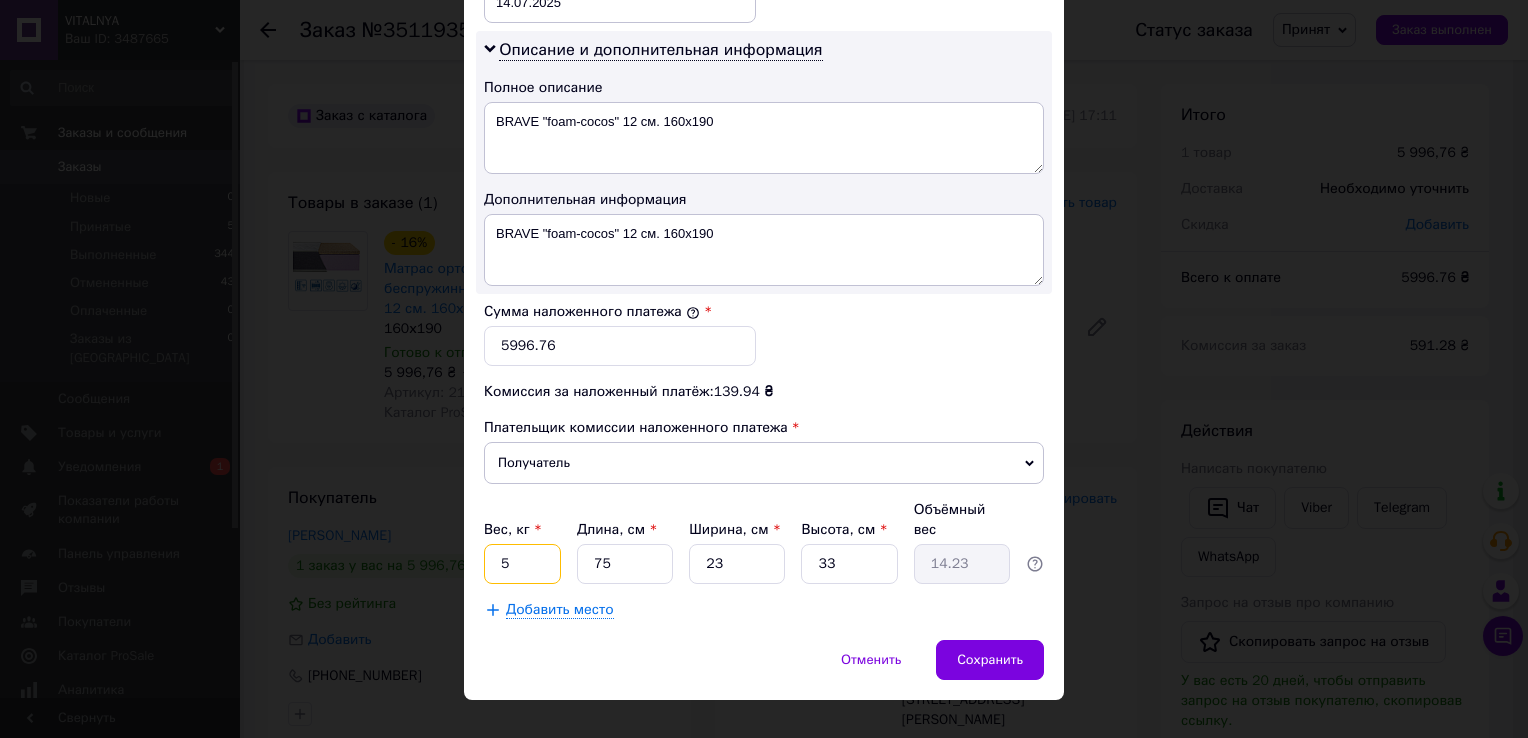 click on "5" at bounding box center [522, 564] 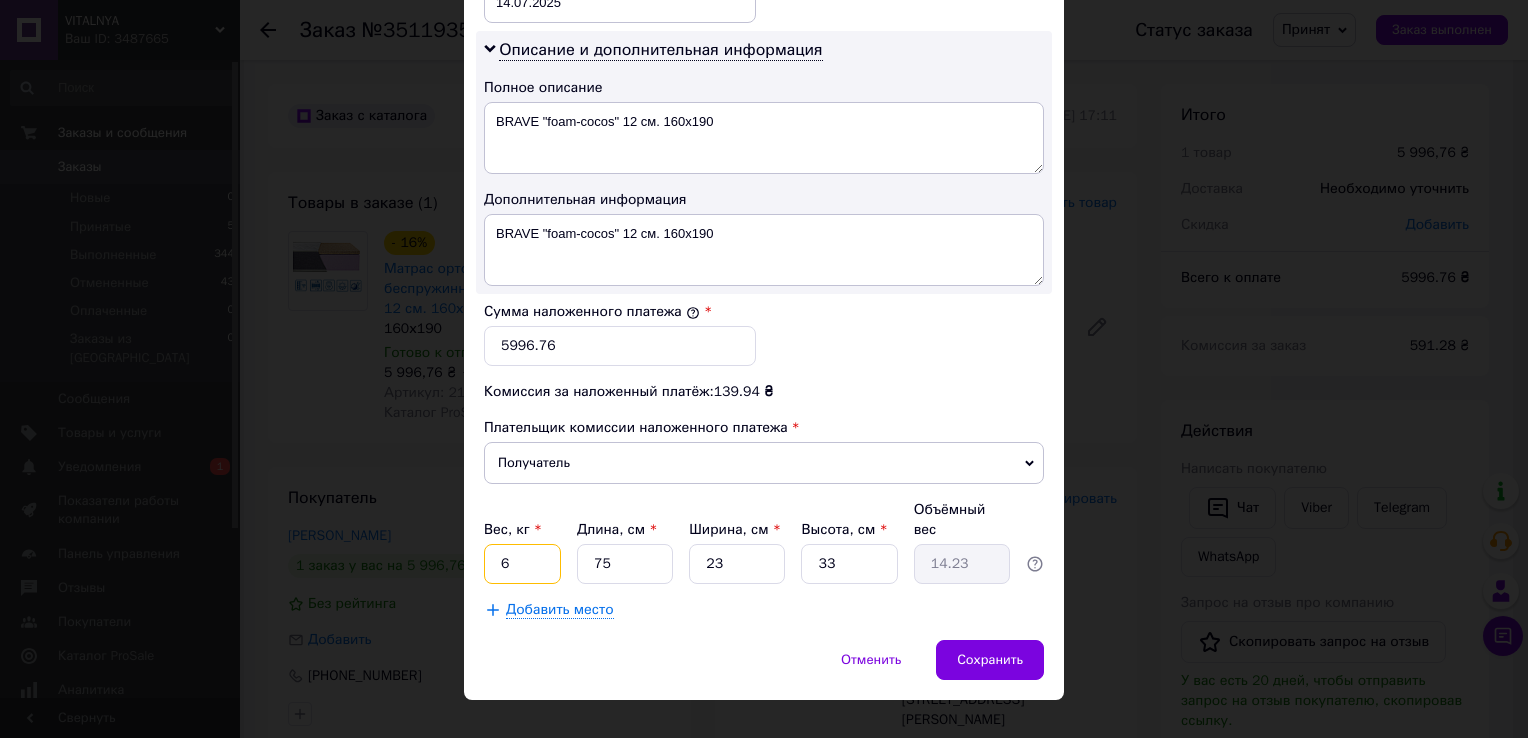 type on "6" 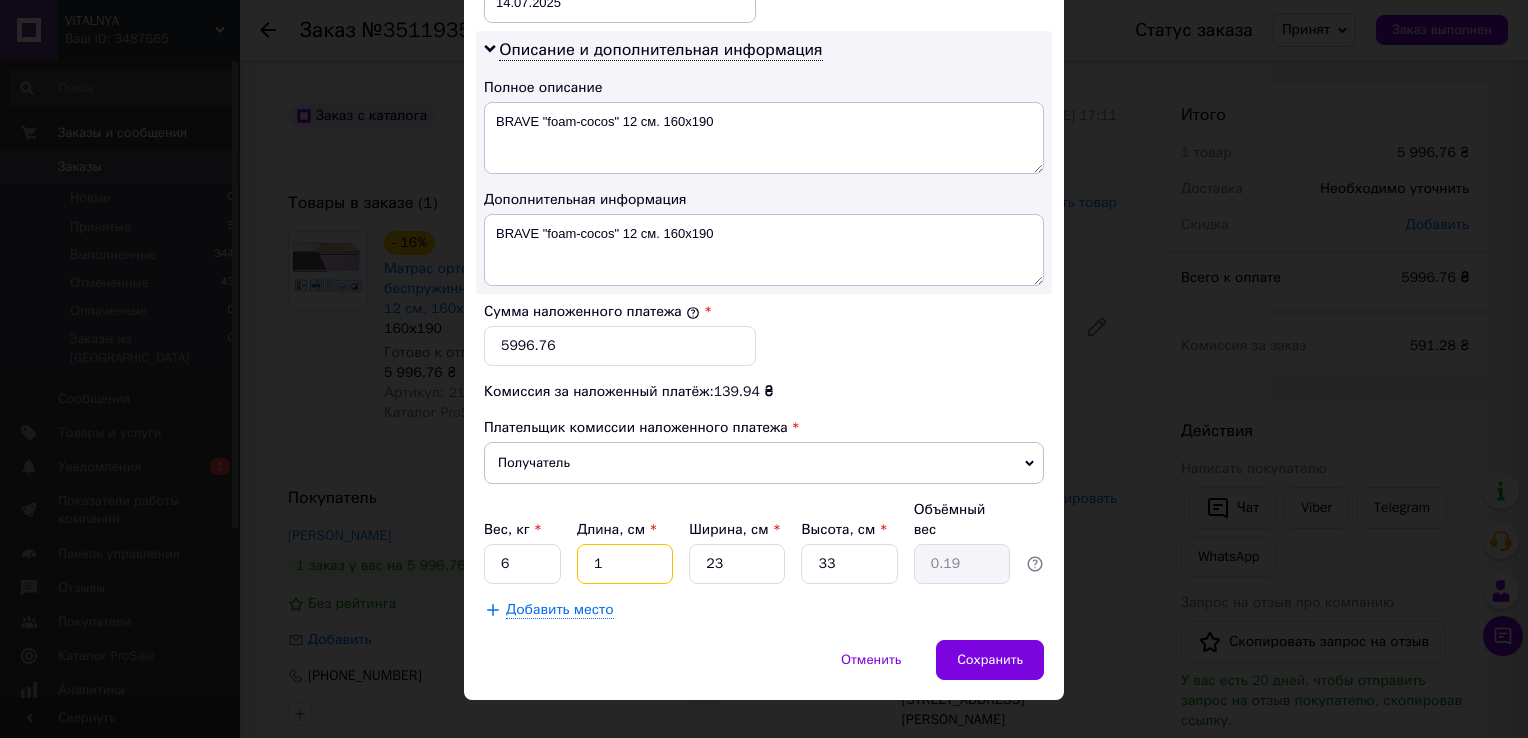 type on "1" 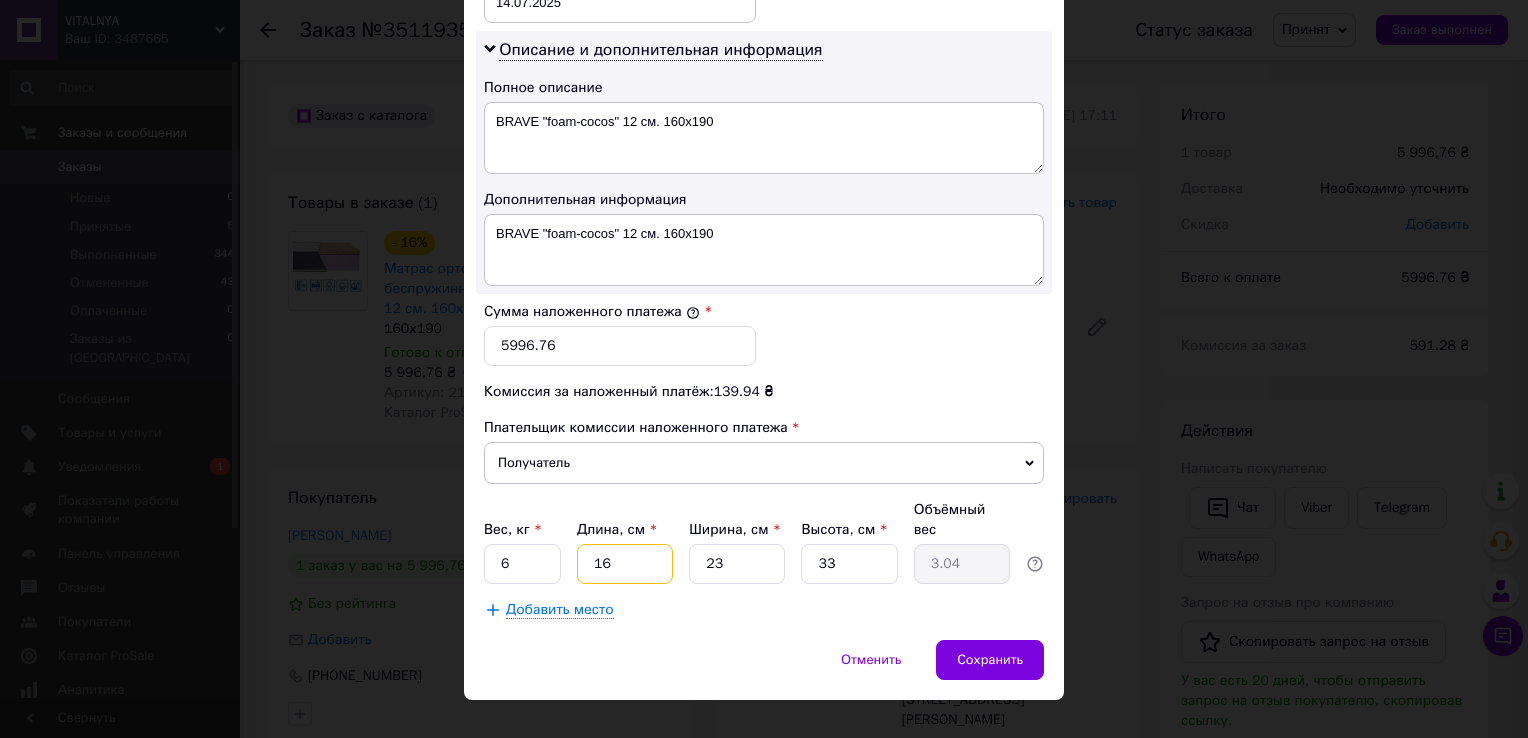 type on "160" 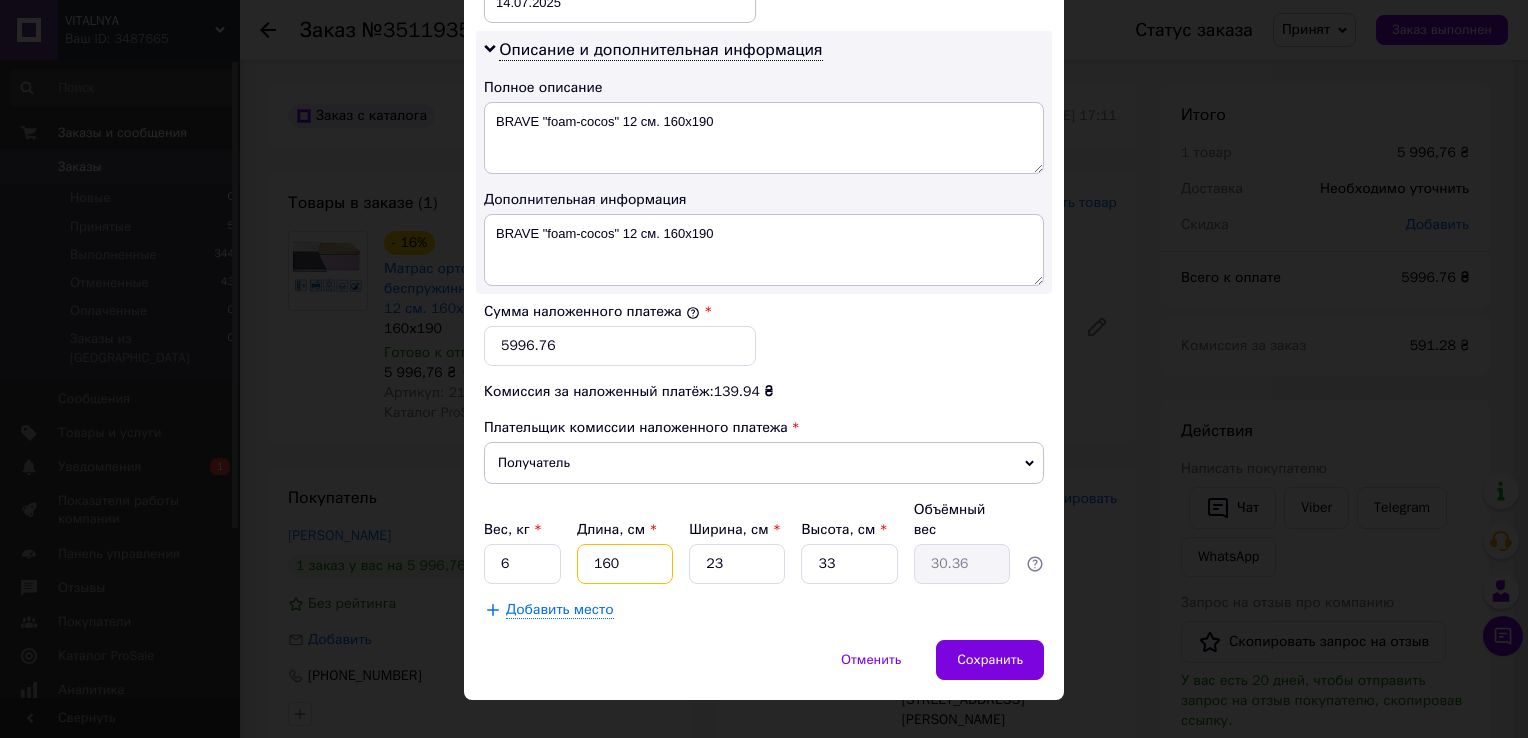 type on "160" 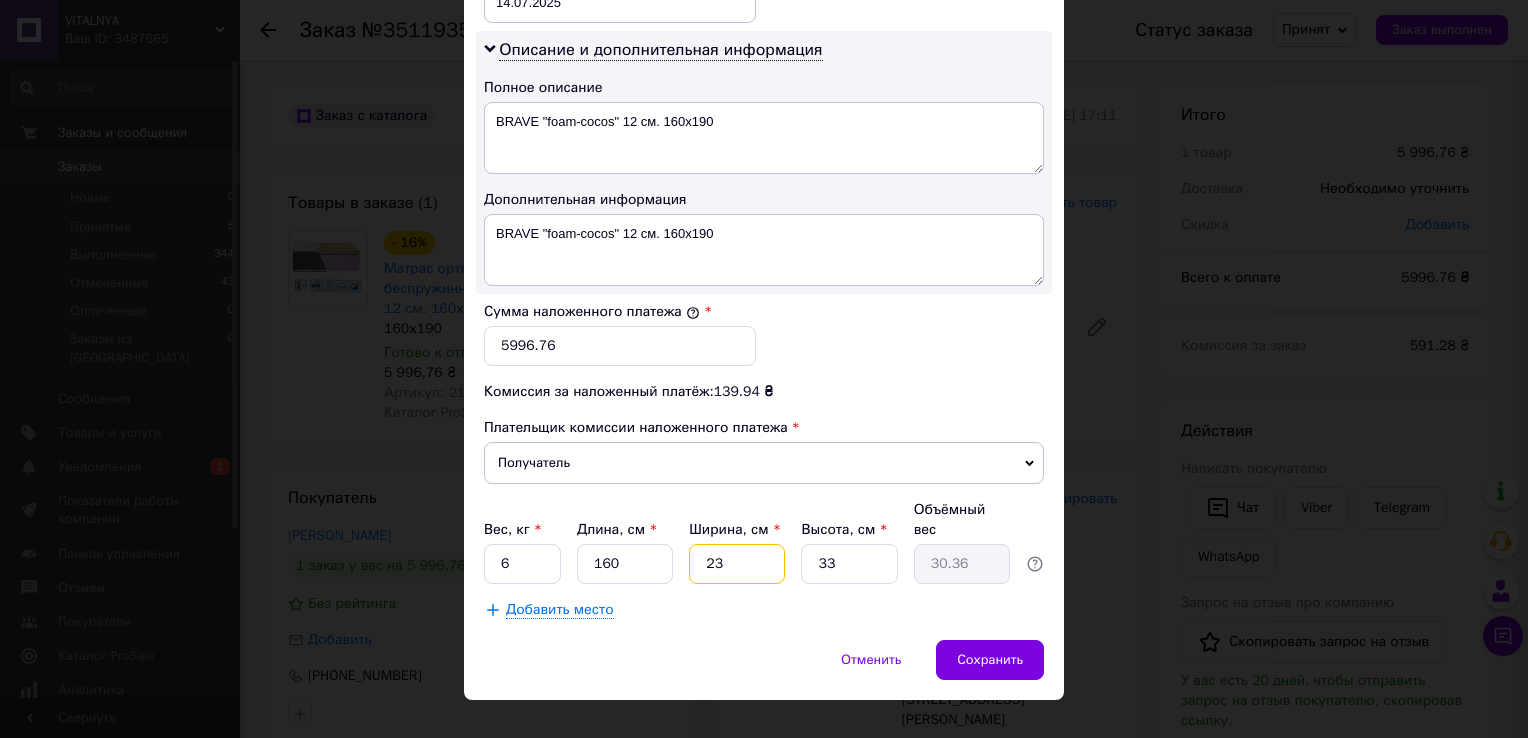 type on "2" 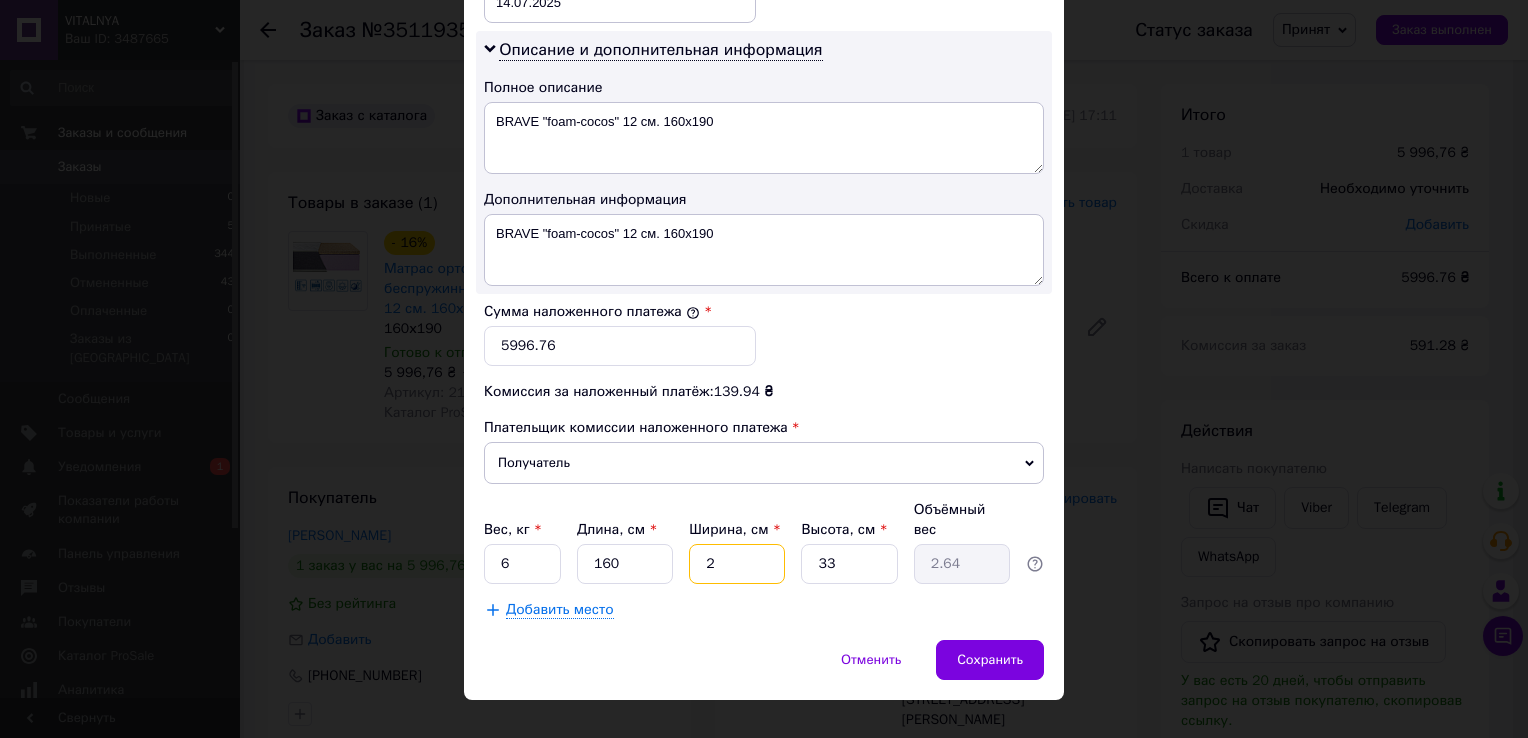 type on "26" 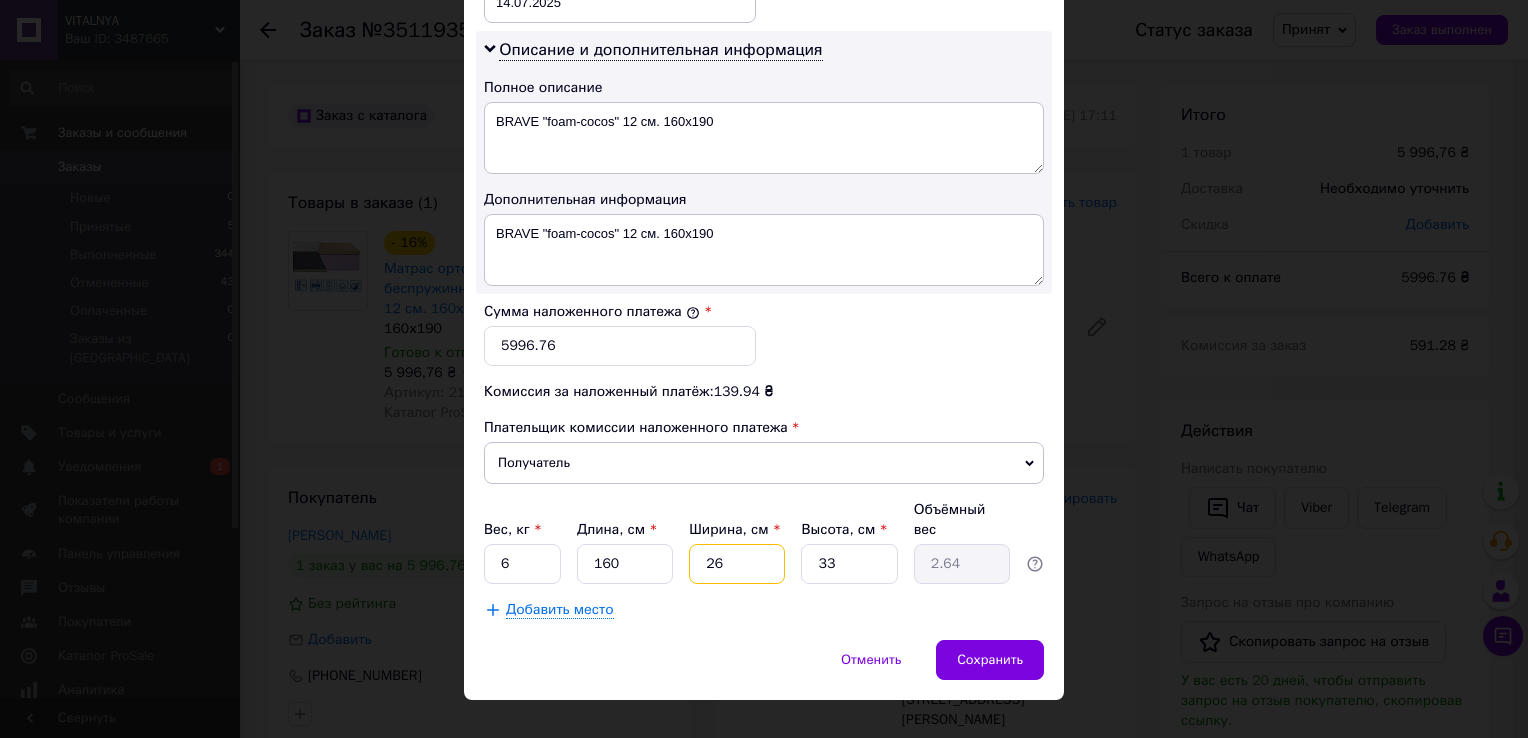 type on "34.32" 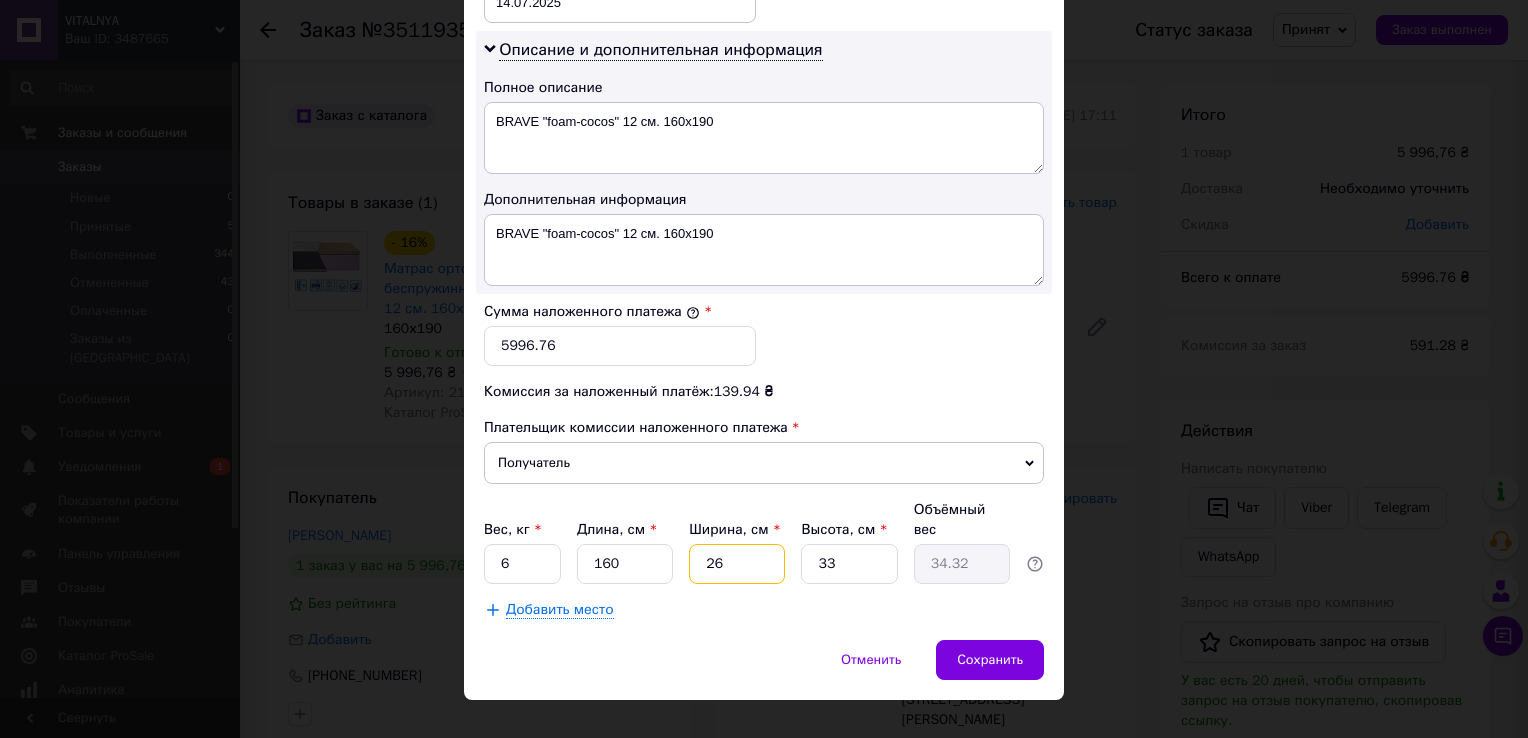 type on "2" 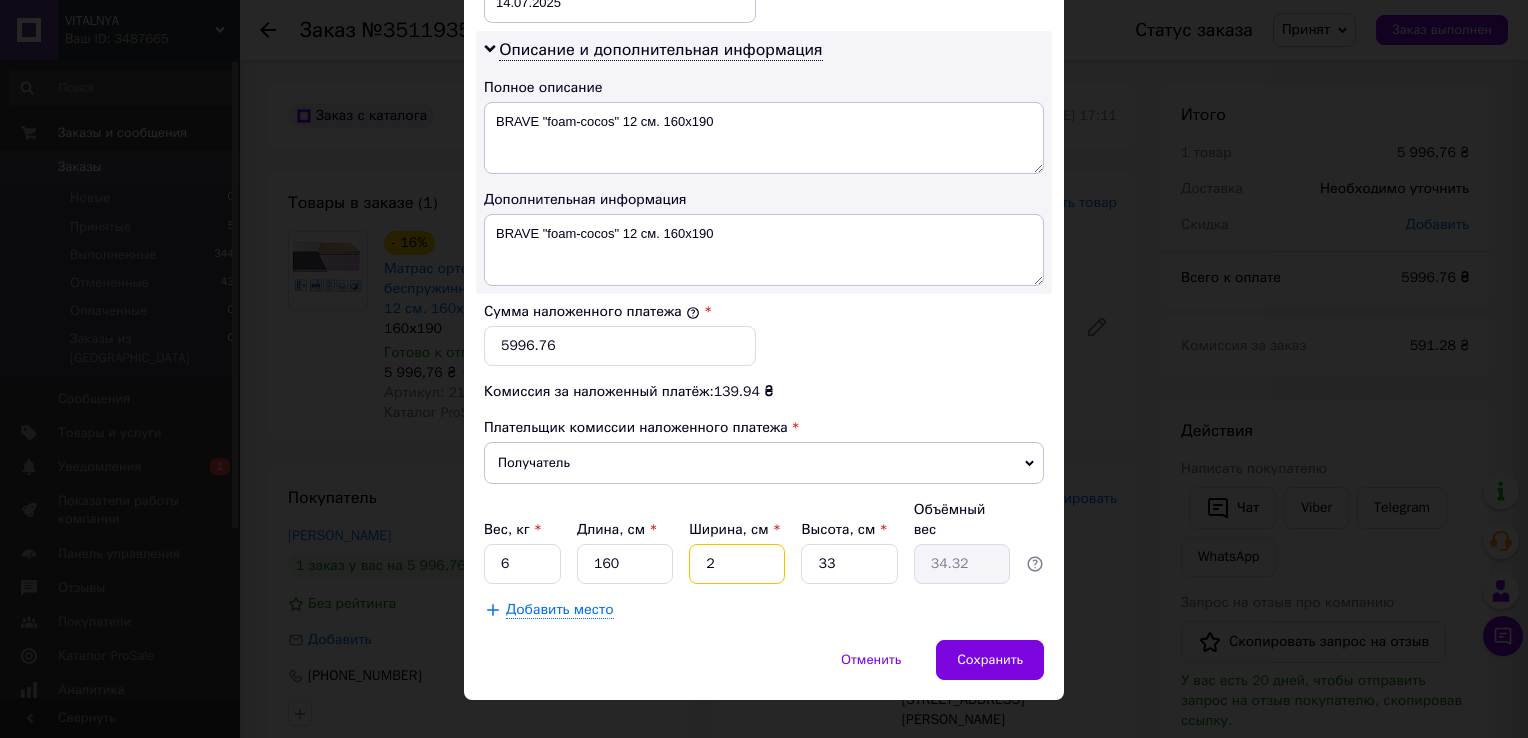 type on "2.64" 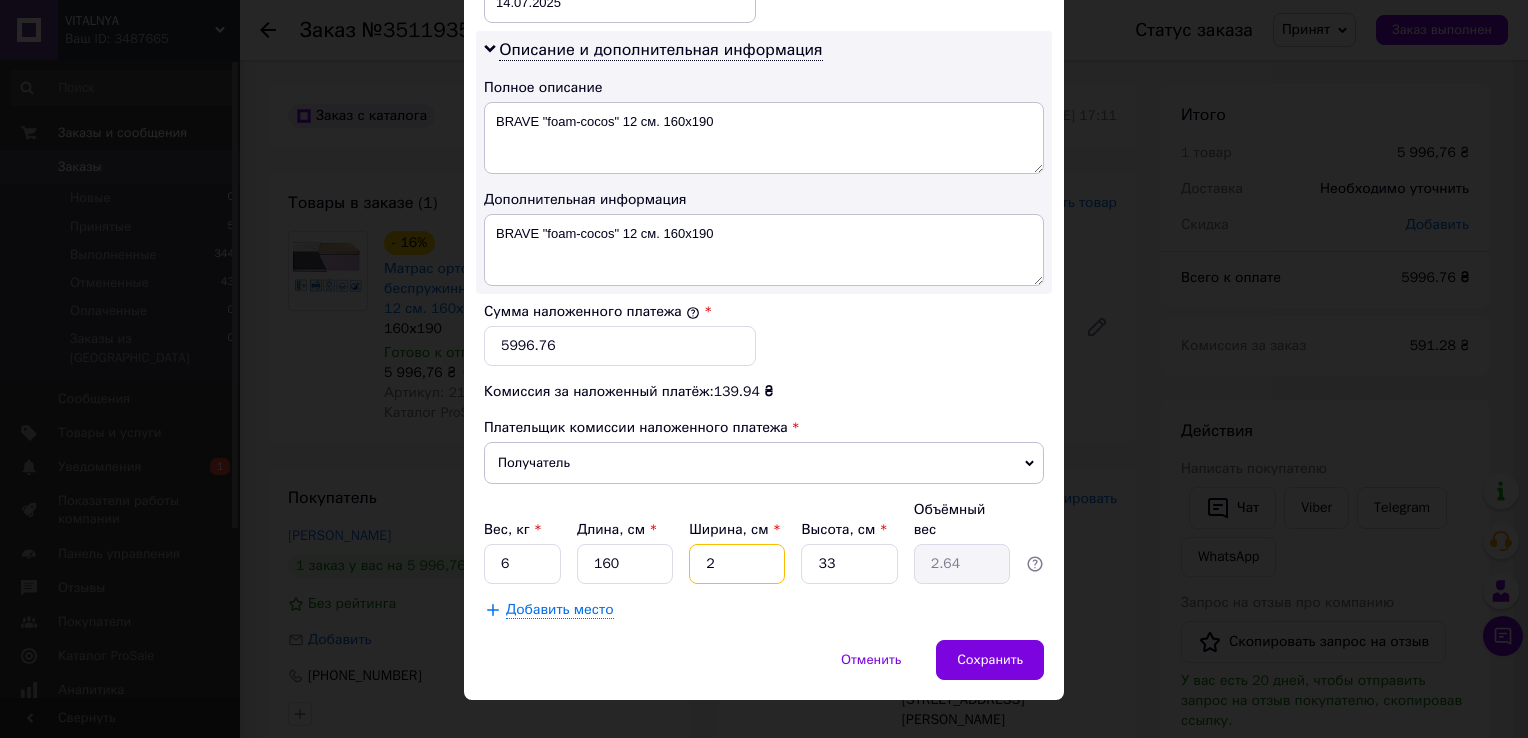 type 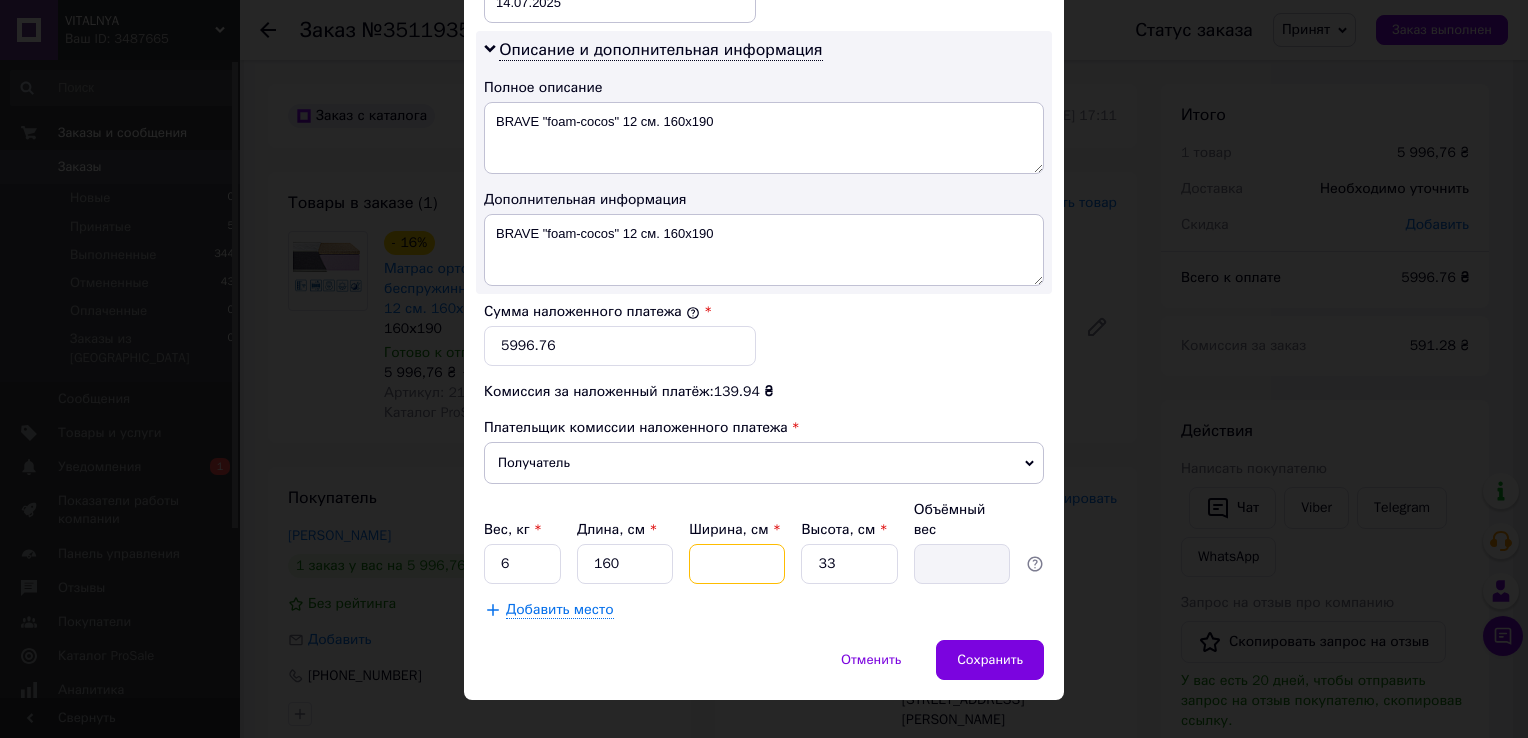 type on "2" 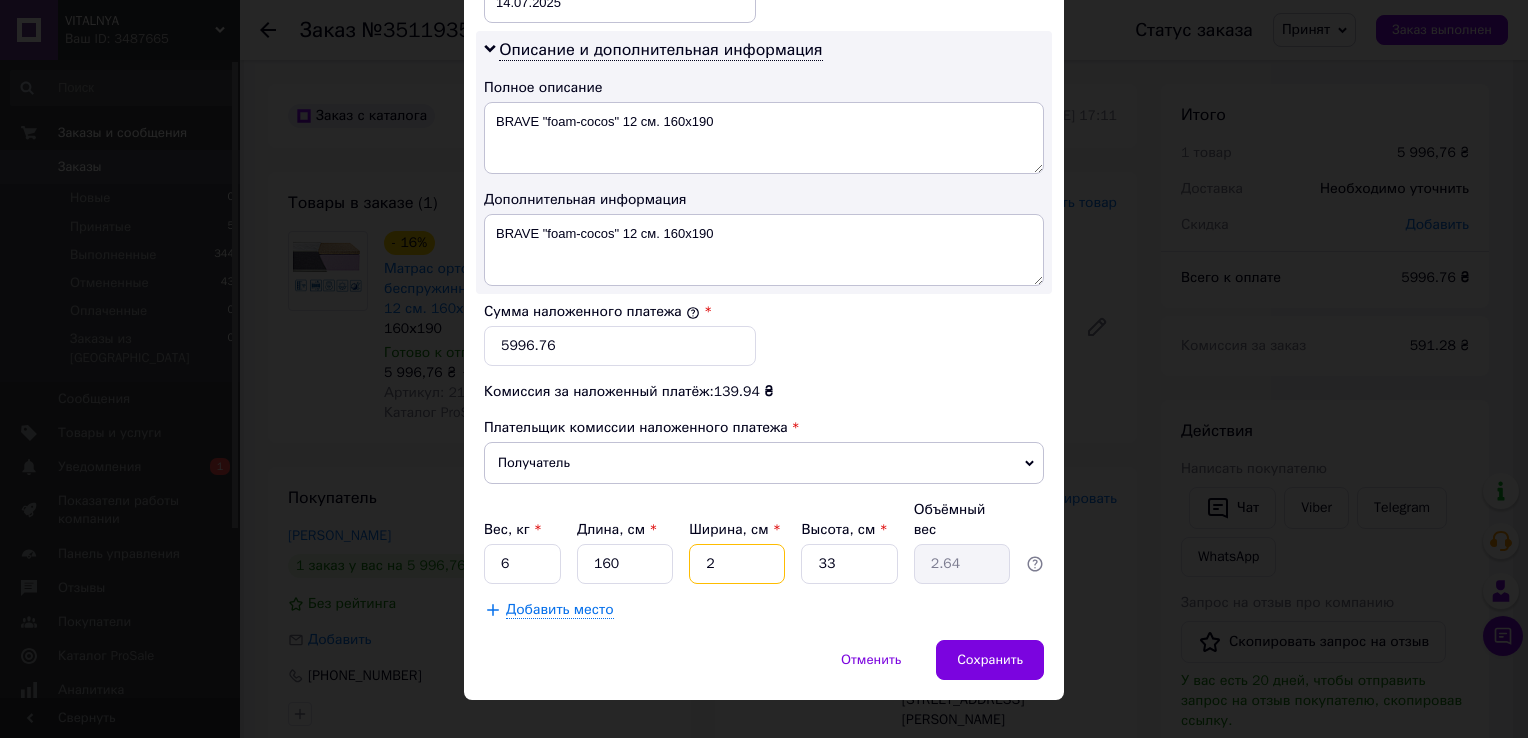 type on "20" 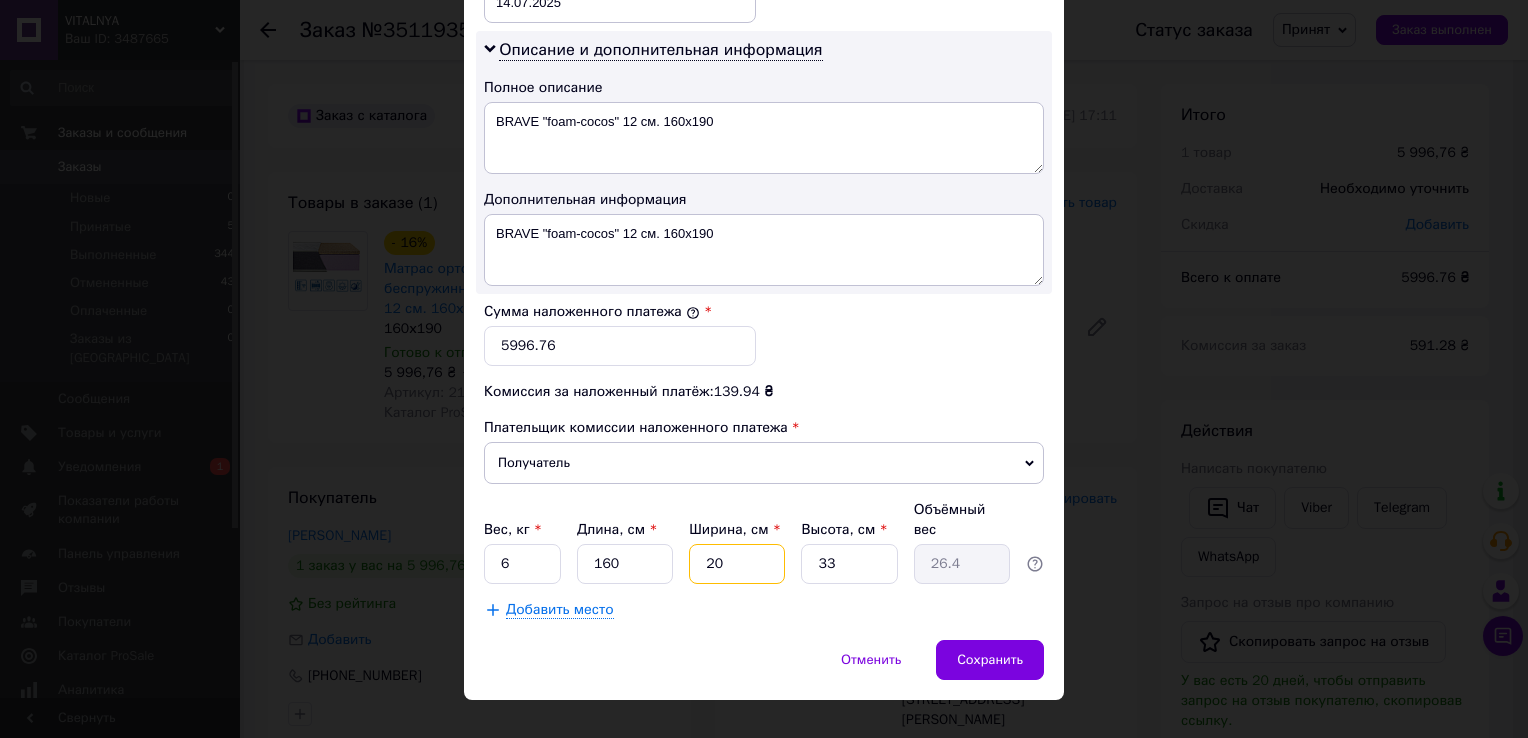 type on "20" 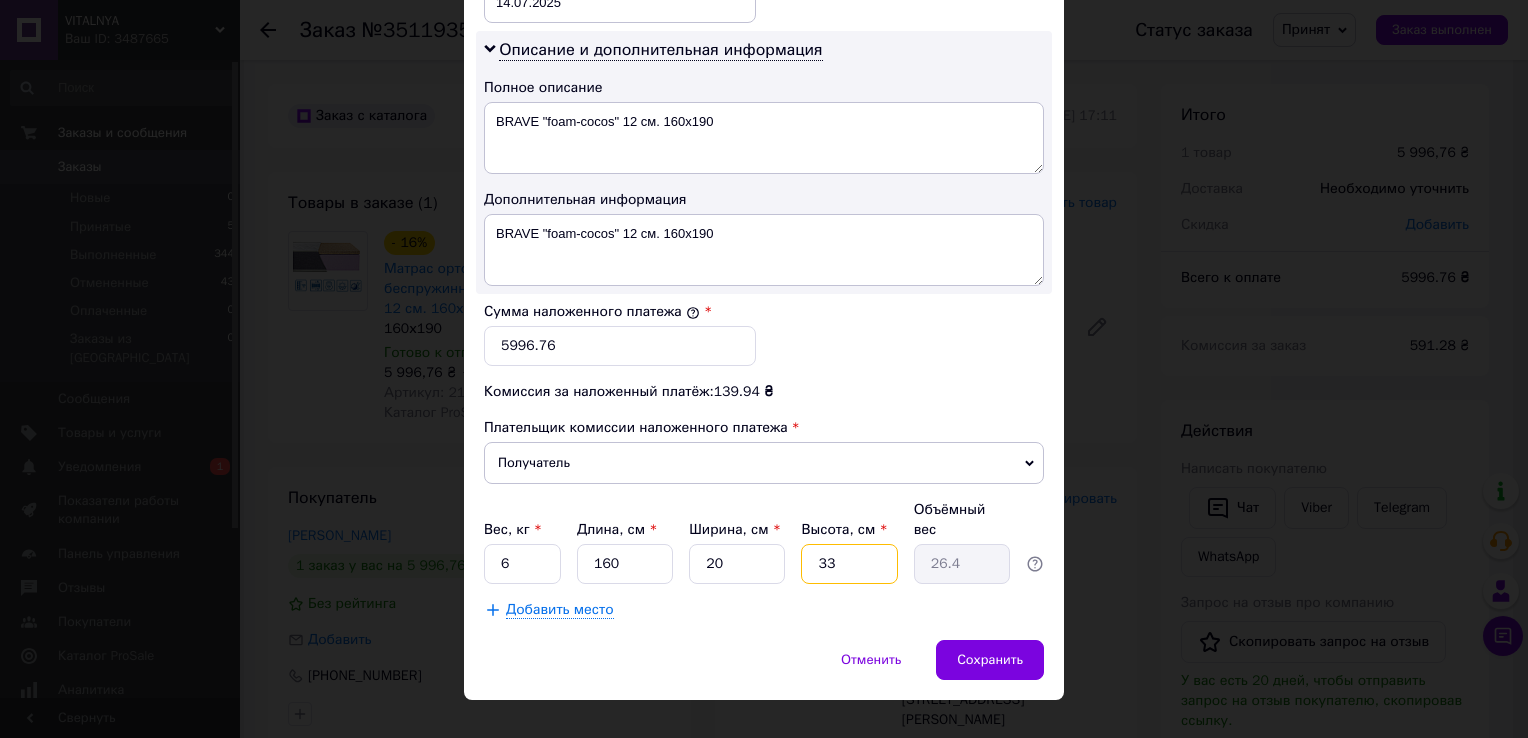 type on "3" 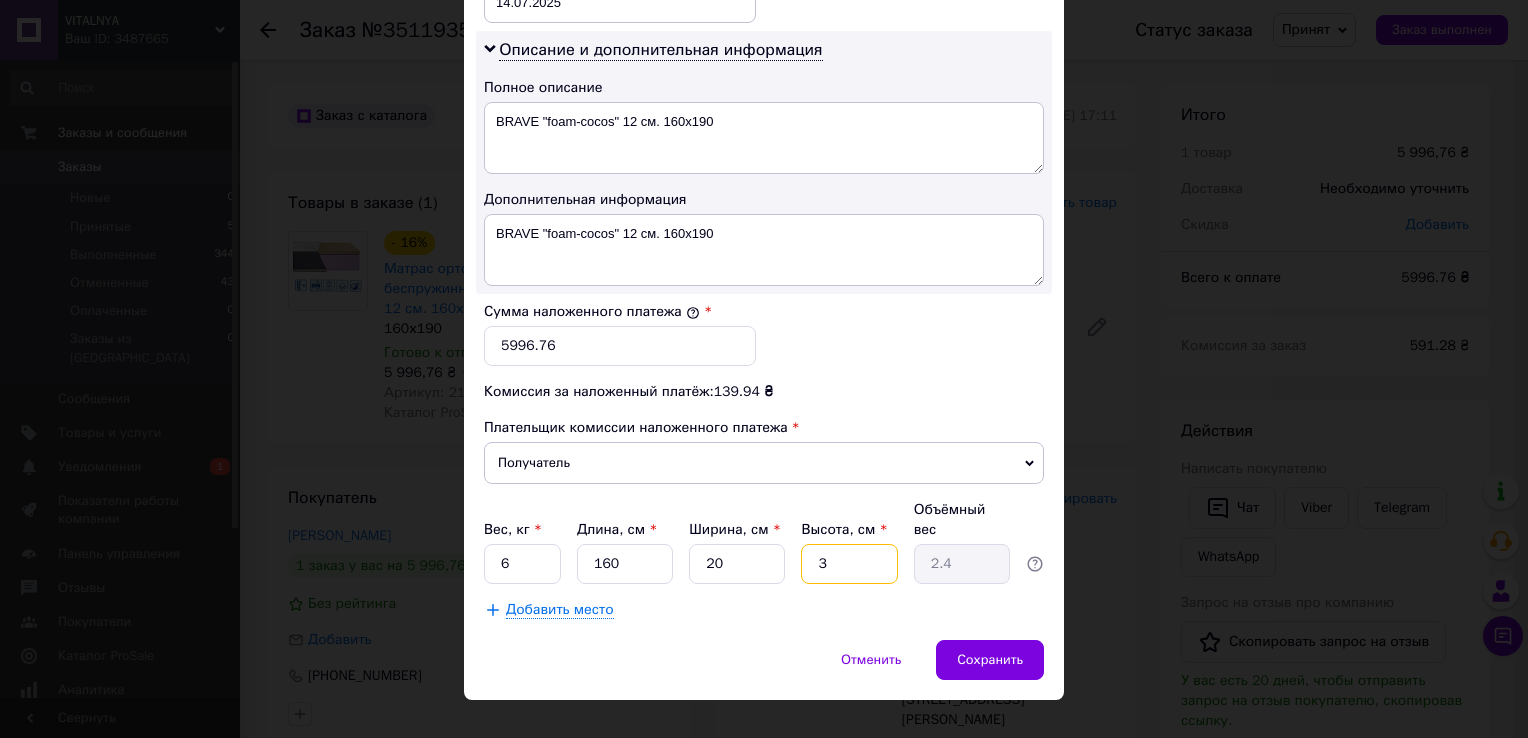 type on "30" 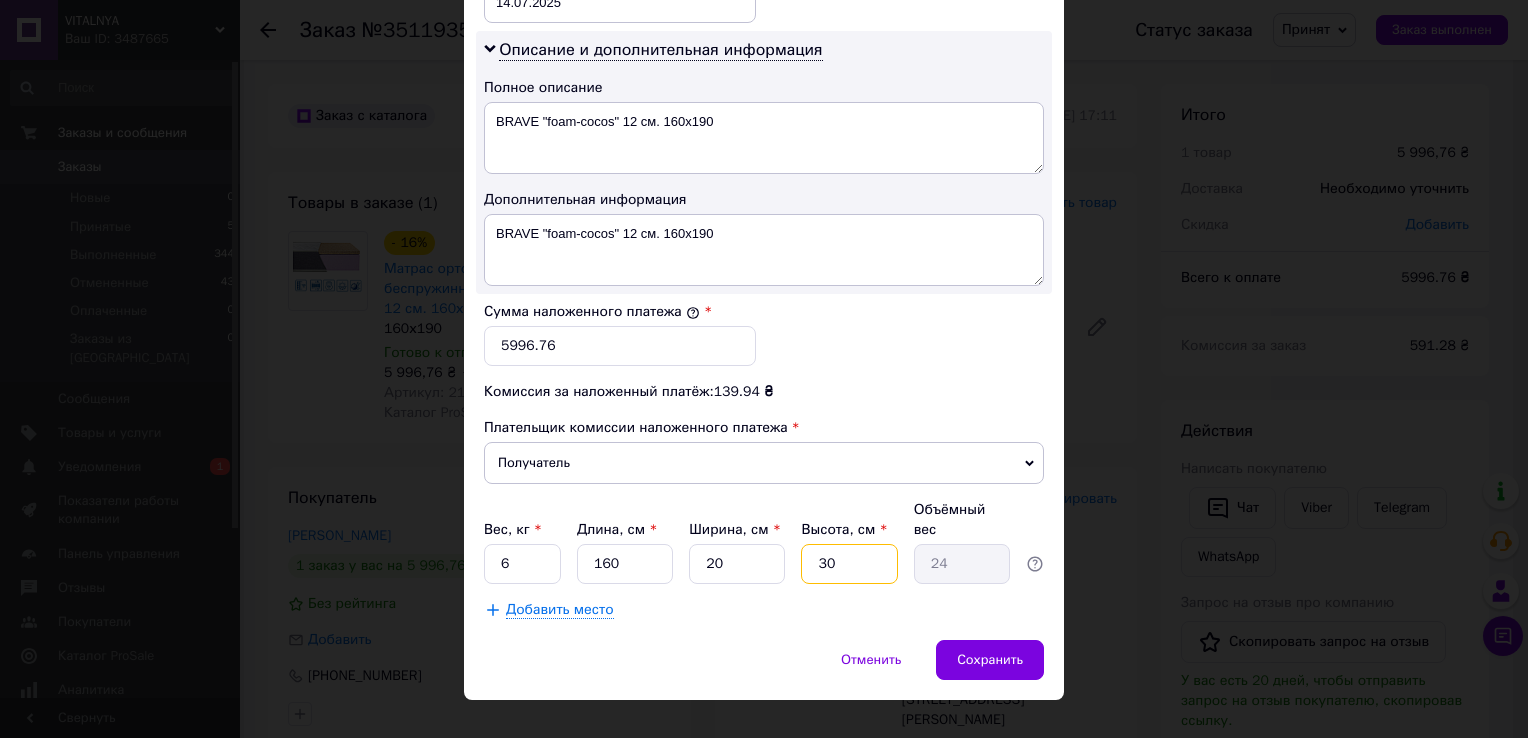 type on "30" 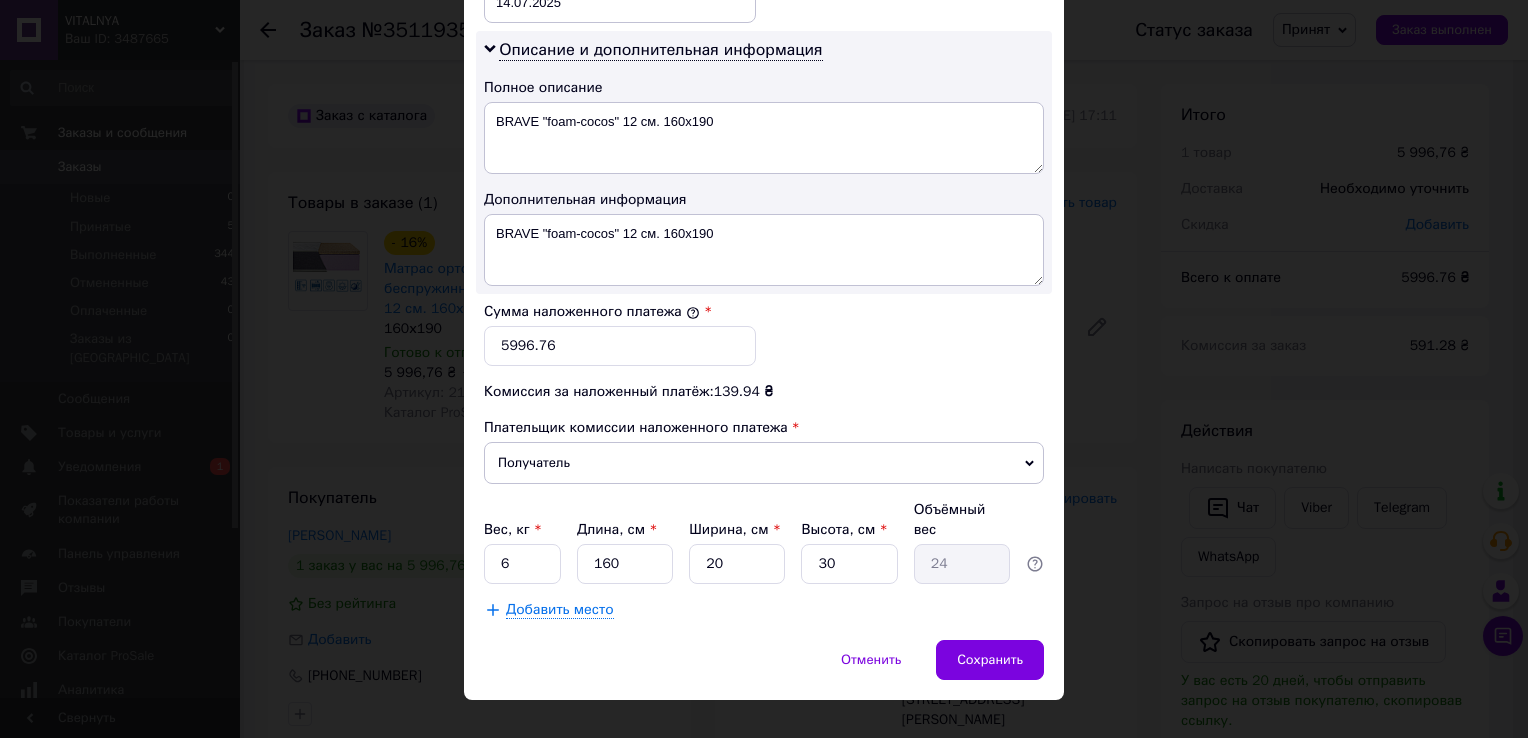 click on "Сумма наложенного платежа     * 5996.76" at bounding box center [764, 334] 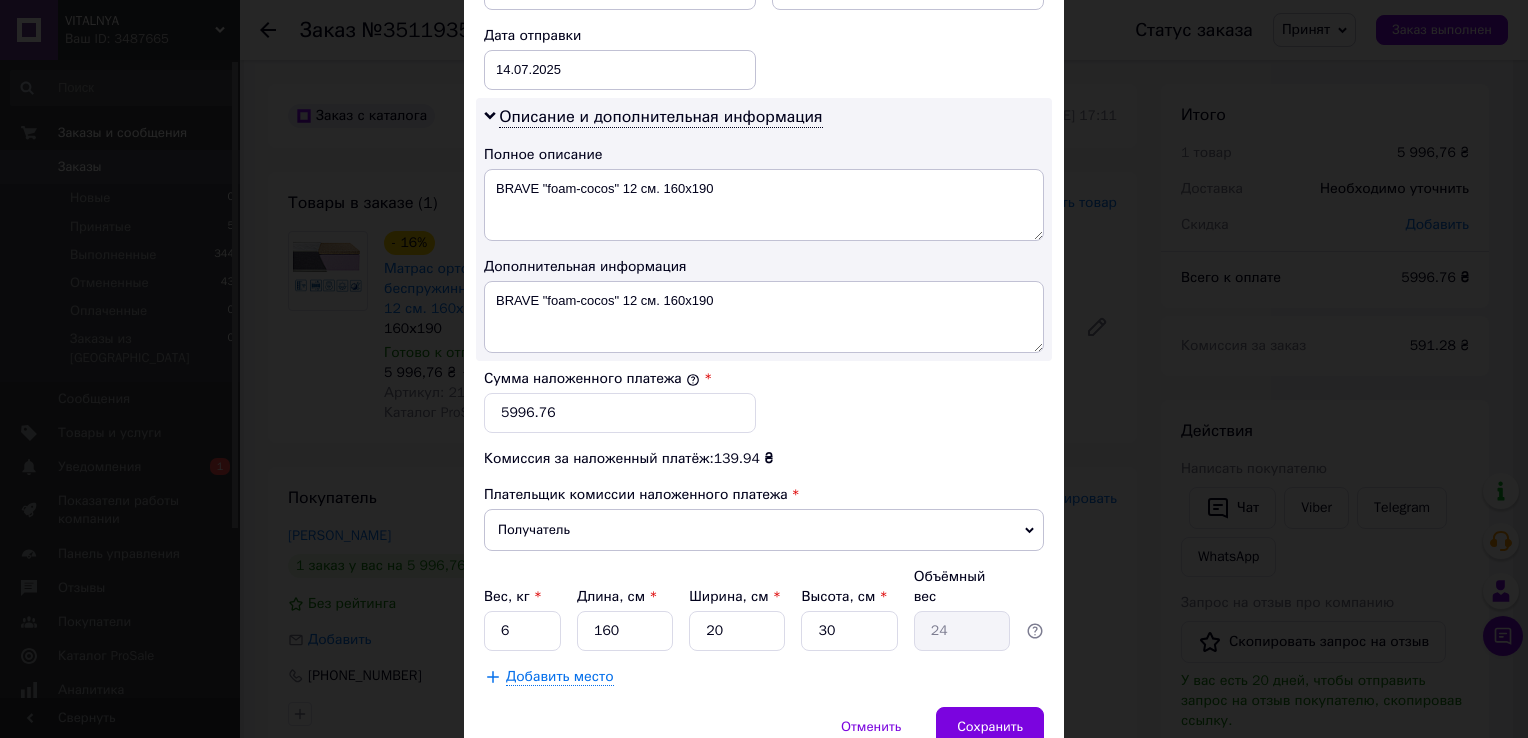 scroll, scrollTop: 900, scrollLeft: 0, axis: vertical 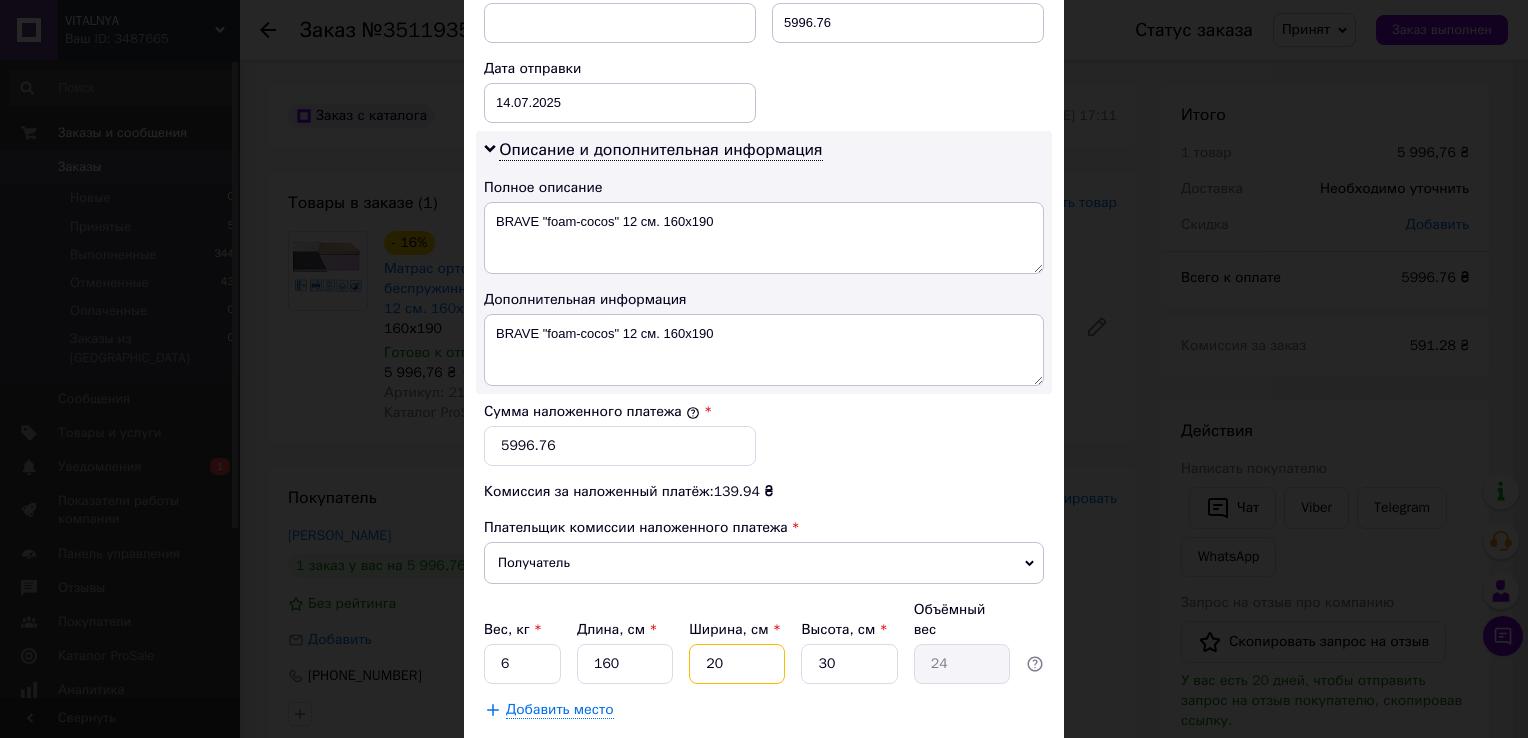 drag, startPoint x: 712, startPoint y: 640, endPoint x: 696, endPoint y: 634, distance: 17.088007 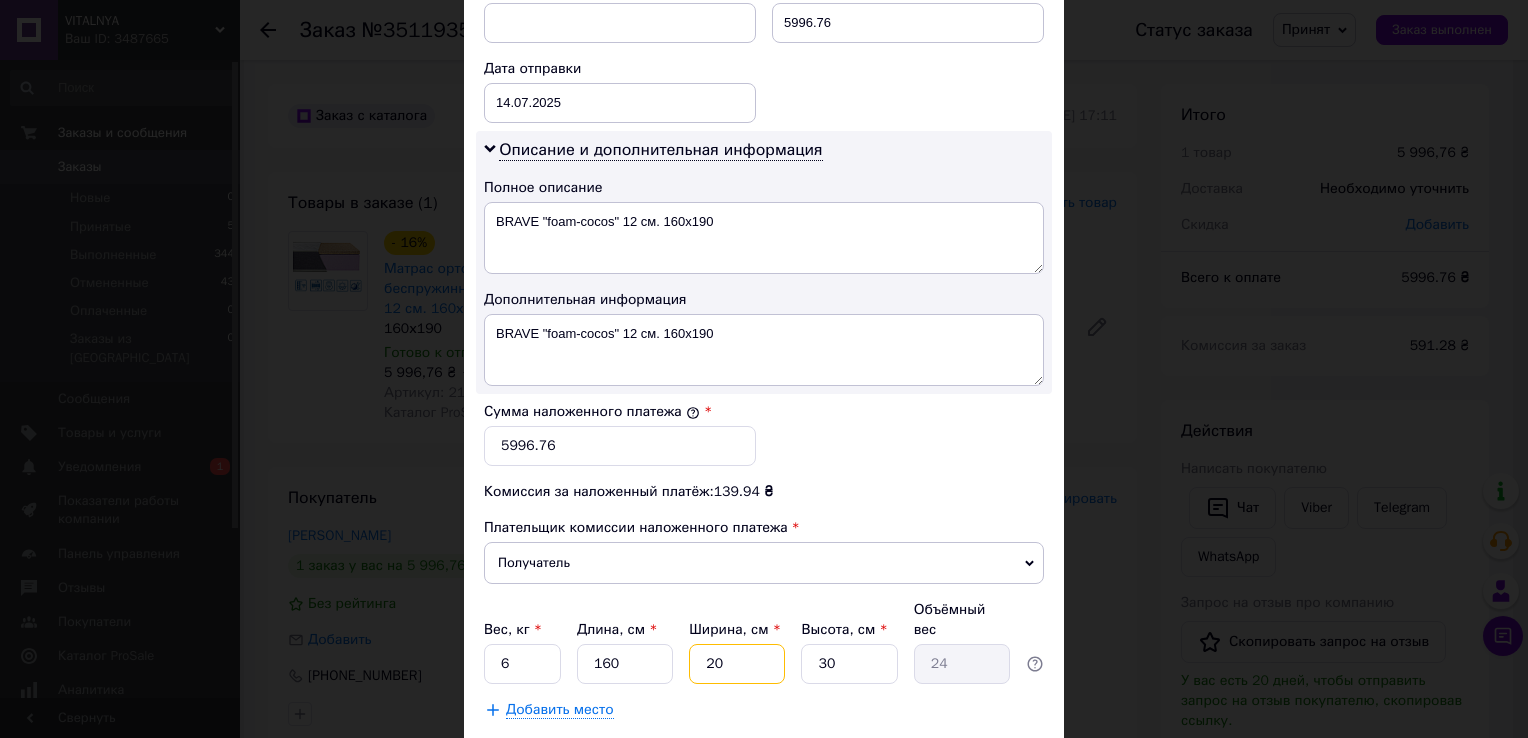 type on "3" 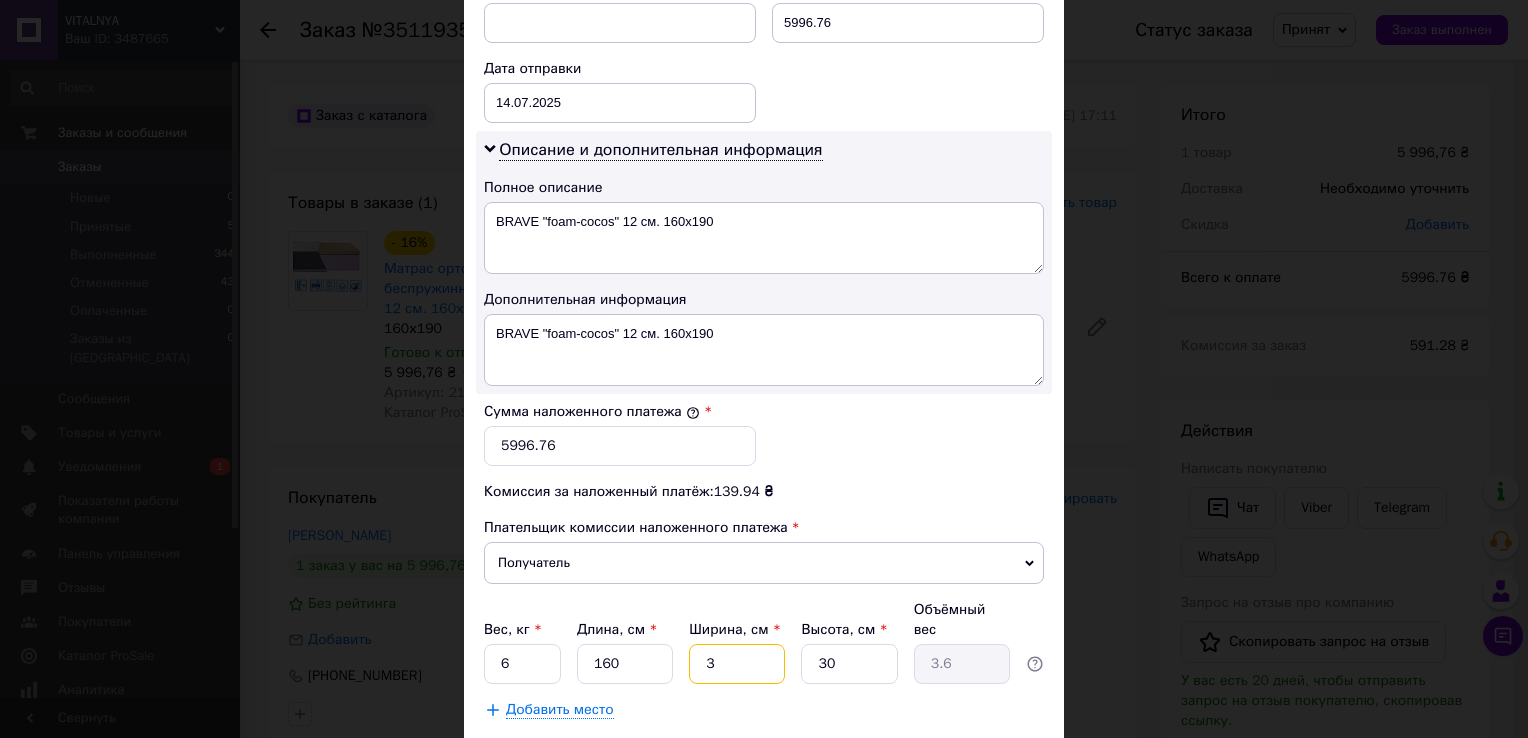 type on "30" 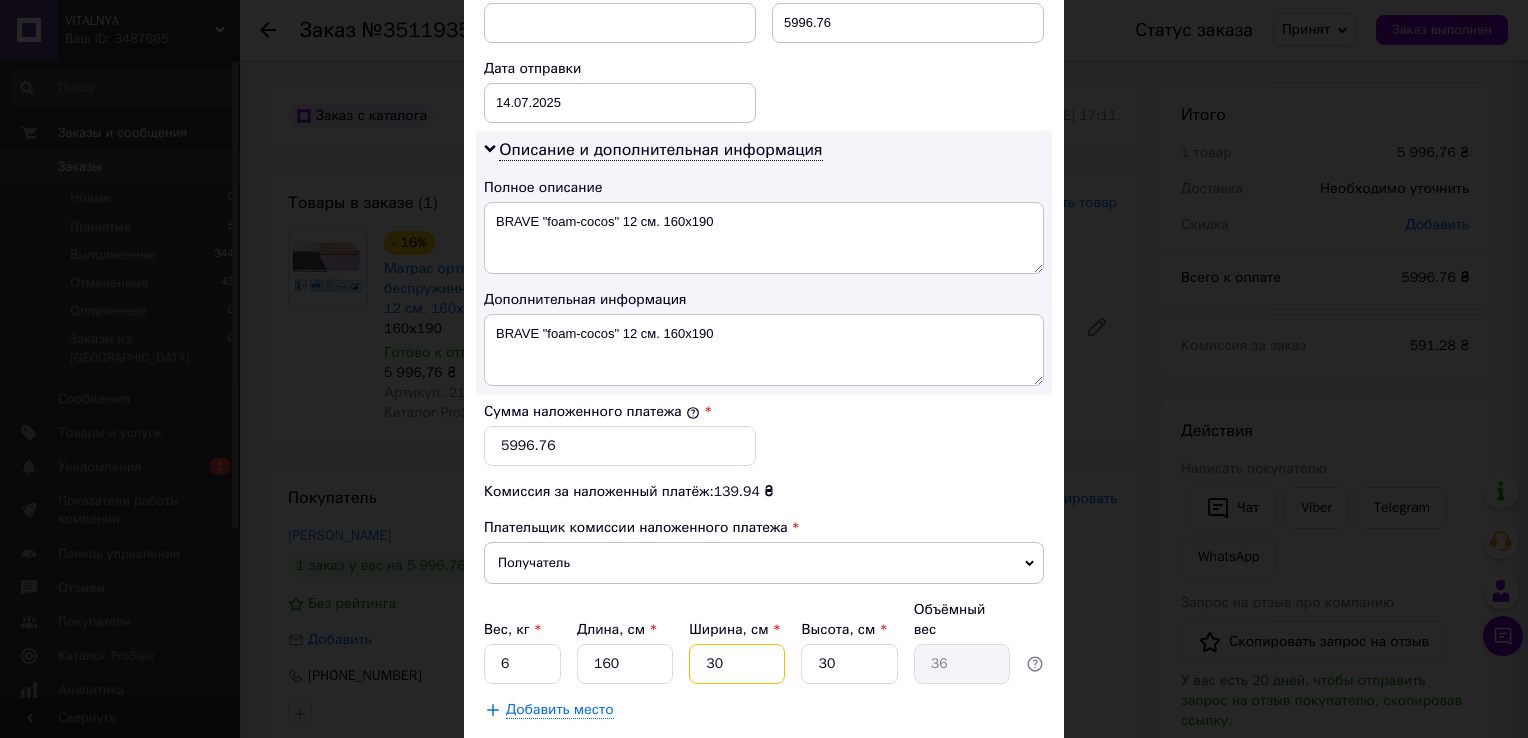 type on "30" 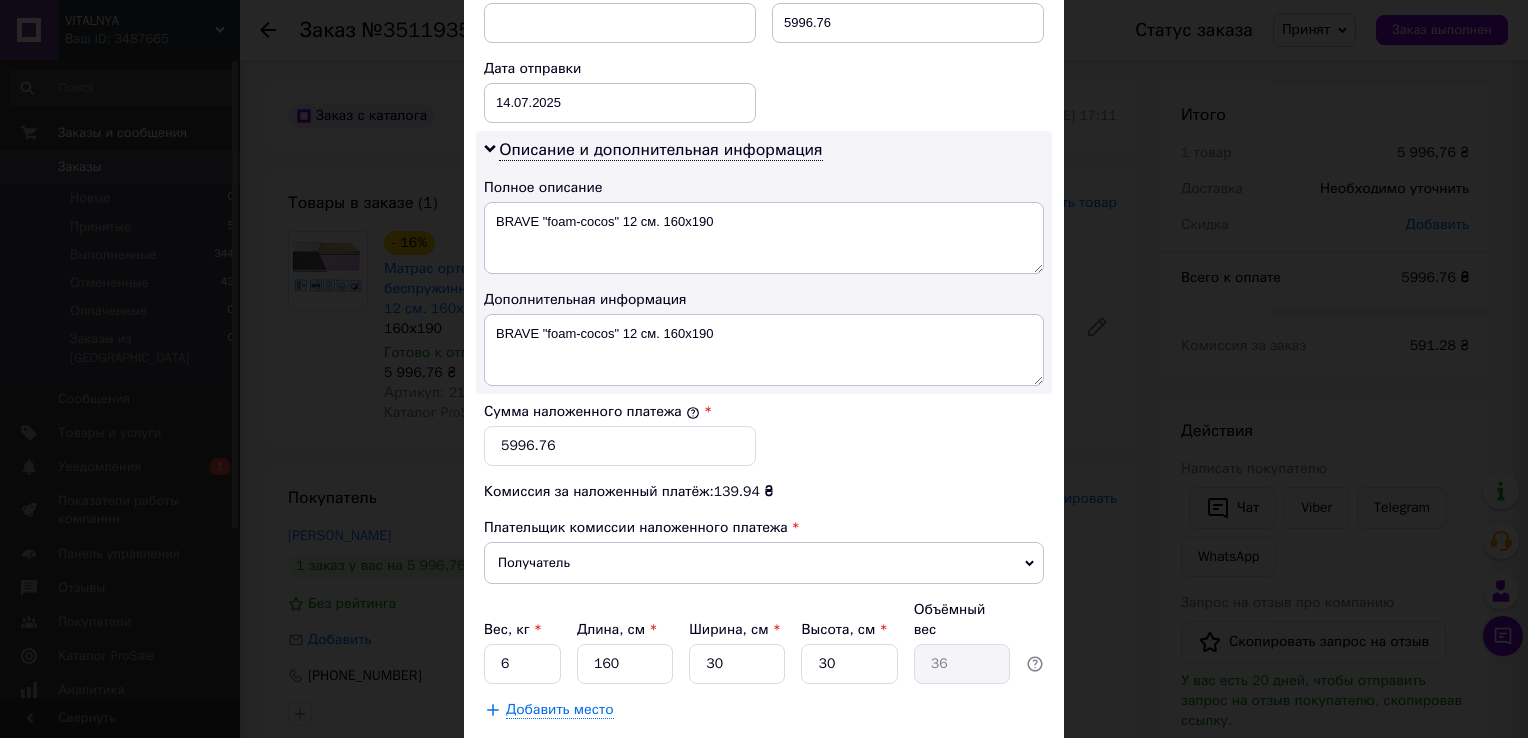 click on "Добавить место" at bounding box center [764, 710] 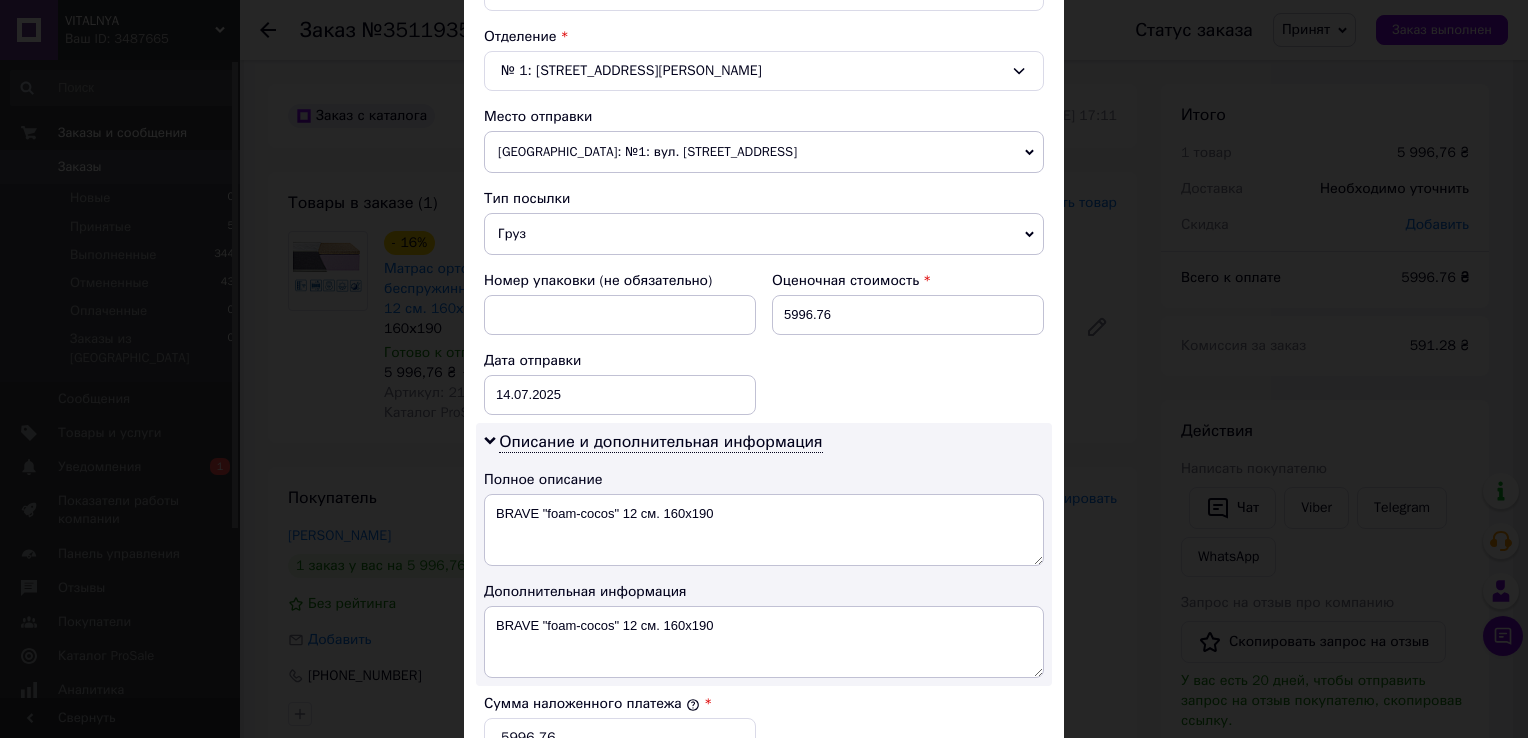 scroll, scrollTop: 504, scrollLeft: 0, axis: vertical 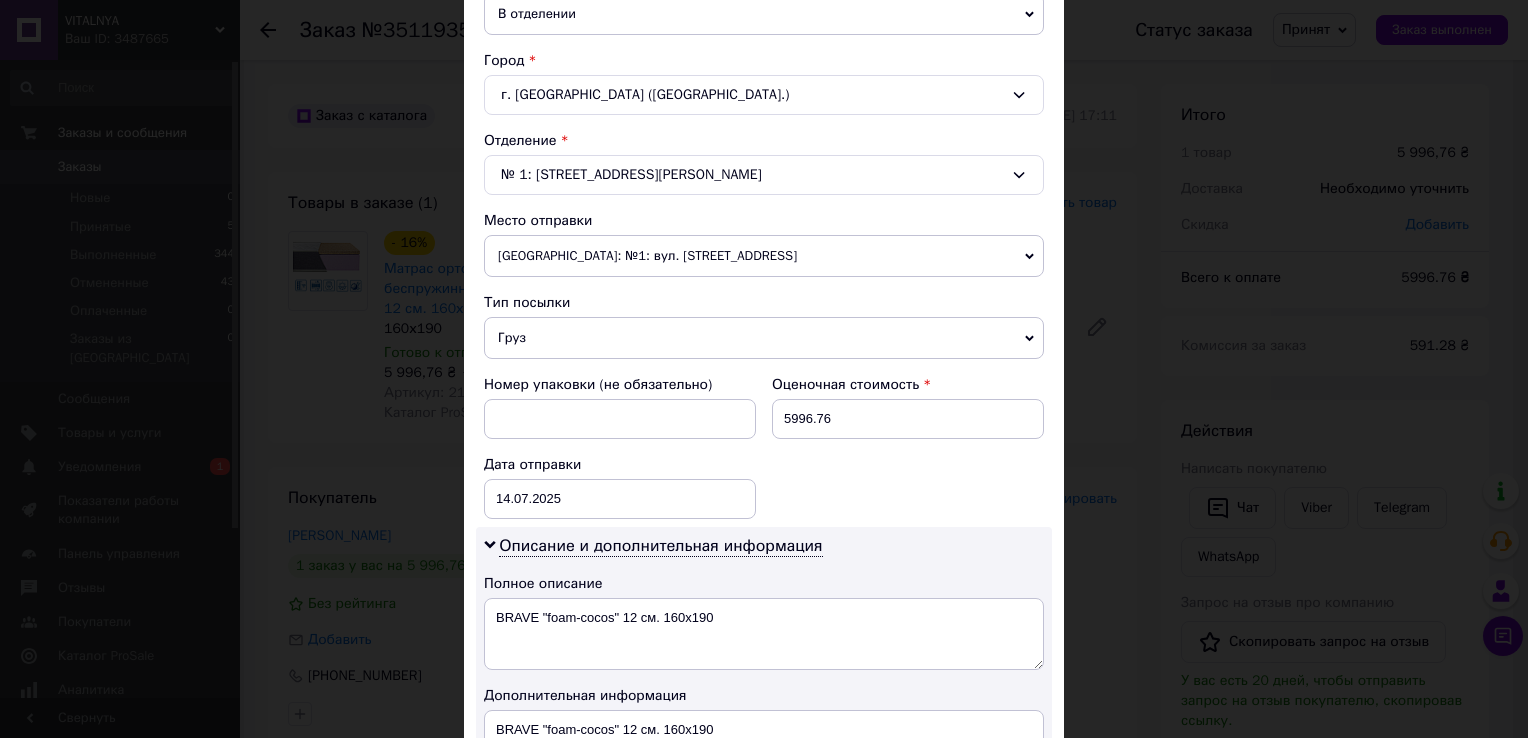 click on "[GEOGRAPHIC_DATA]: №1: вул. [STREET_ADDRESS]" at bounding box center [764, 256] 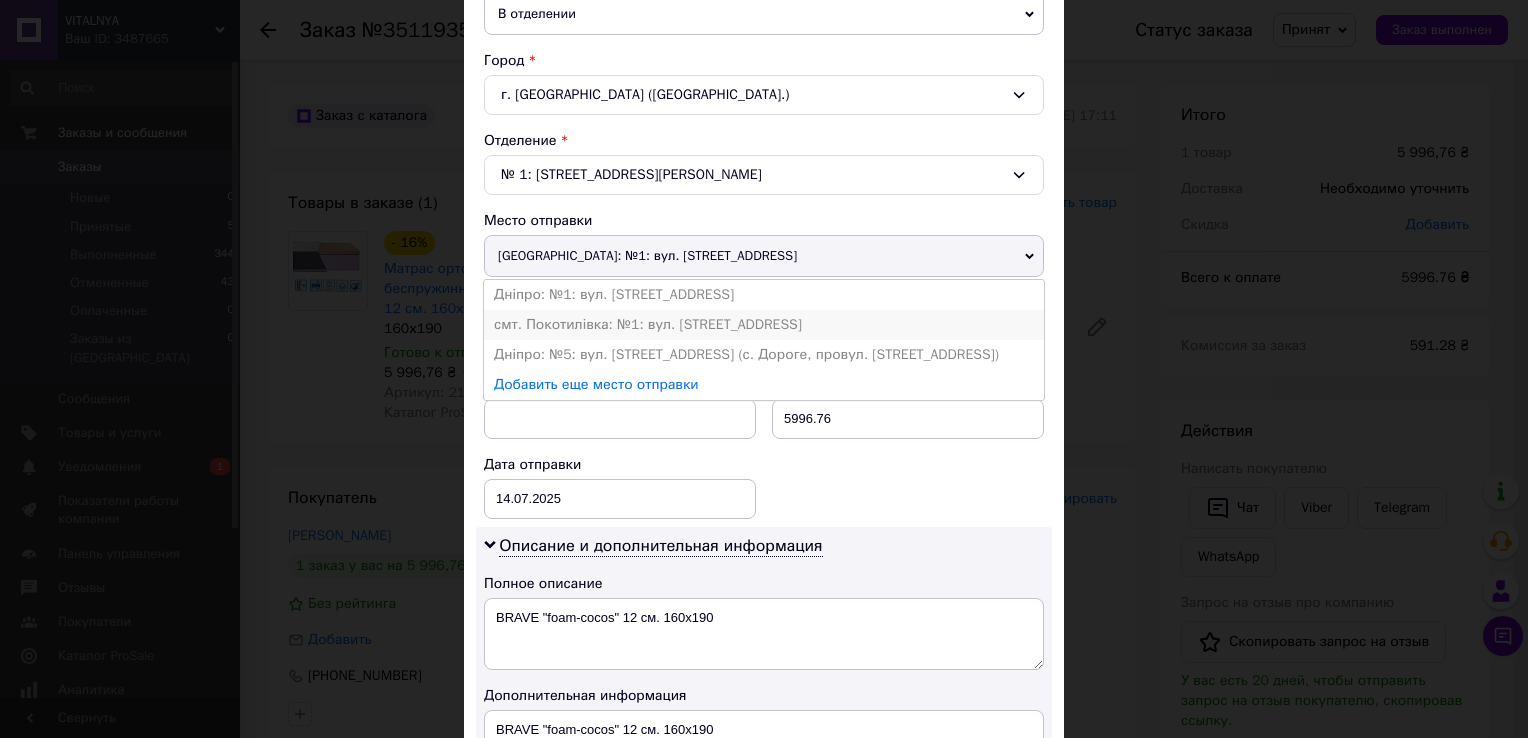click on "смт. Покотилівка: №1: вул. [STREET_ADDRESS]" at bounding box center [764, 325] 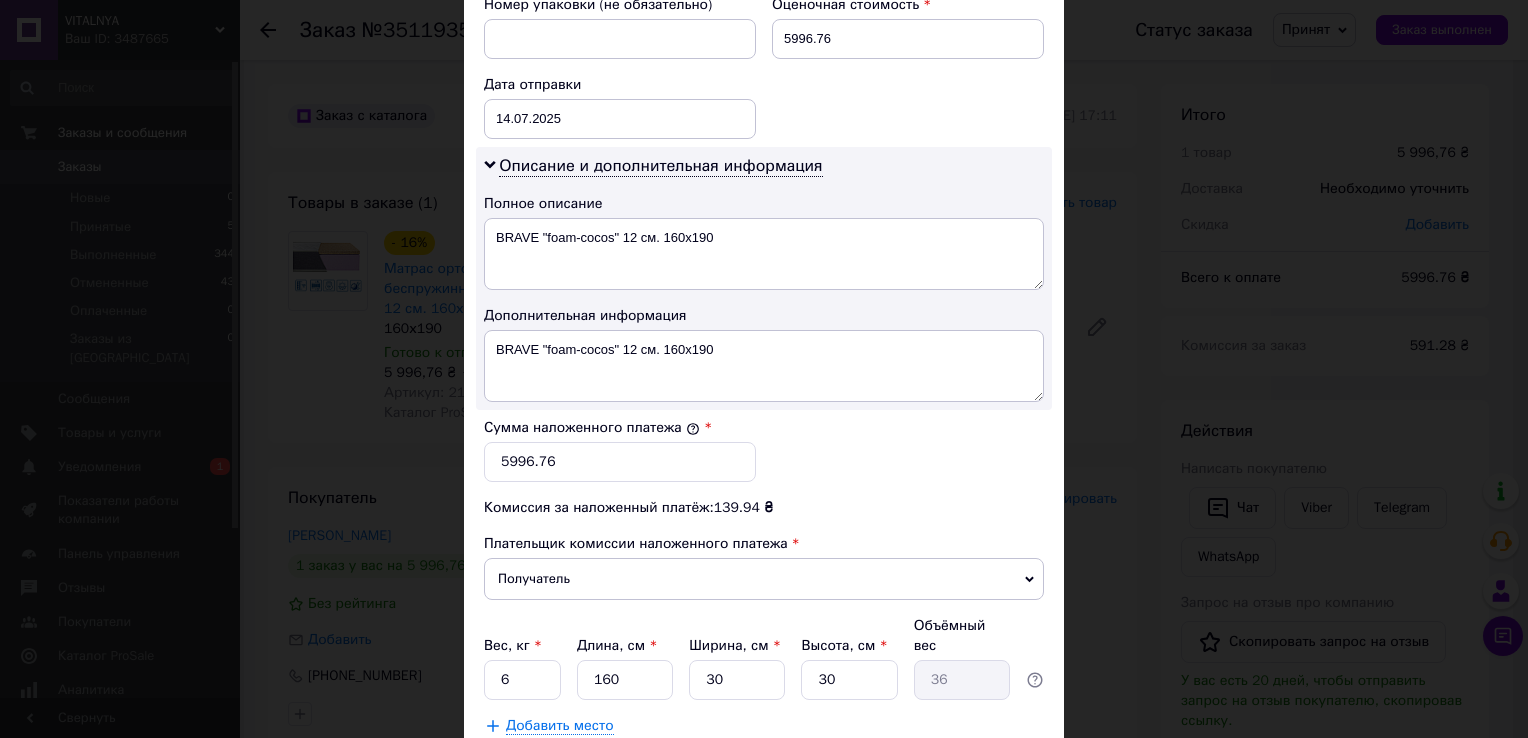 scroll, scrollTop: 804, scrollLeft: 0, axis: vertical 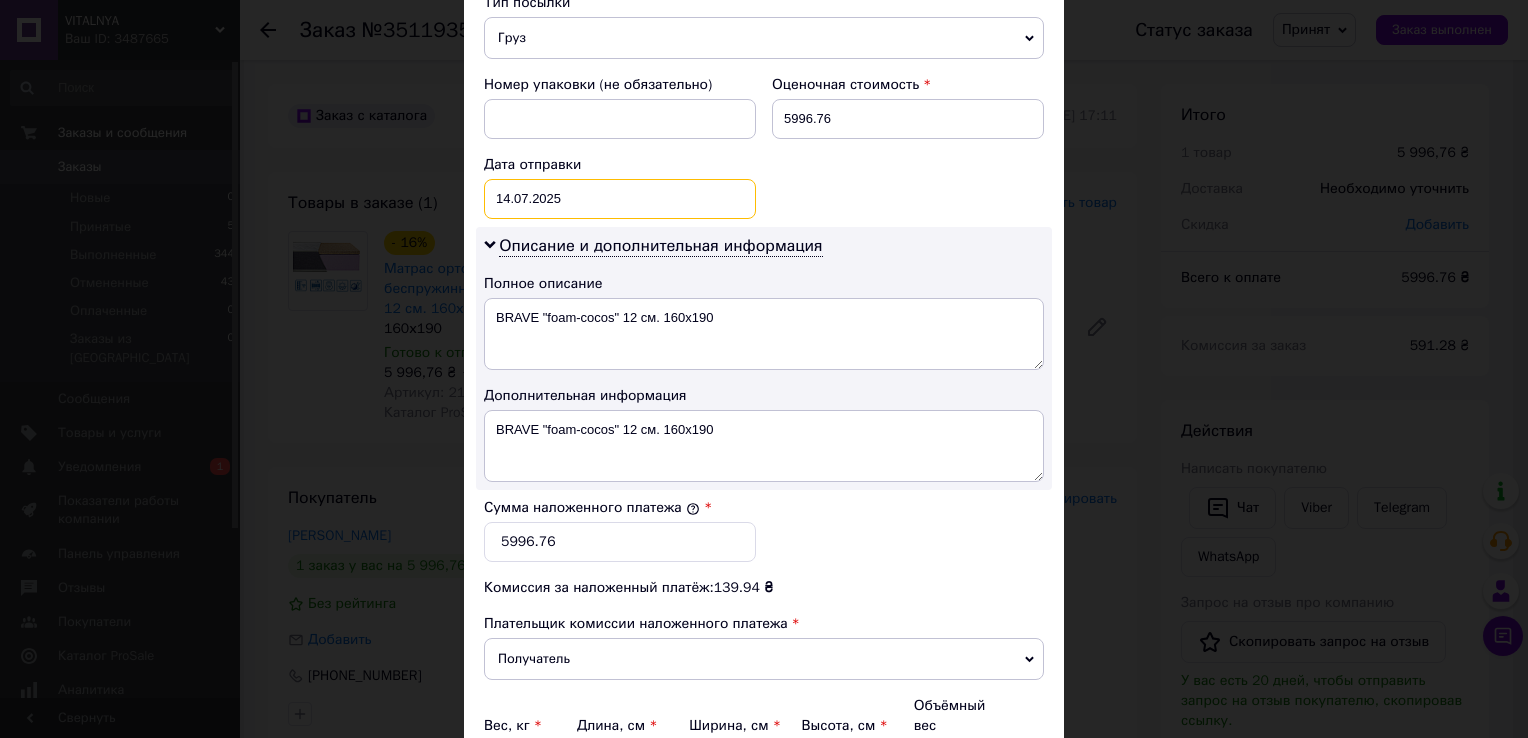 click on "[DATE] < 2025 > < Июль > Пн Вт Ср Чт Пт Сб Вс 30 1 2 3 4 5 6 7 8 9 10 11 12 13 14 15 16 17 18 19 20 21 22 23 24 25 26 27 28 29 30 31 1 2 3 4 5 6 7 8 9 10" at bounding box center [620, 199] 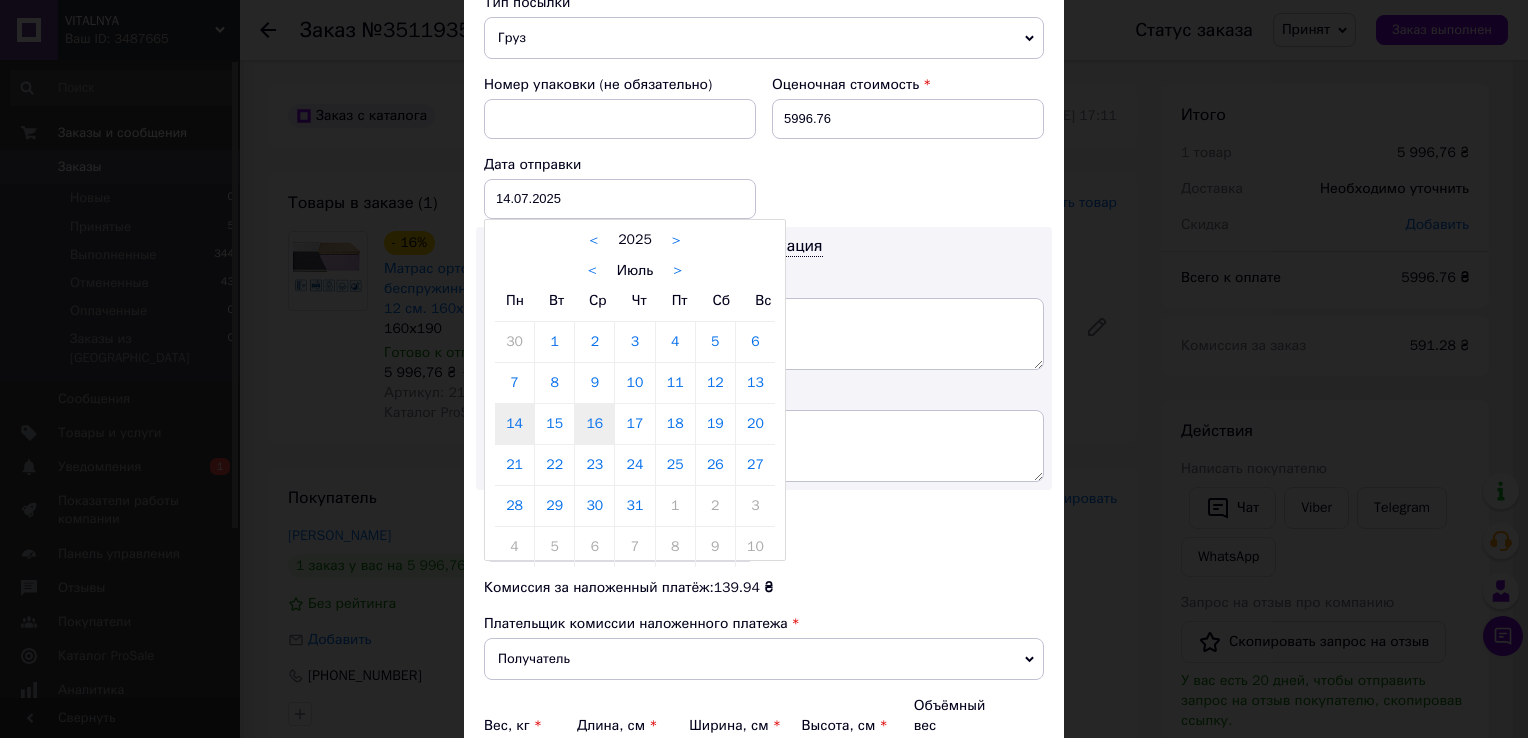 click on "16" at bounding box center (594, 424) 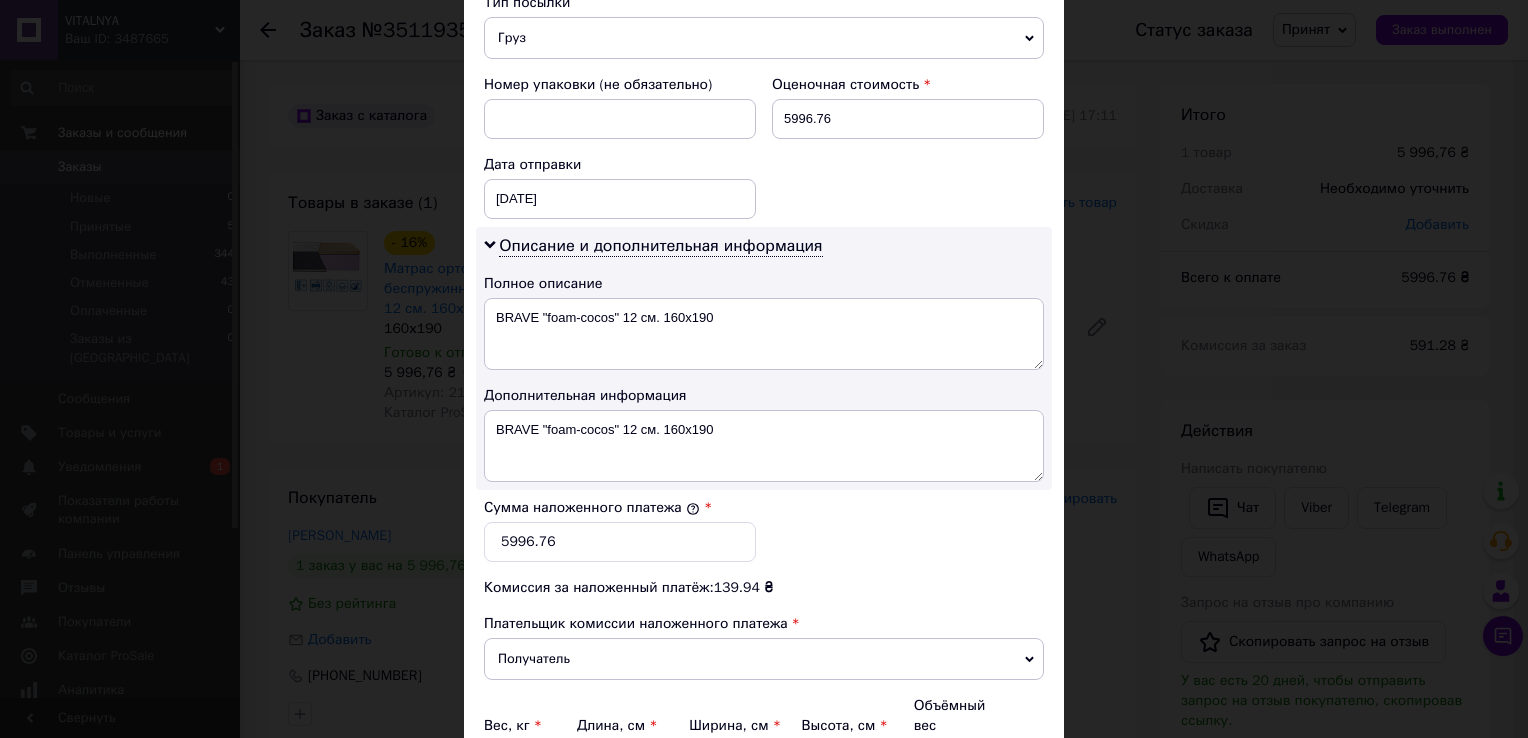 click on "Сумма наложенного платежа     * 5996.76" at bounding box center (764, 530) 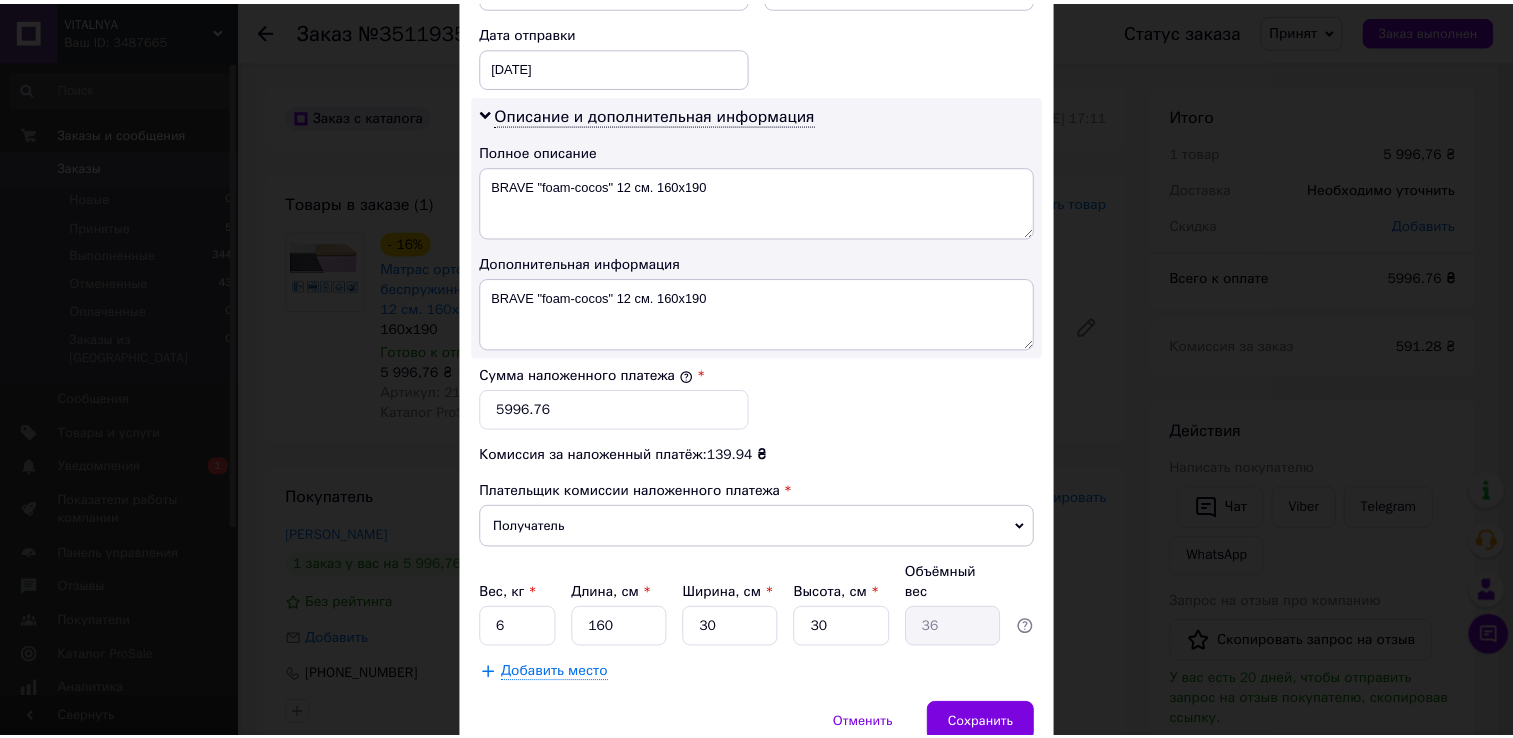 scroll, scrollTop: 1004, scrollLeft: 0, axis: vertical 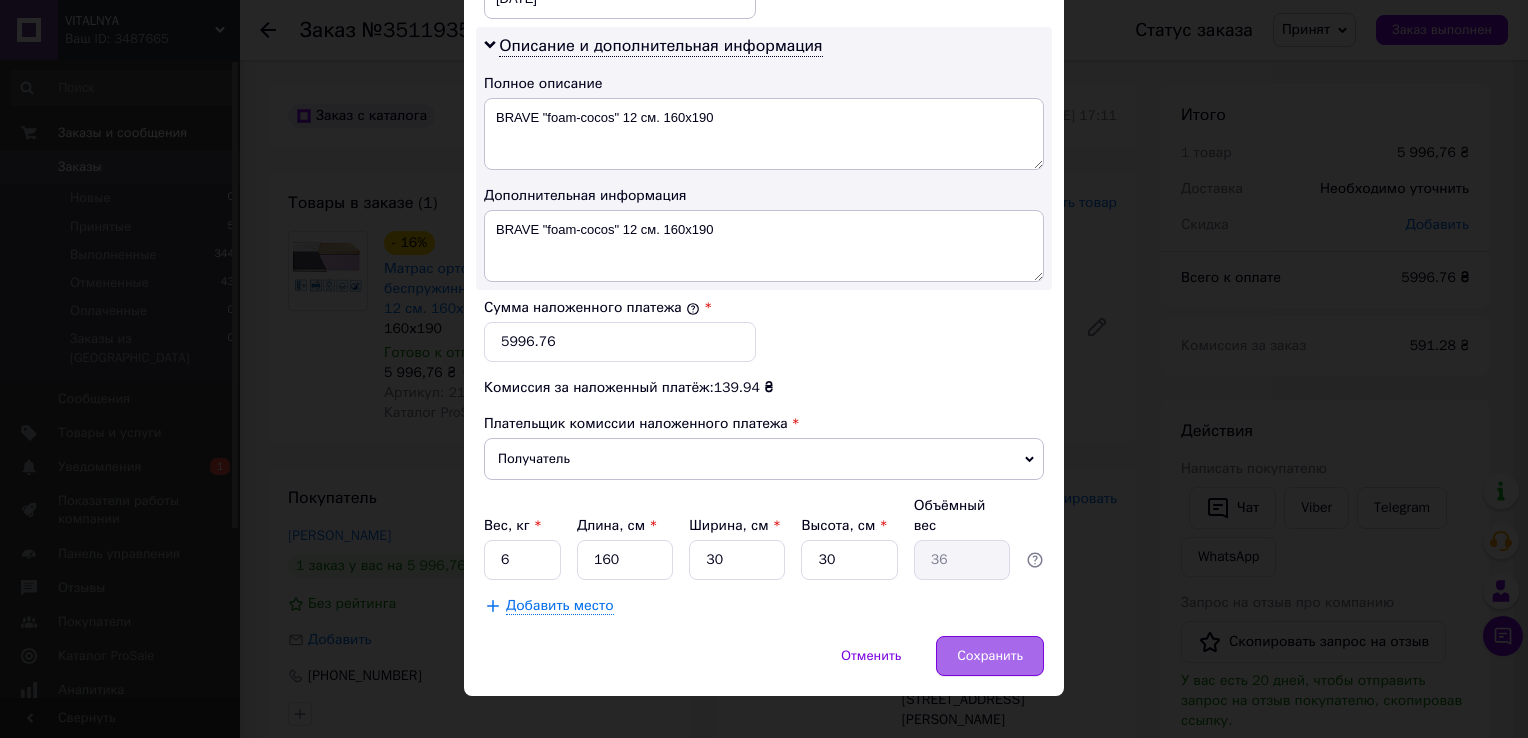 click on "Сохранить" at bounding box center [990, 656] 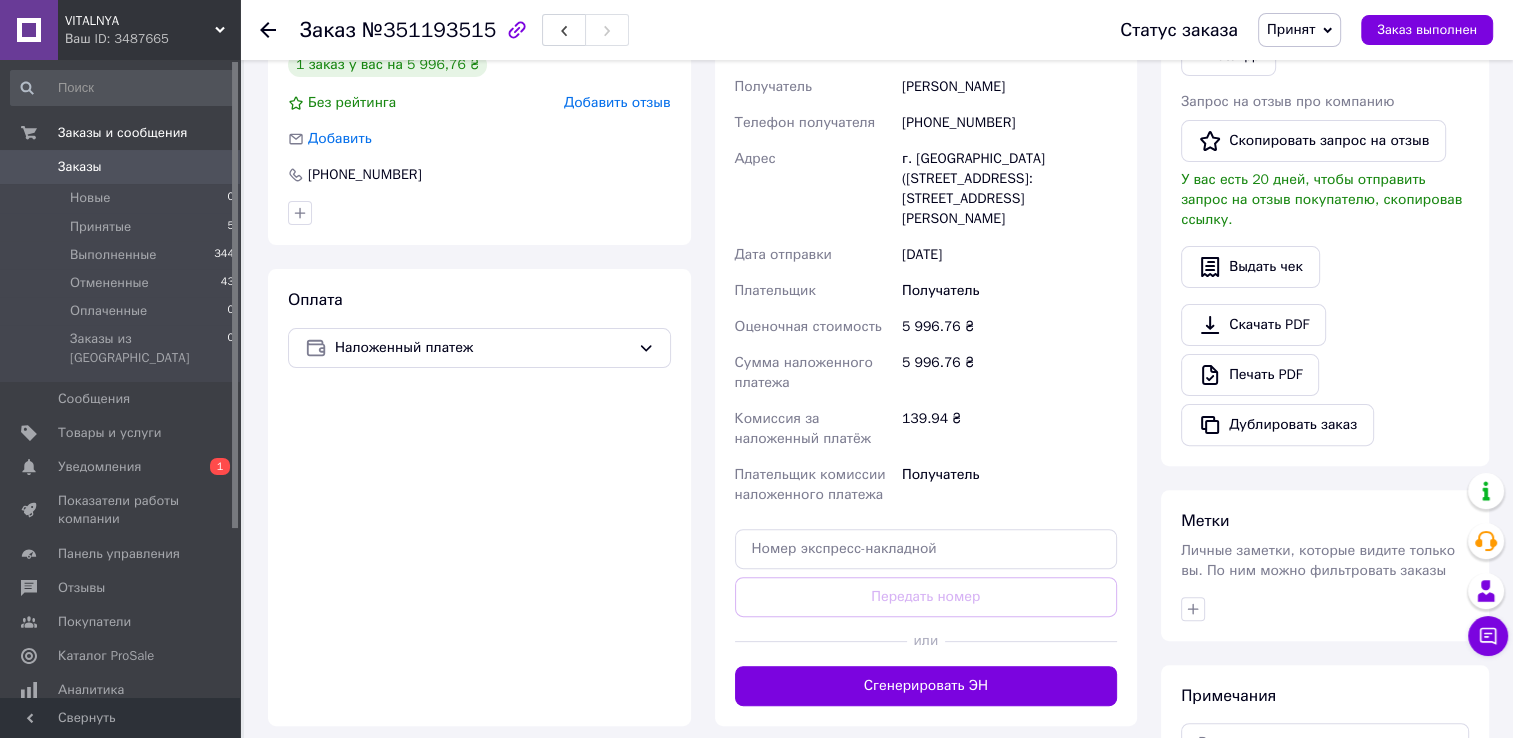 scroll, scrollTop: 500, scrollLeft: 0, axis: vertical 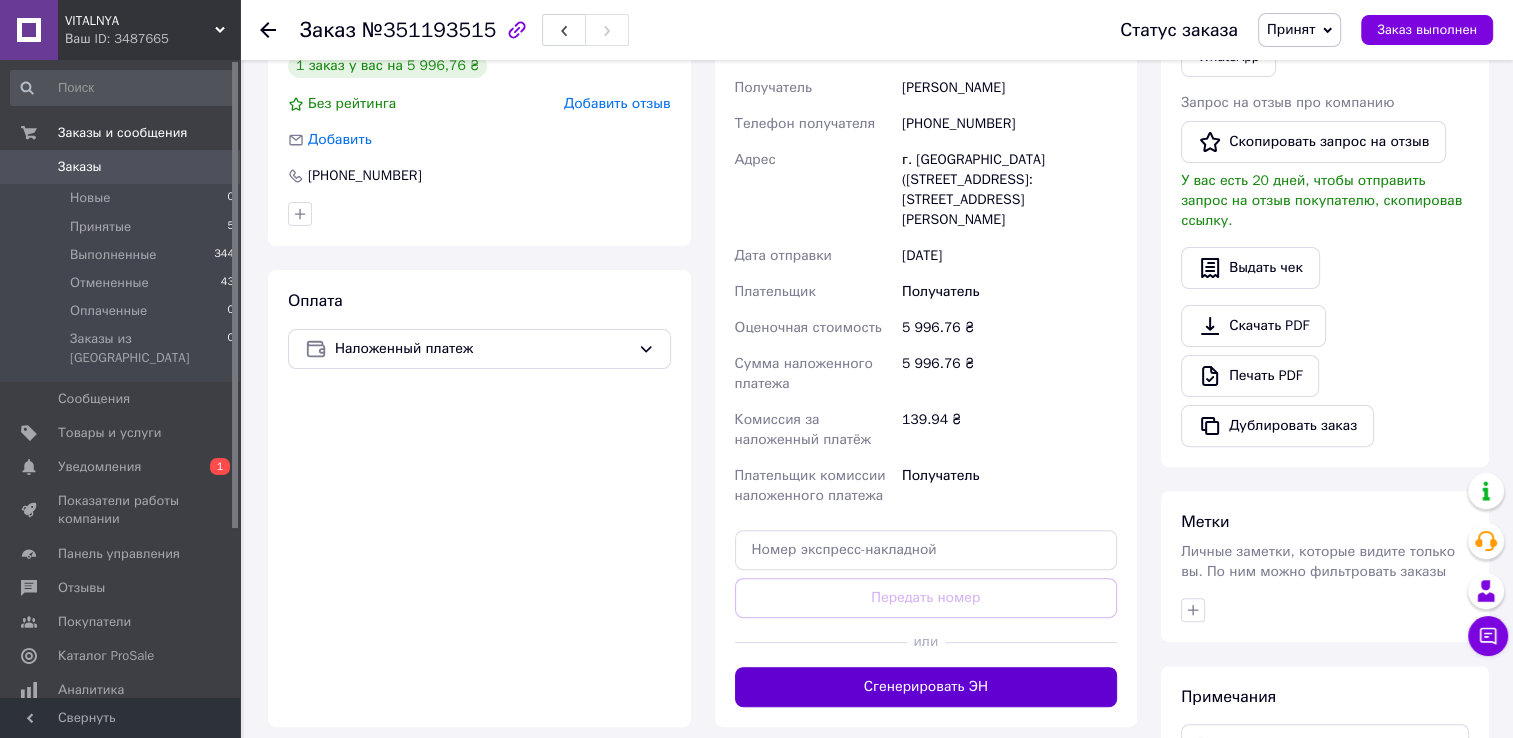click on "Сгенерировать ЭН" at bounding box center [926, 687] 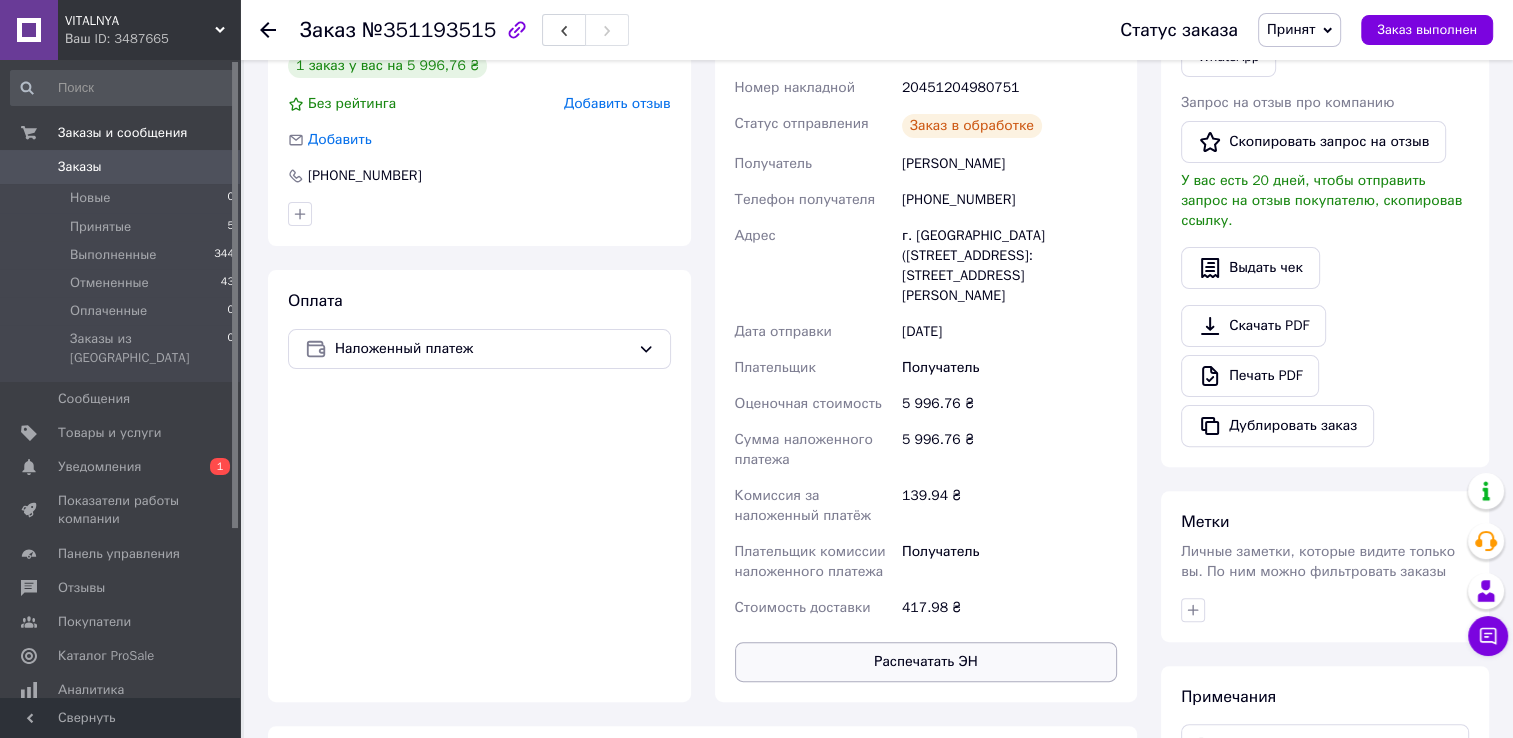 click on "Распечатать ЭН" at bounding box center [926, 662] 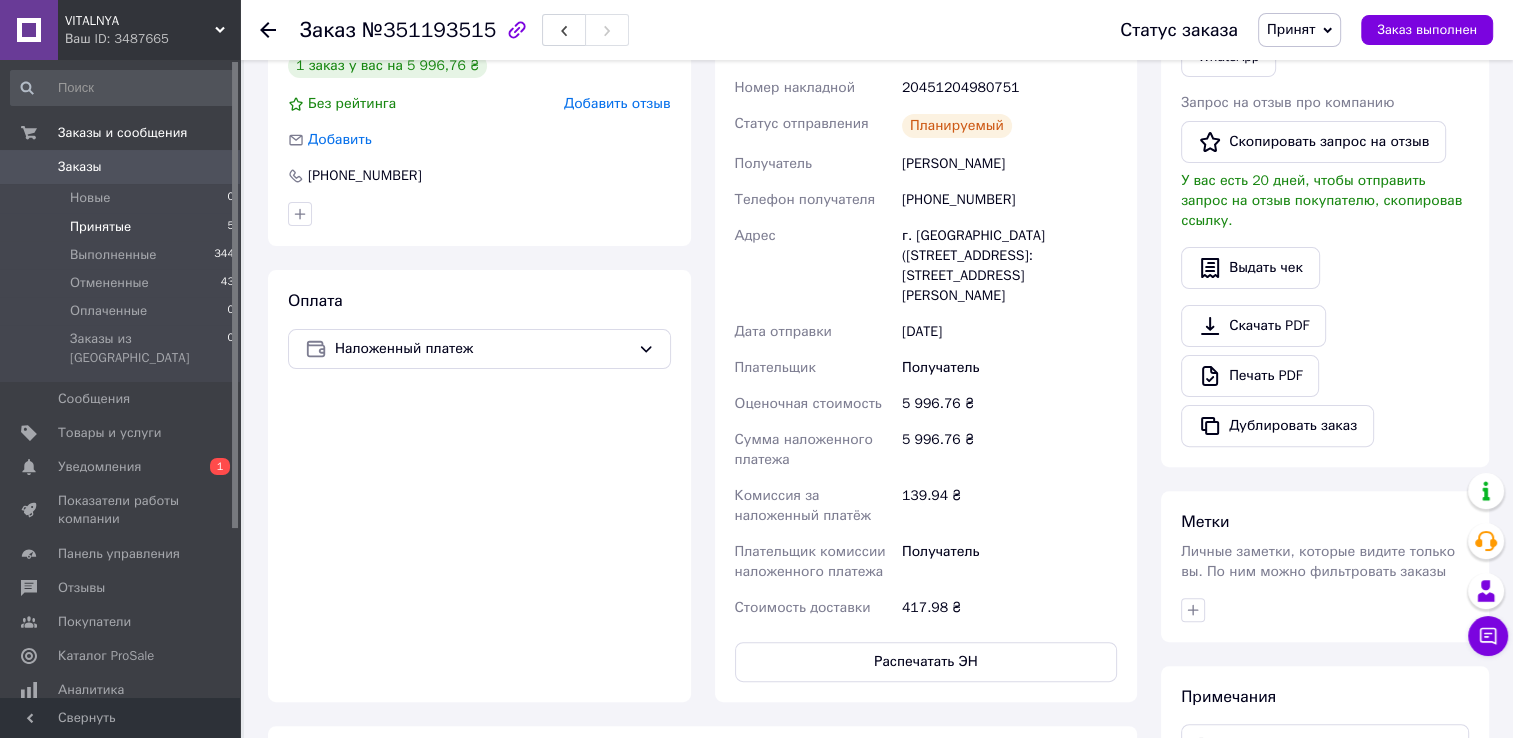 click on "Принятые 5" at bounding box center (123, 227) 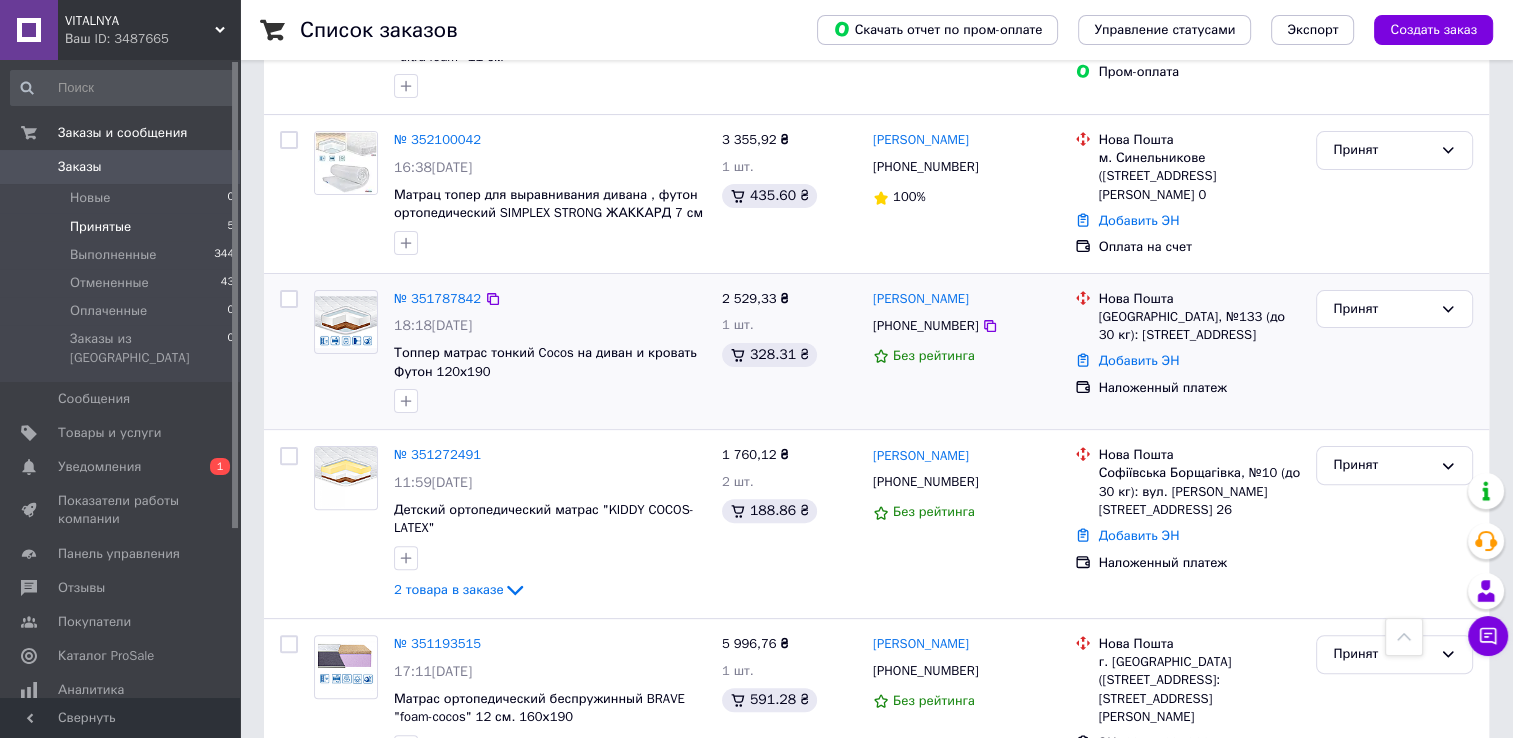 scroll, scrollTop: 555, scrollLeft: 0, axis: vertical 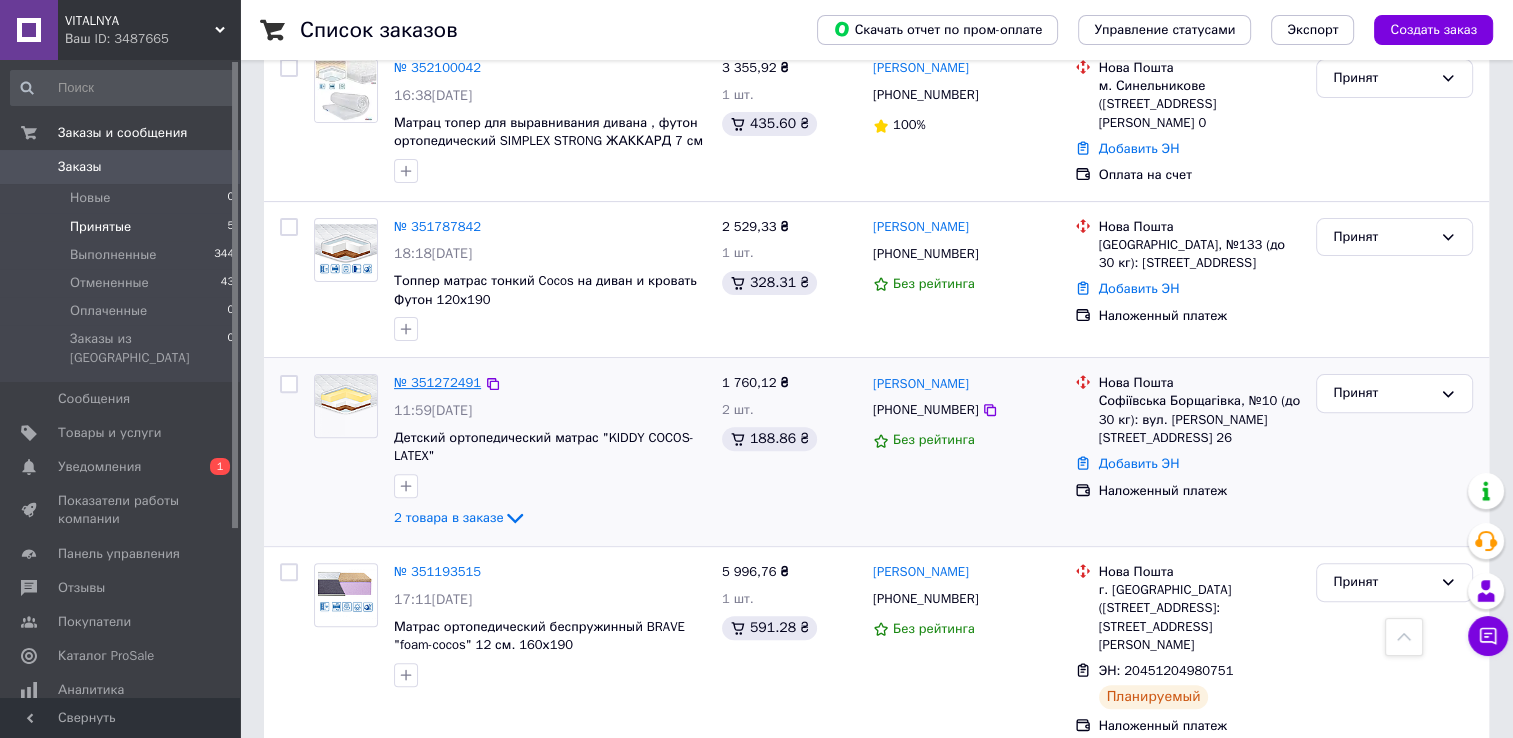 click on "№ 351272491" at bounding box center (437, 382) 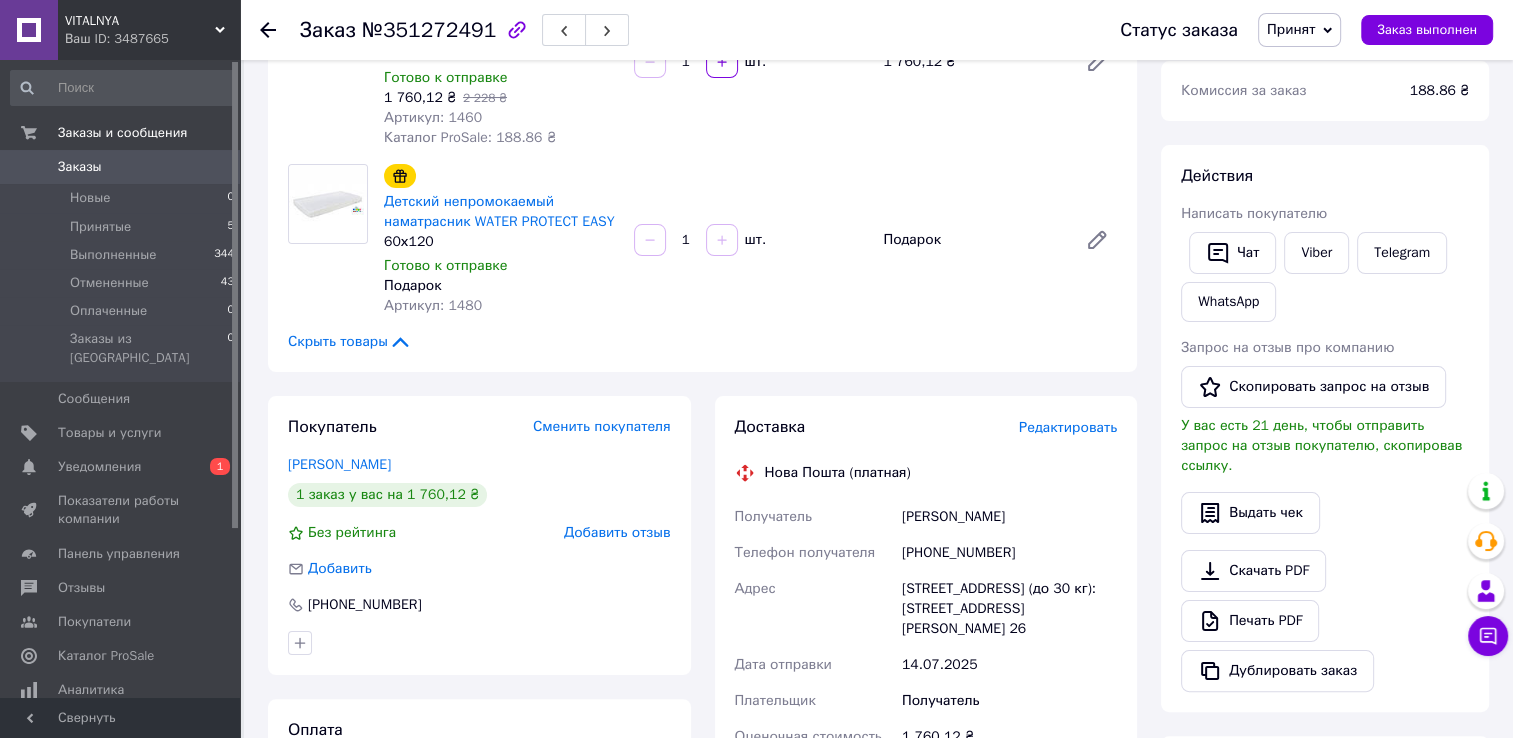 scroll, scrollTop: 155, scrollLeft: 0, axis: vertical 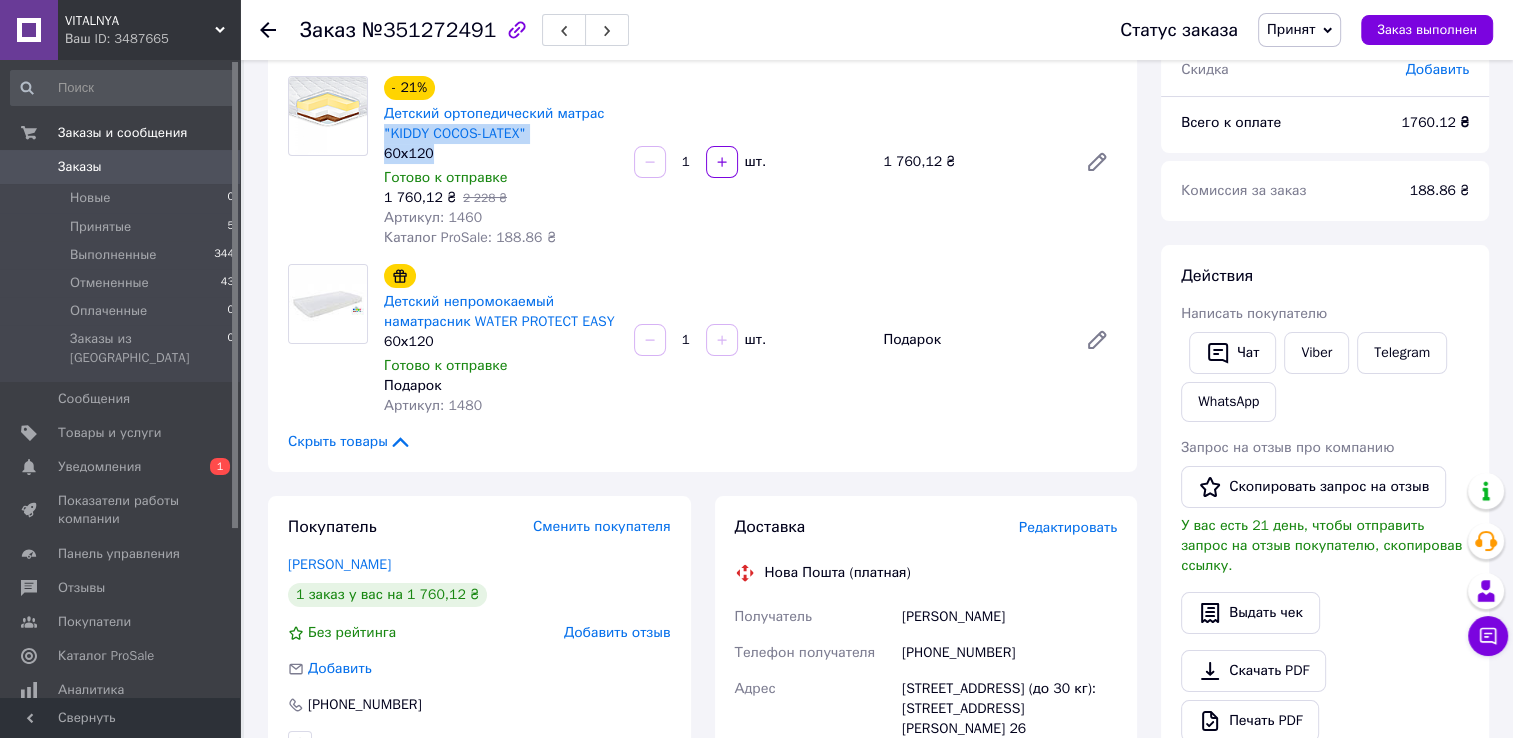 drag, startPoint x: 536, startPoint y: 153, endPoint x: 383, endPoint y: 137, distance: 153.83432 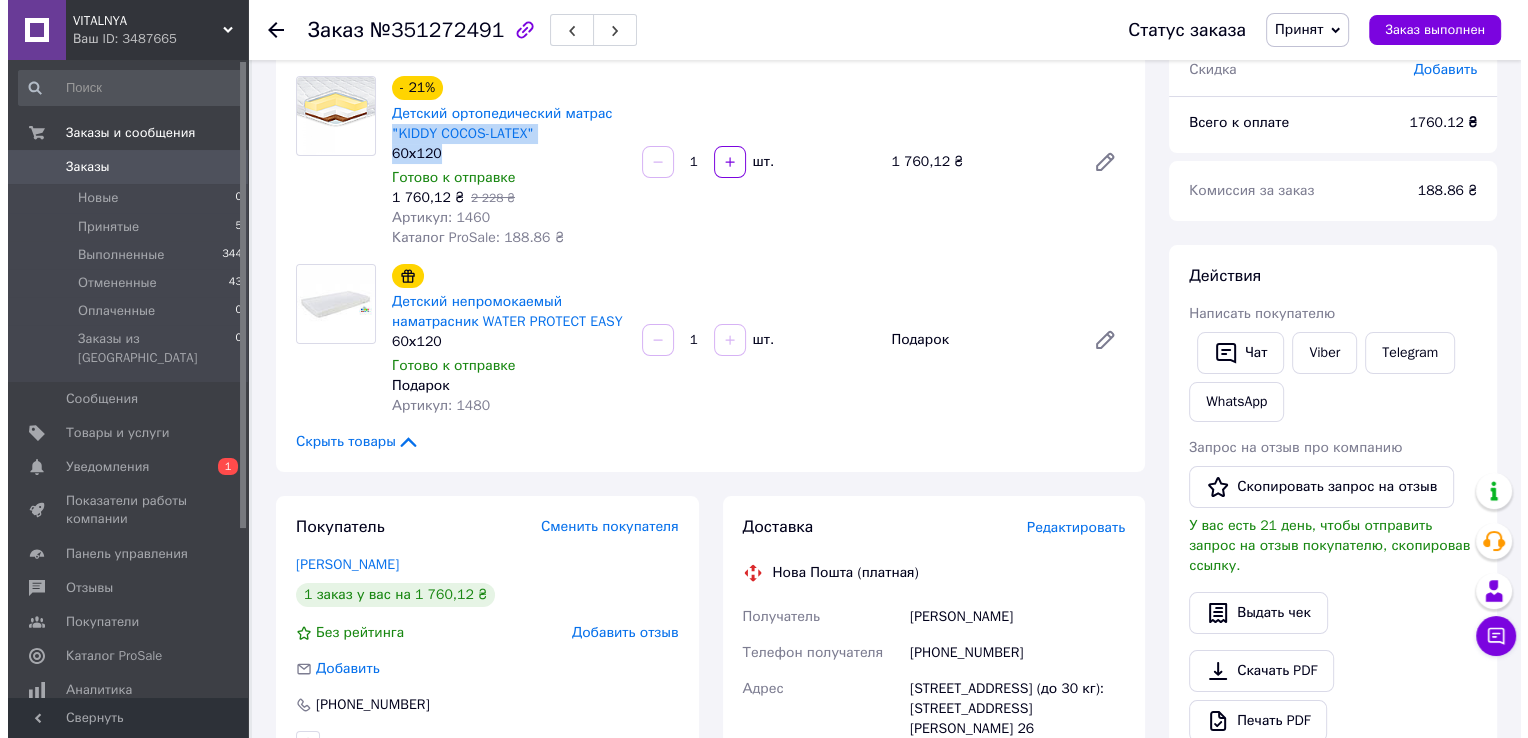 scroll, scrollTop: 355, scrollLeft: 0, axis: vertical 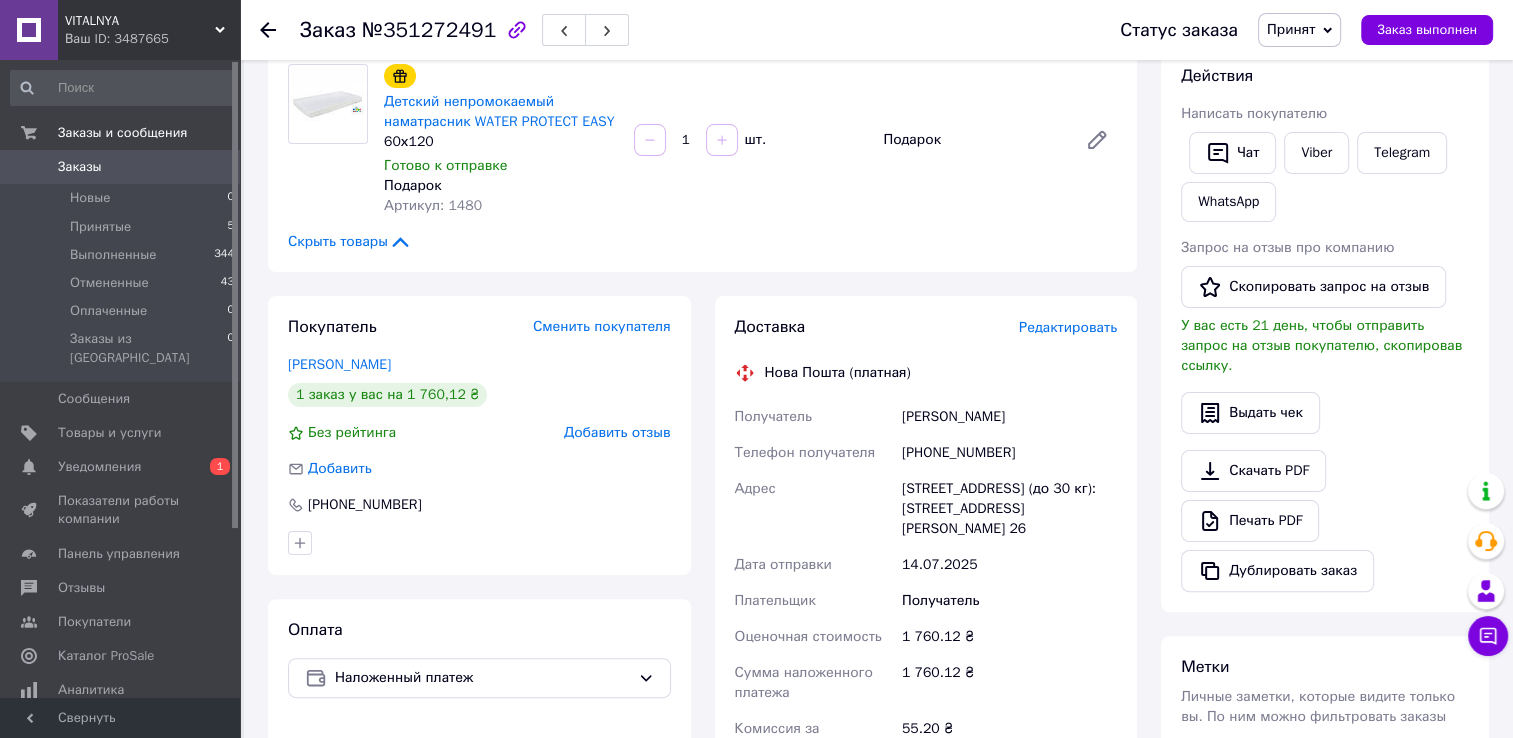 click on "Редактировать" at bounding box center (1068, 327) 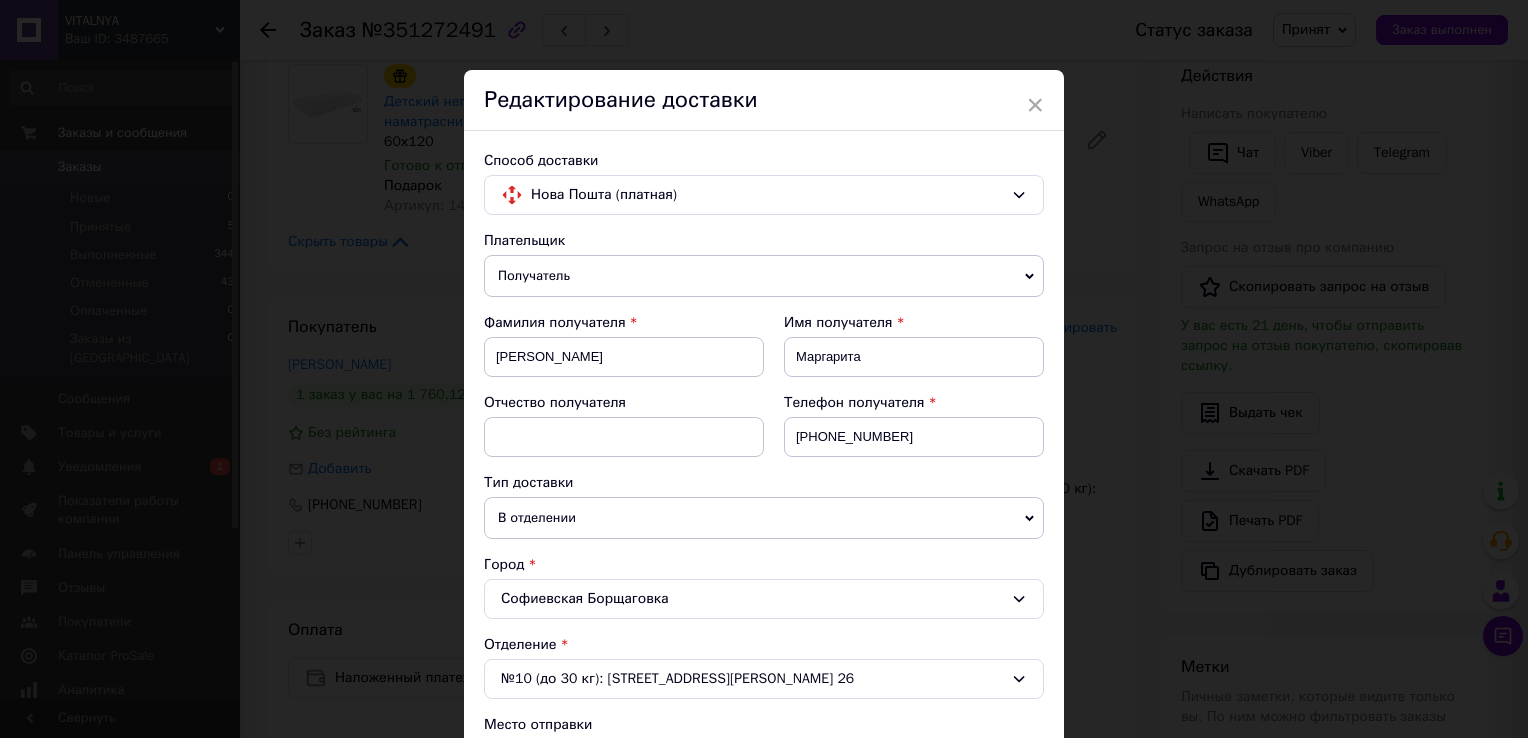 scroll, scrollTop: 300, scrollLeft: 0, axis: vertical 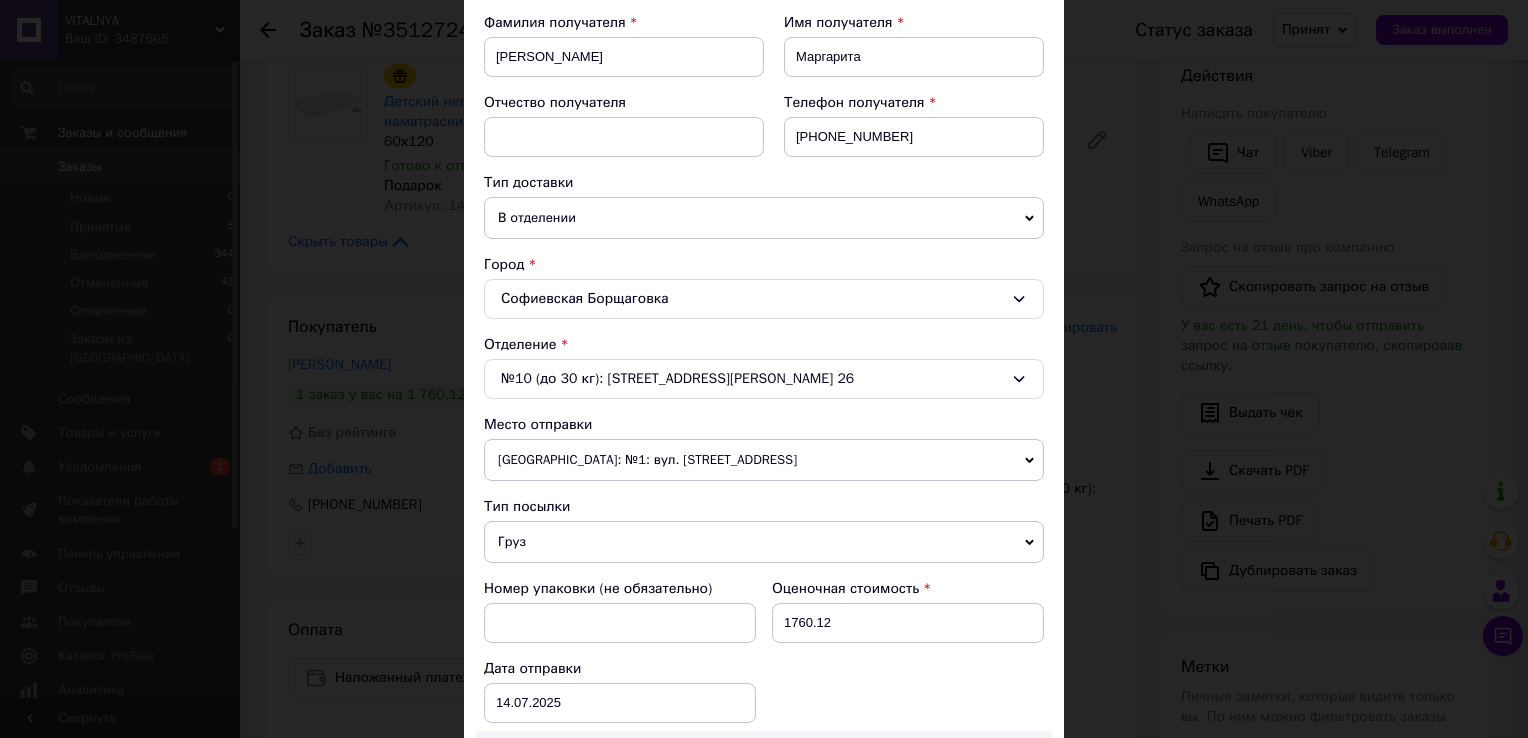 click on "№10 (до 30 кг): [STREET_ADDRESS][PERSON_NAME] 26" at bounding box center (764, 379) 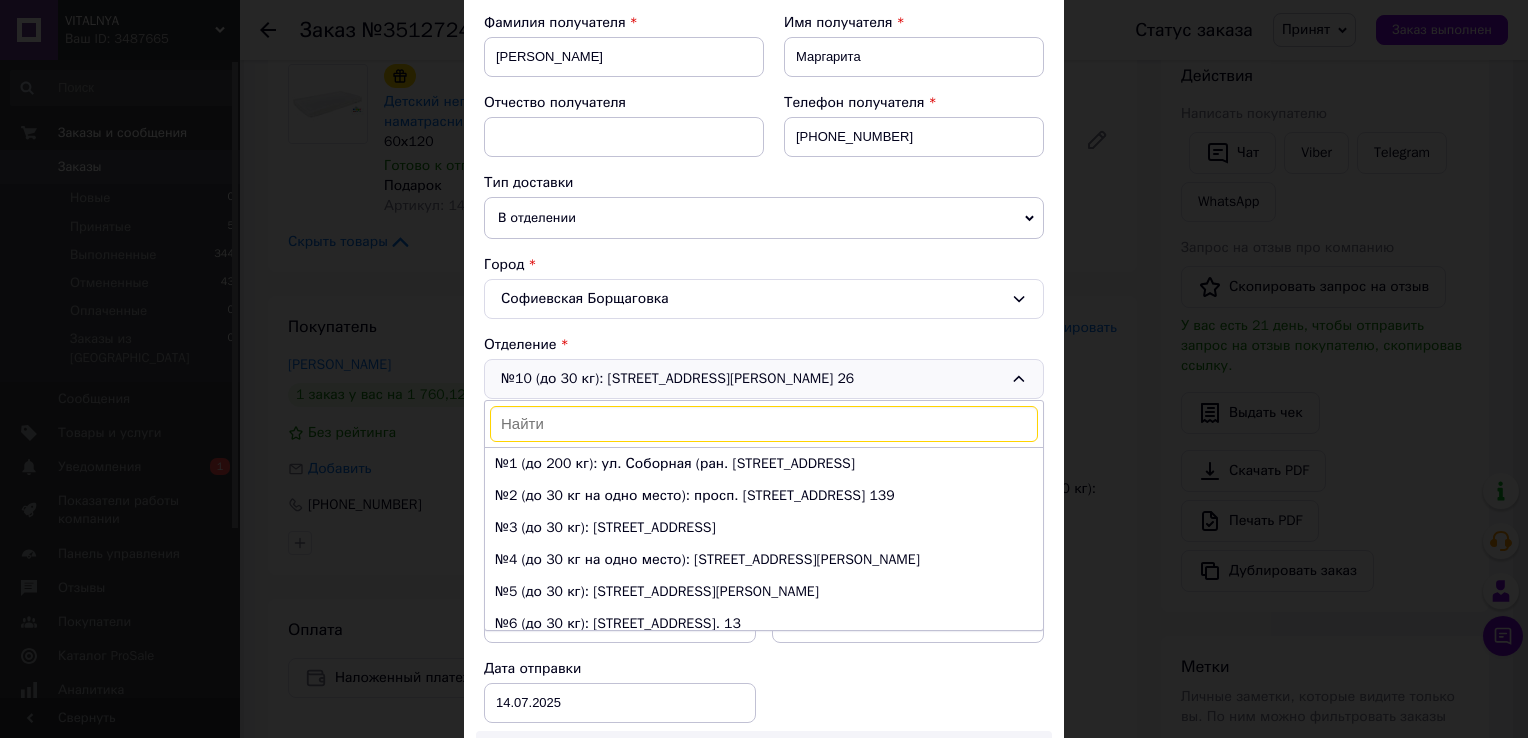scroll, scrollTop: 288, scrollLeft: 0, axis: vertical 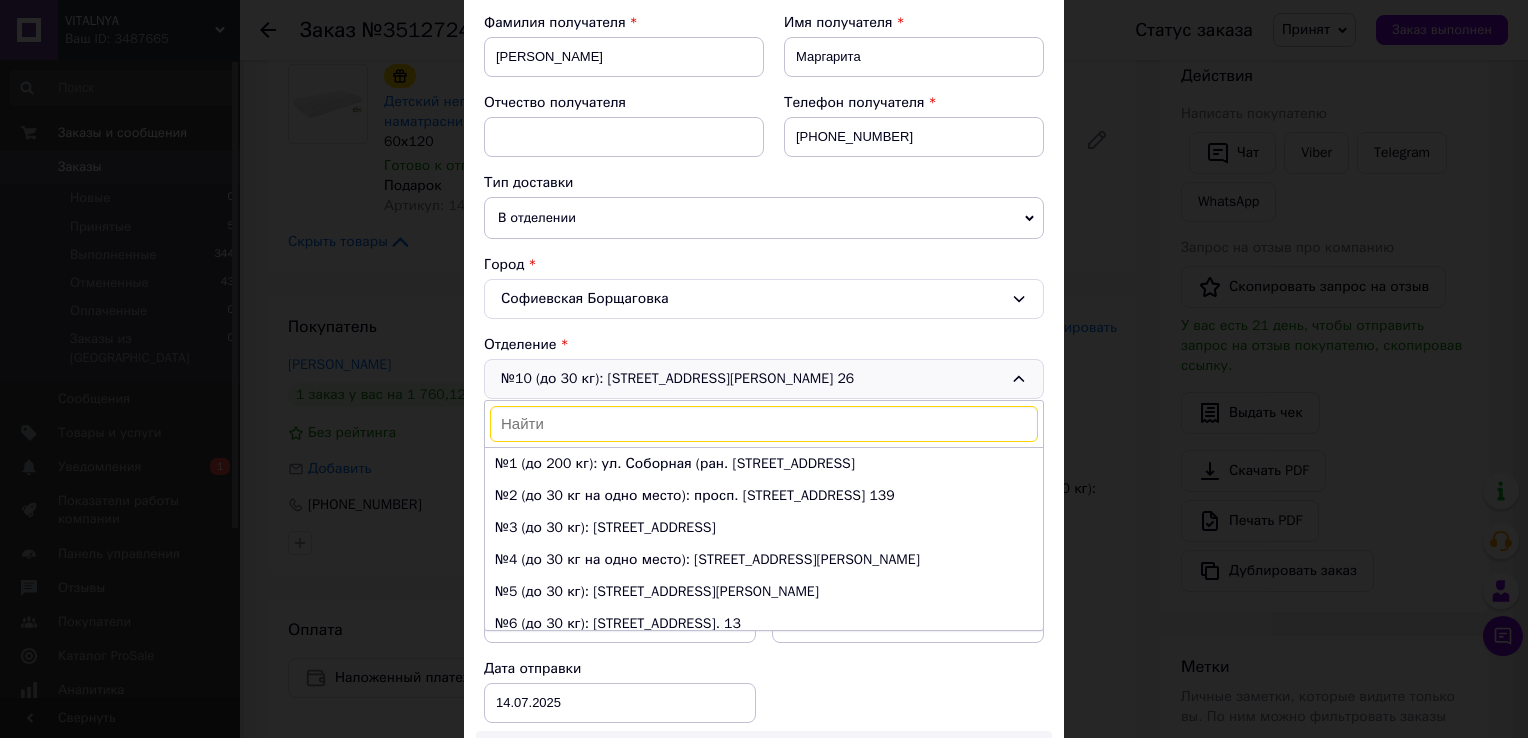click 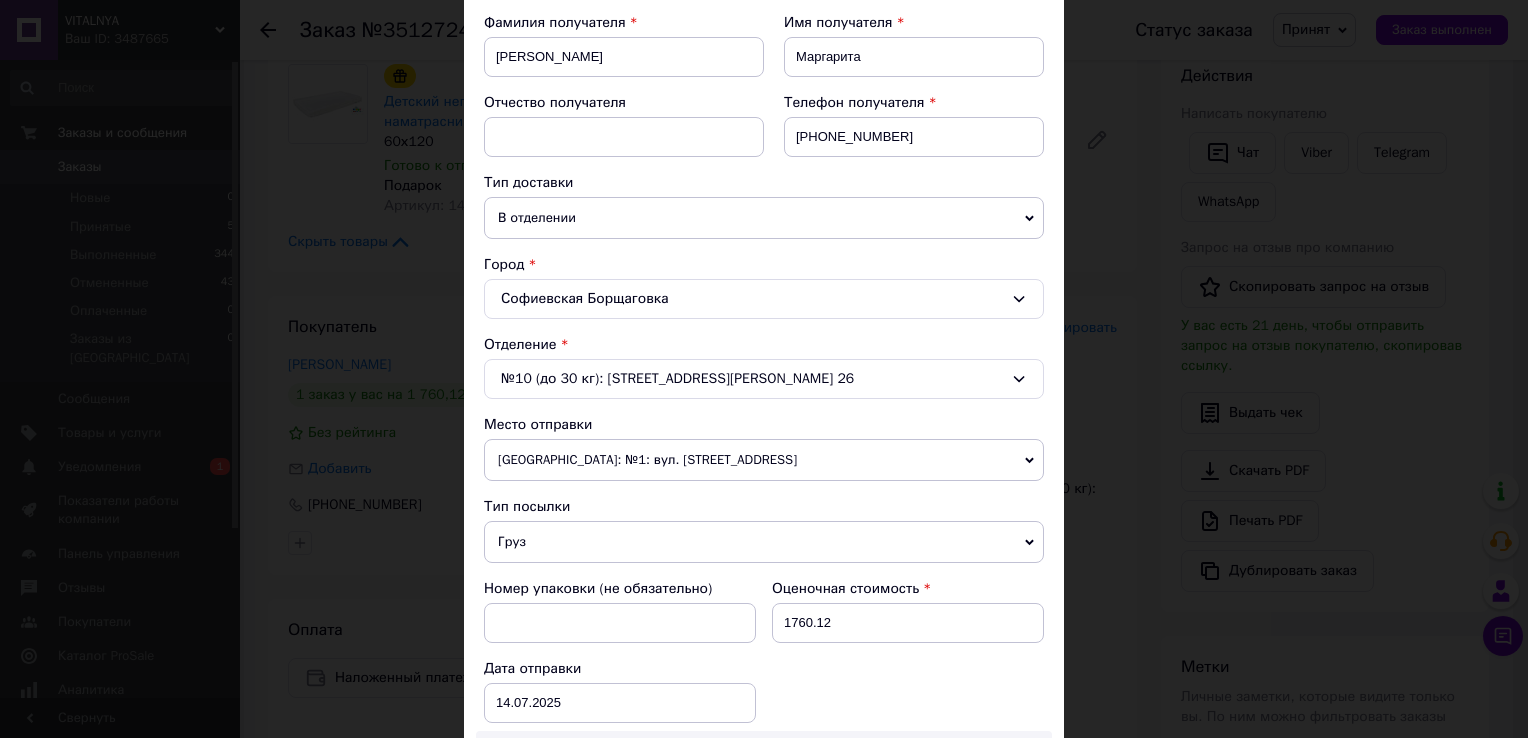 click on "№10 (до 30 кг): [STREET_ADDRESS][PERSON_NAME] 26" at bounding box center (764, 379) 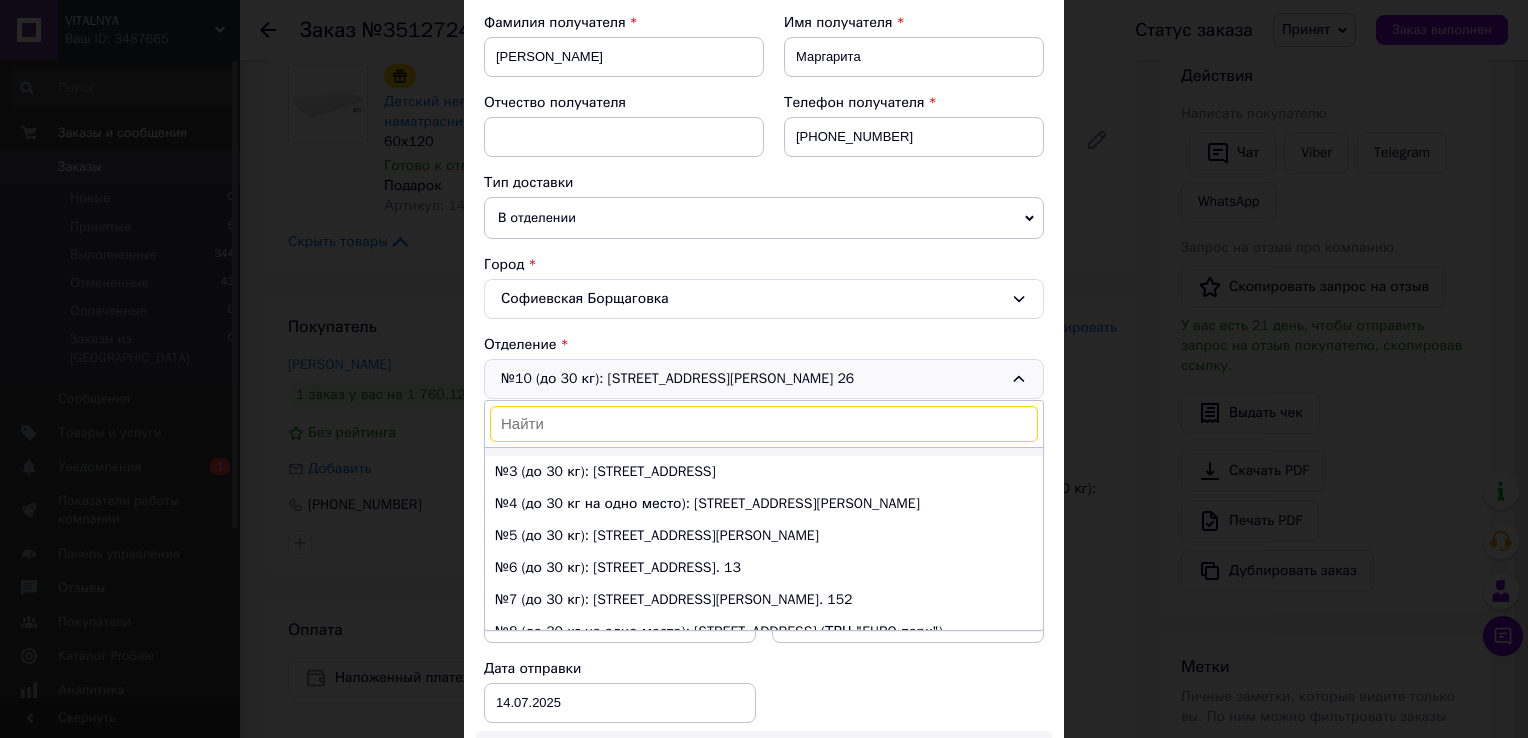 scroll, scrollTop: 0, scrollLeft: 0, axis: both 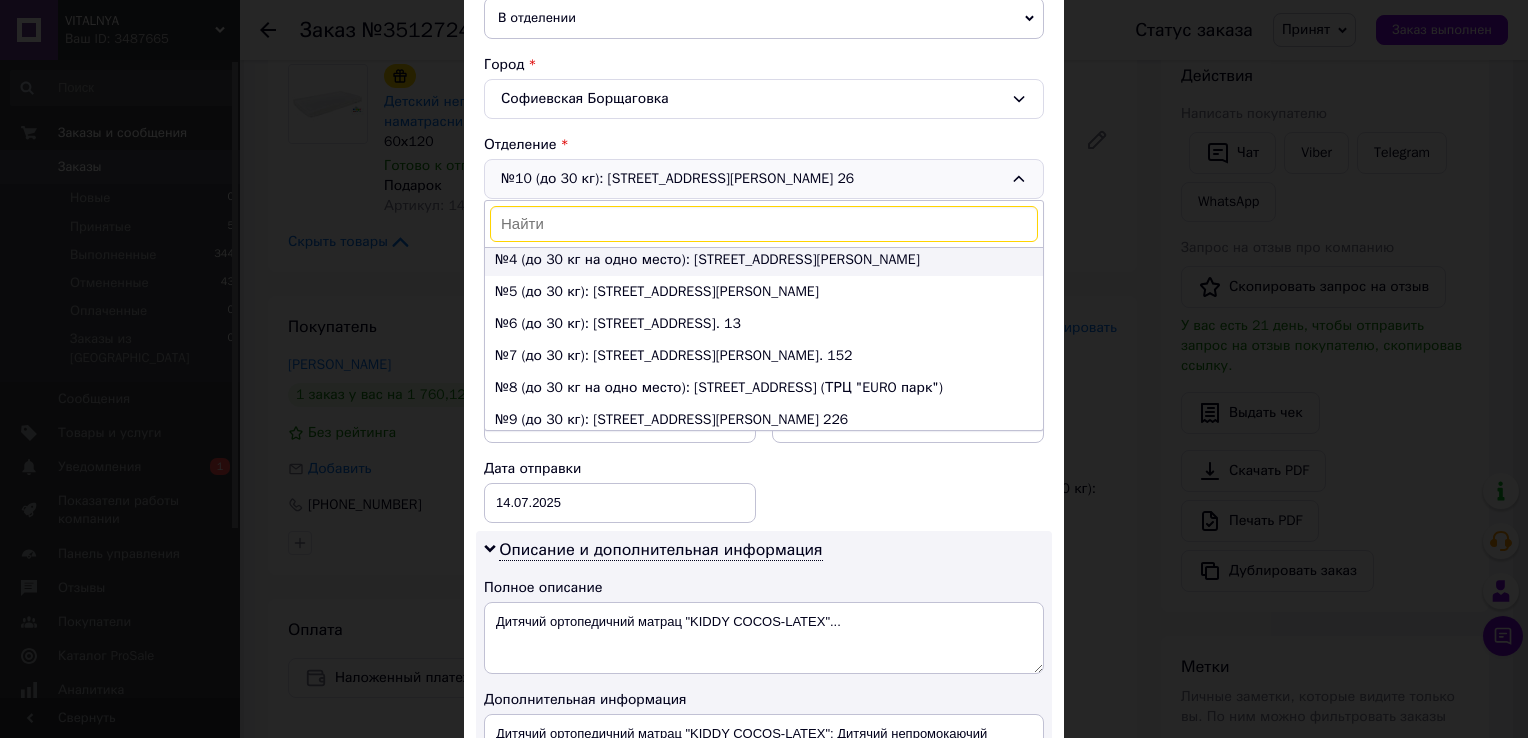 click on "№4 (до 30 кг на одно место): [STREET_ADDRESS][PERSON_NAME]" at bounding box center [764, 260] 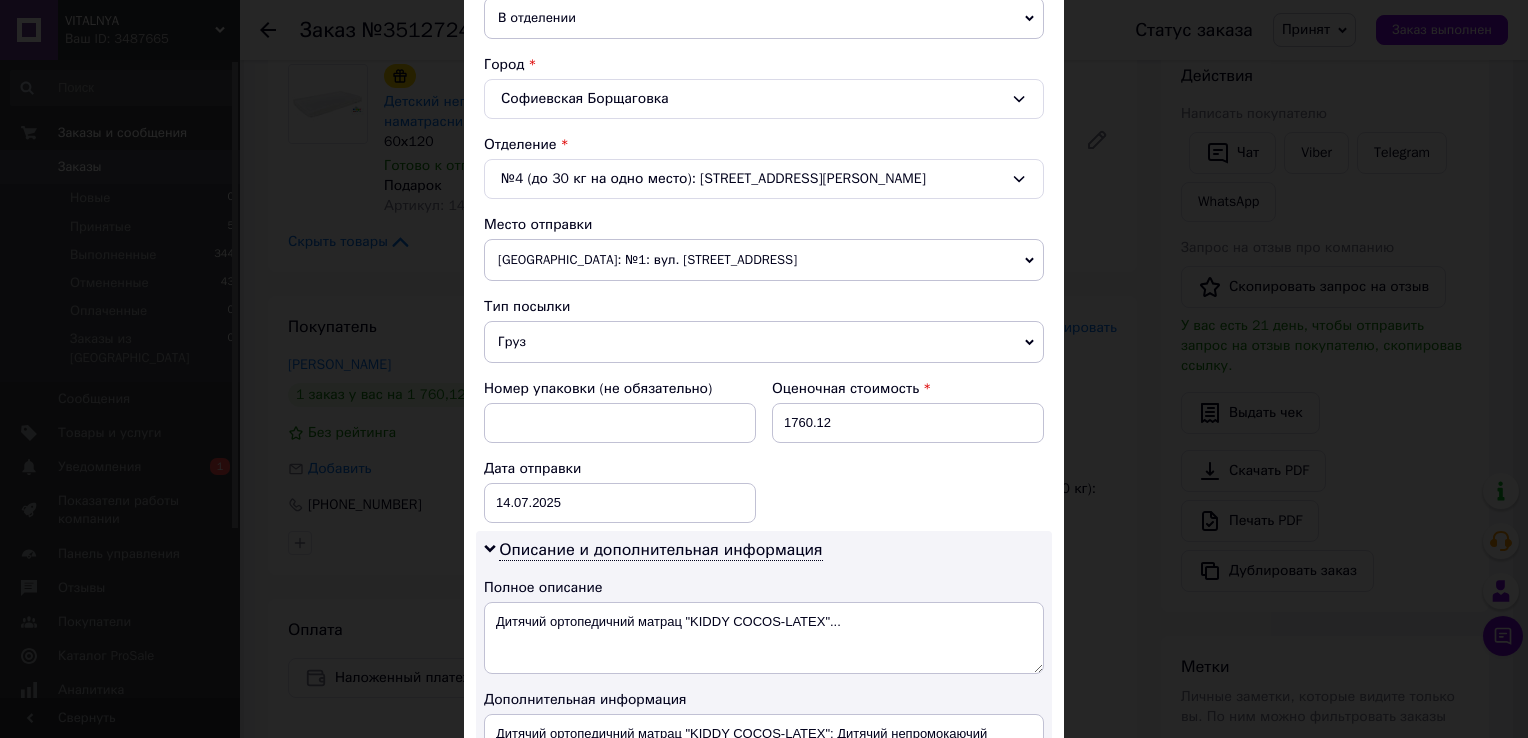click on "[GEOGRAPHIC_DATA]: №1: вул. [STREET_ADDRESS]" at bounding box center (764, 260) 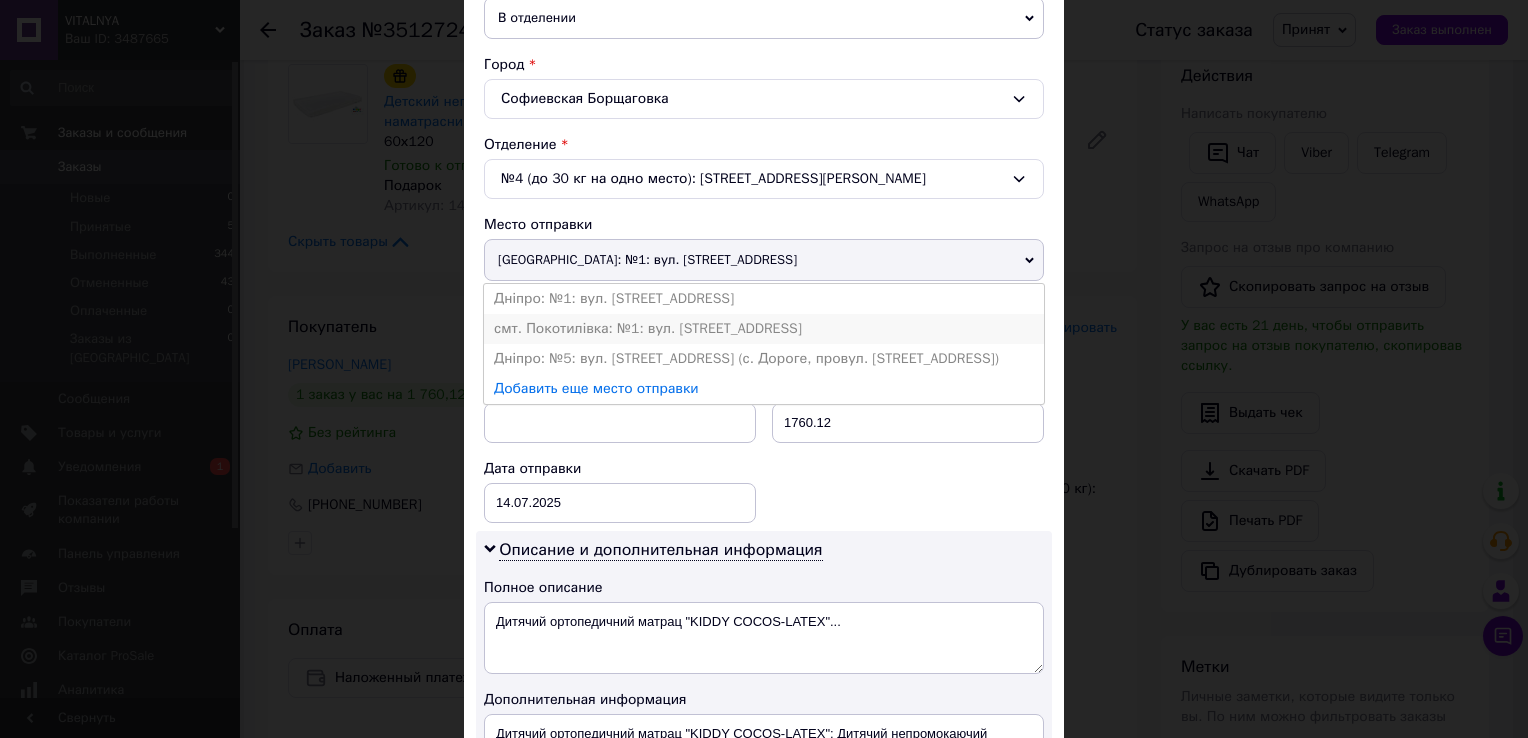 click on "смт. Покотилівка: №1: вул. [STREET_ADDRESS]" at bounding box center [764, 329] 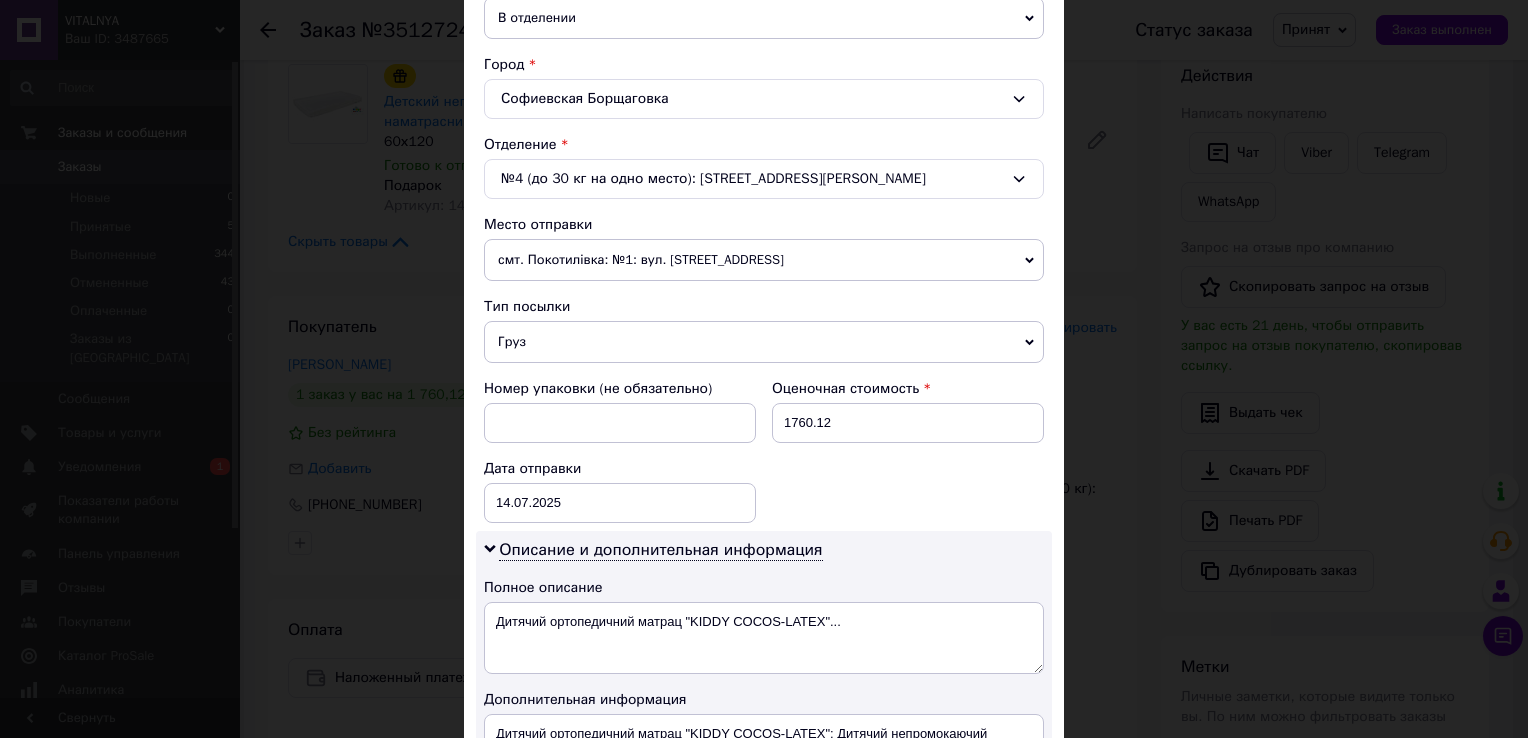 click on "Тип посылки" at bounding box center (764, 307) 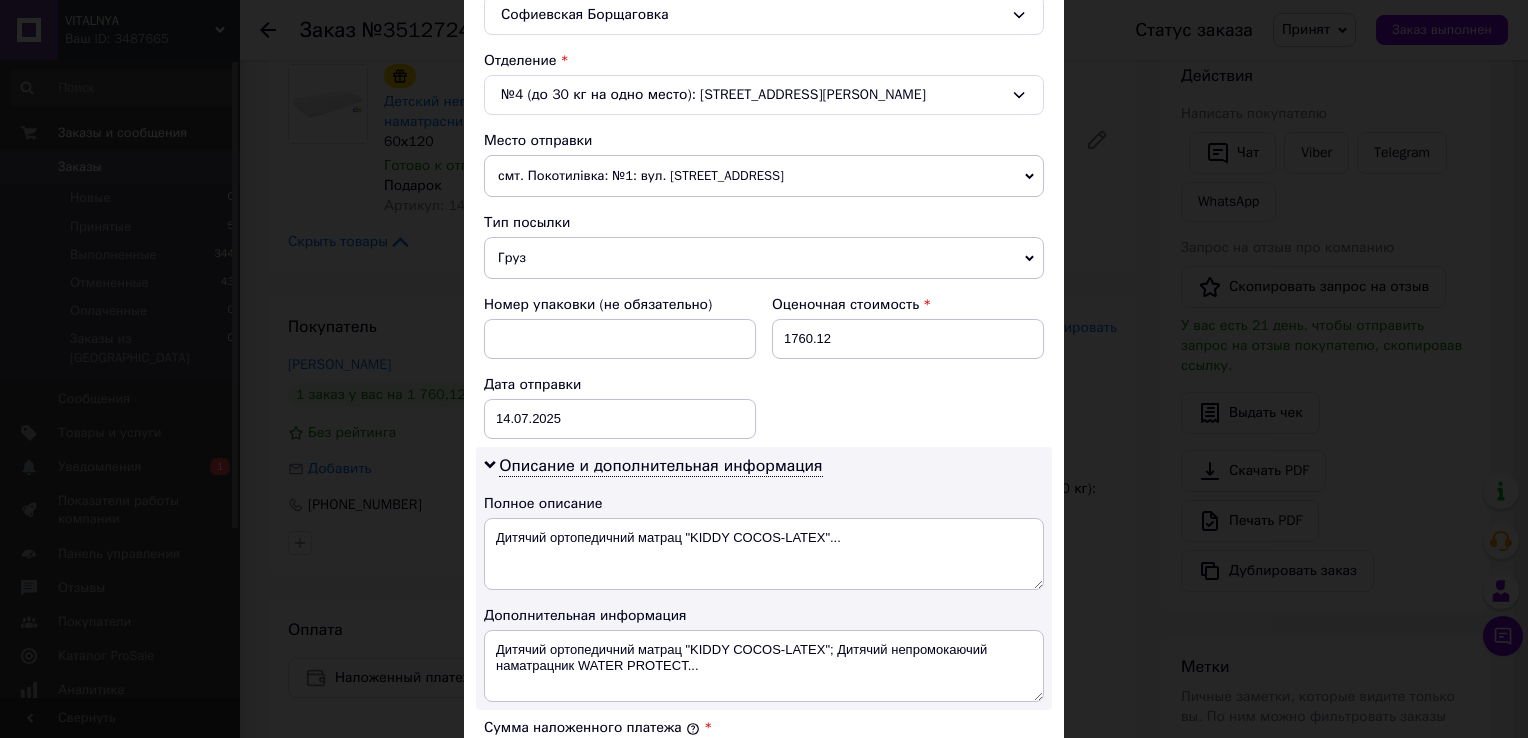 scroll, scrollTop: 700, scrollLeft: 0, axis: vertical 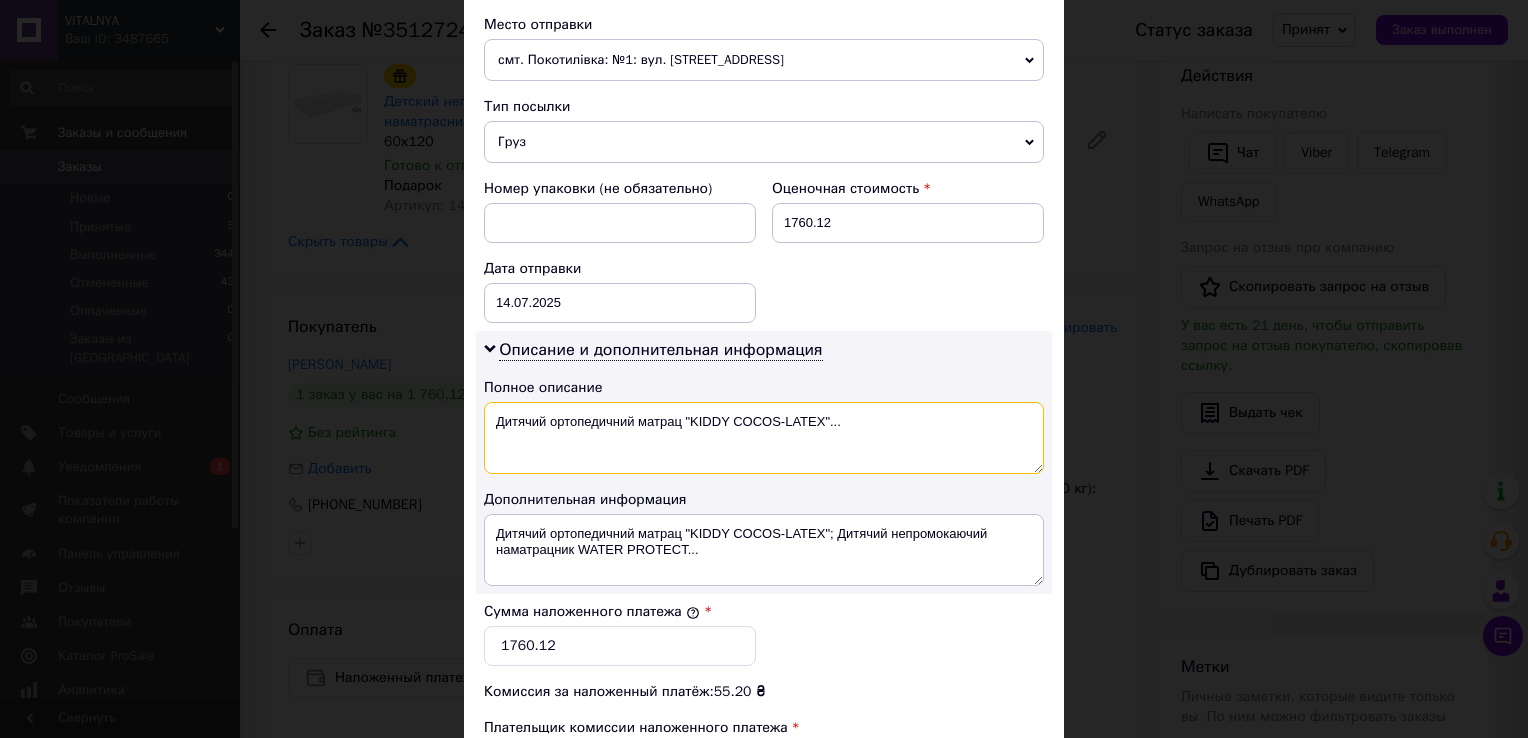 click on "Дитячий ортопедичний матрац "KIDDY COCOS-LATEX"..." at bounding box center [764, 438] 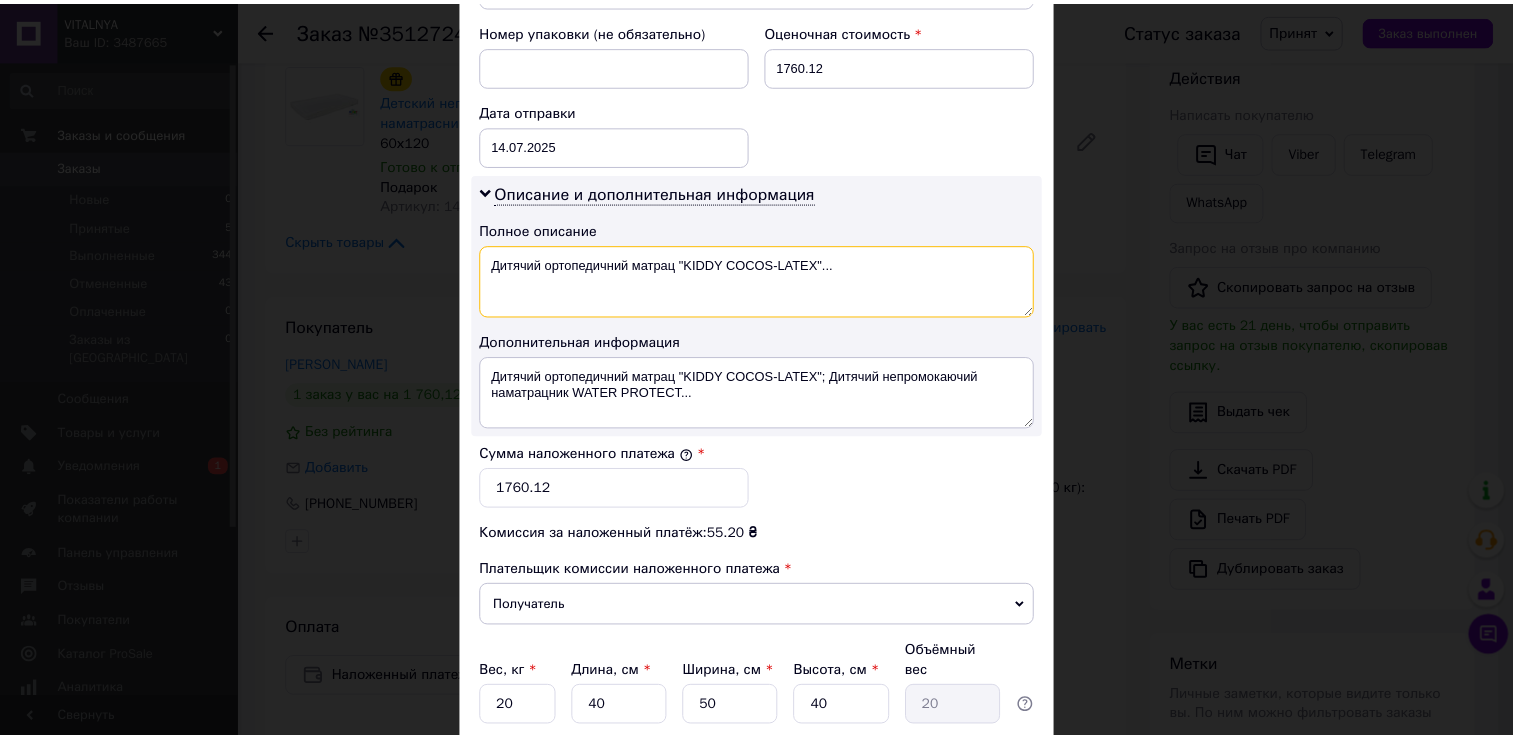 scroll, scrollTop: 1004, scrollLeft: 0, axis: vertical 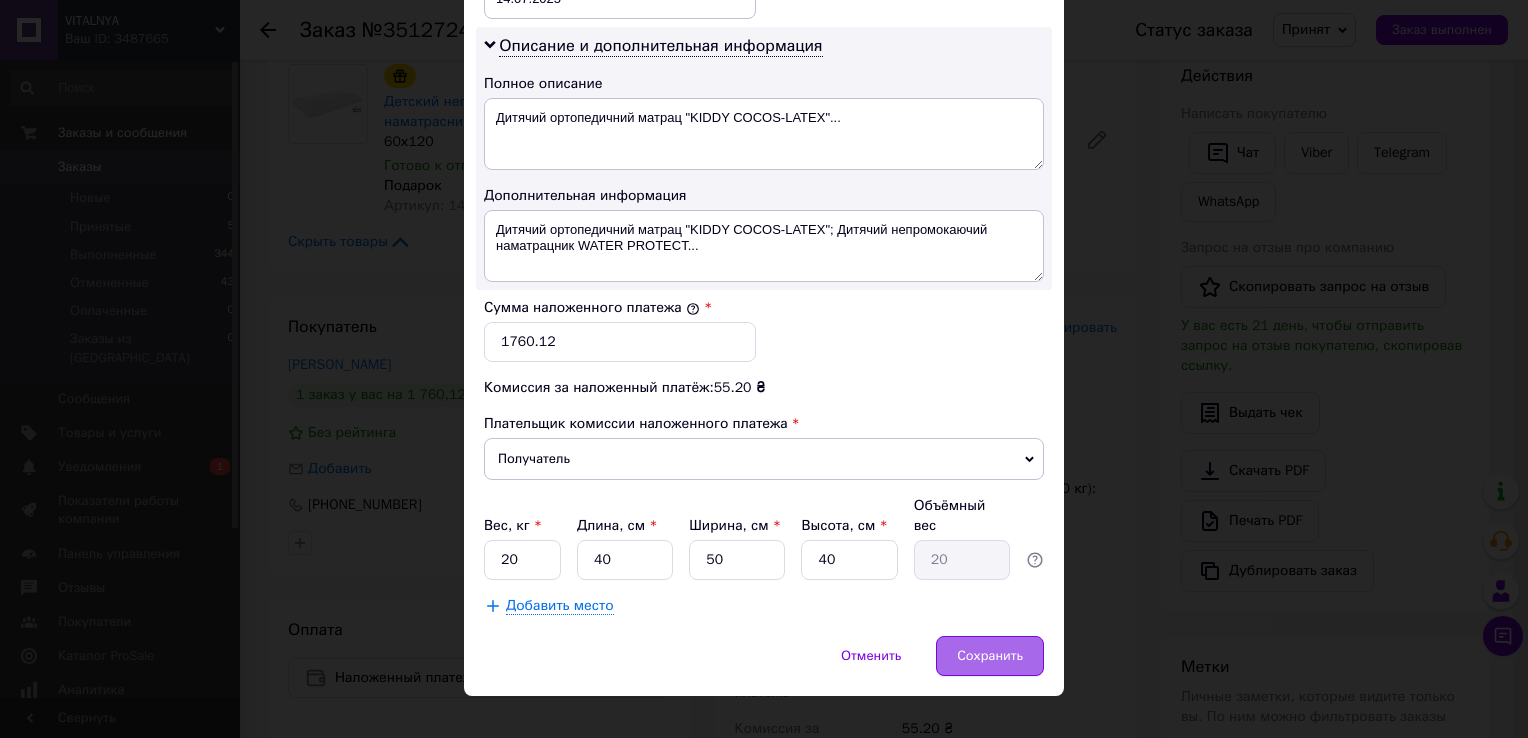 click on "Сохранить" at bounding box center [990, 656] 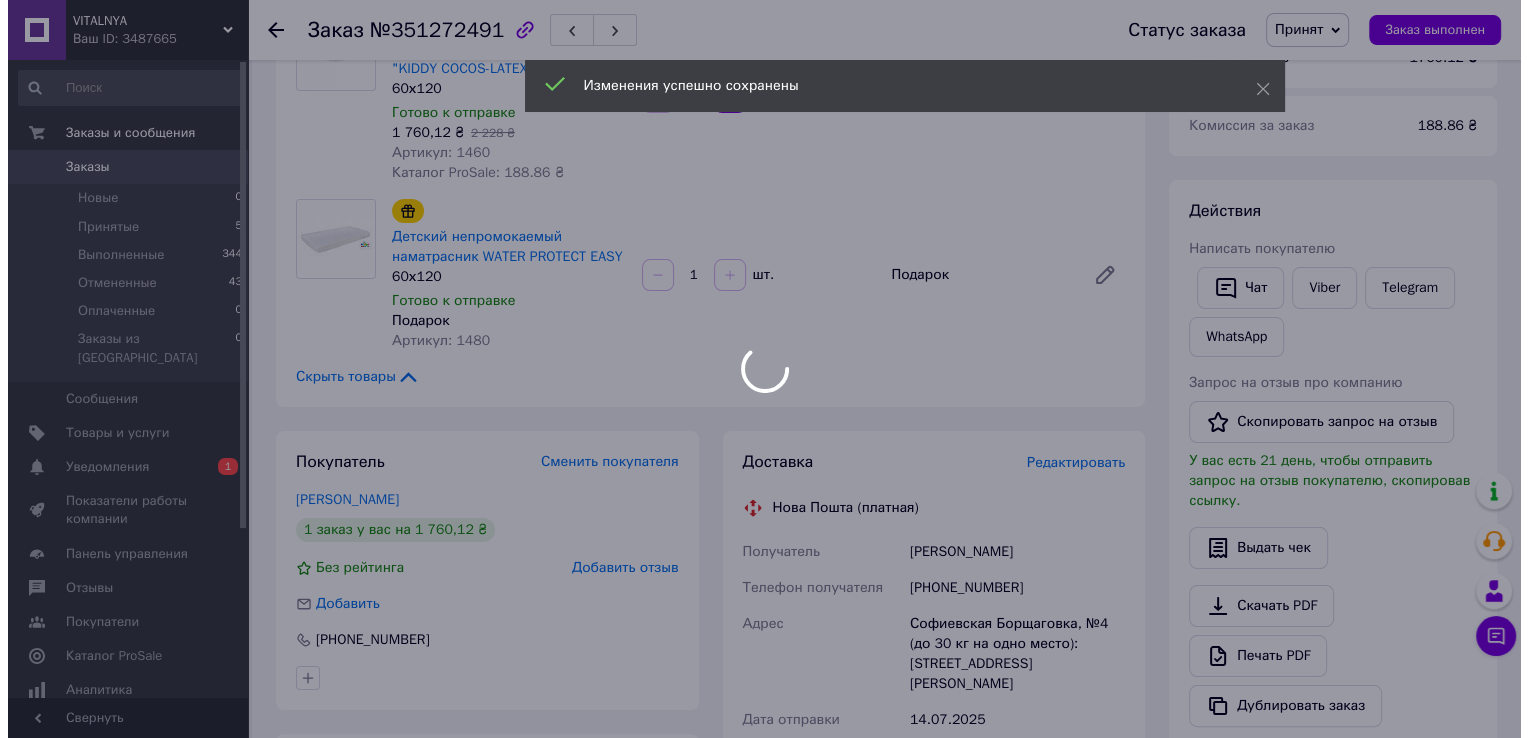 scroll, scrollTop: 55, scrollLeft: 0, axis: vertical 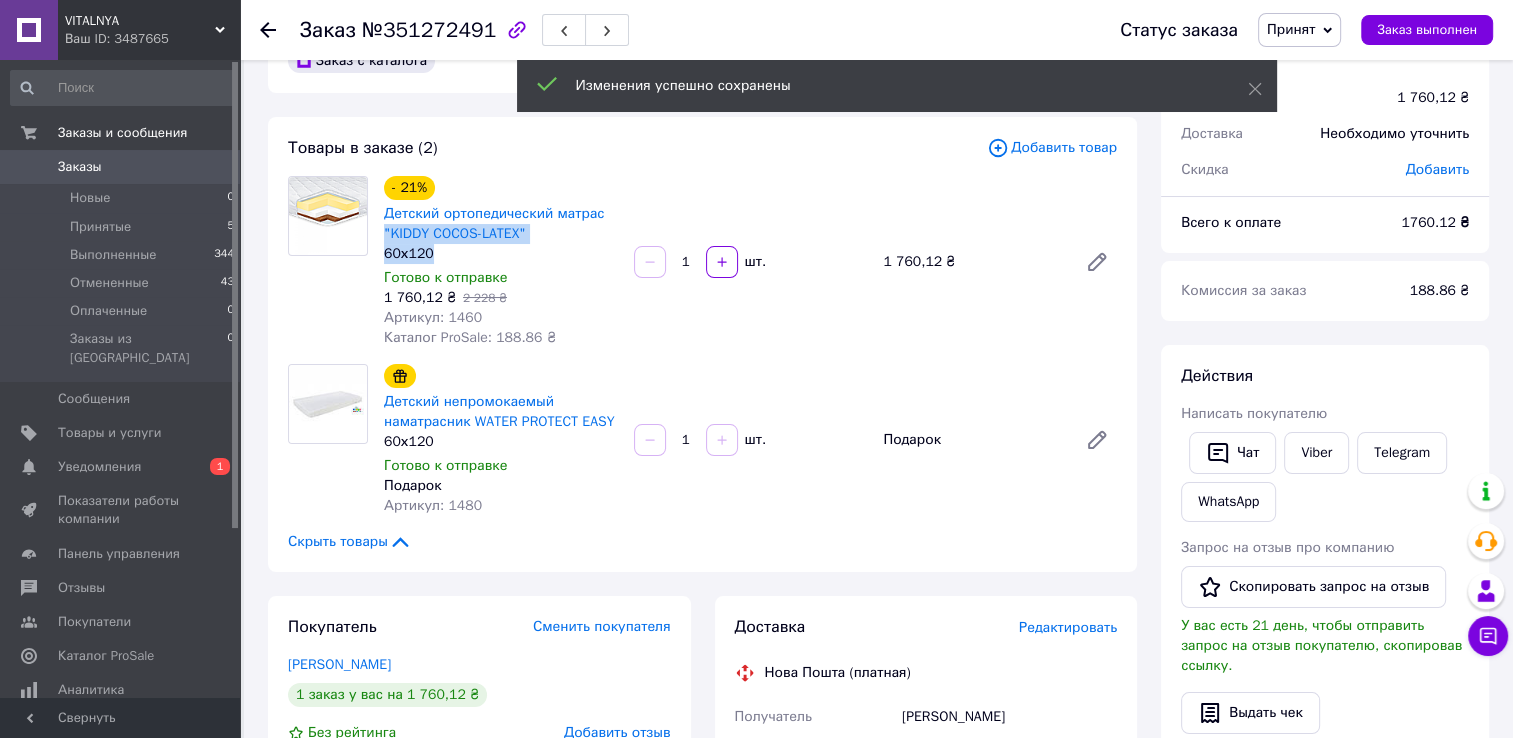 drag, startPoint x: 508, startPoint y: 252, endPoint x: 381, endPoint y: 228, distance: 129.24782 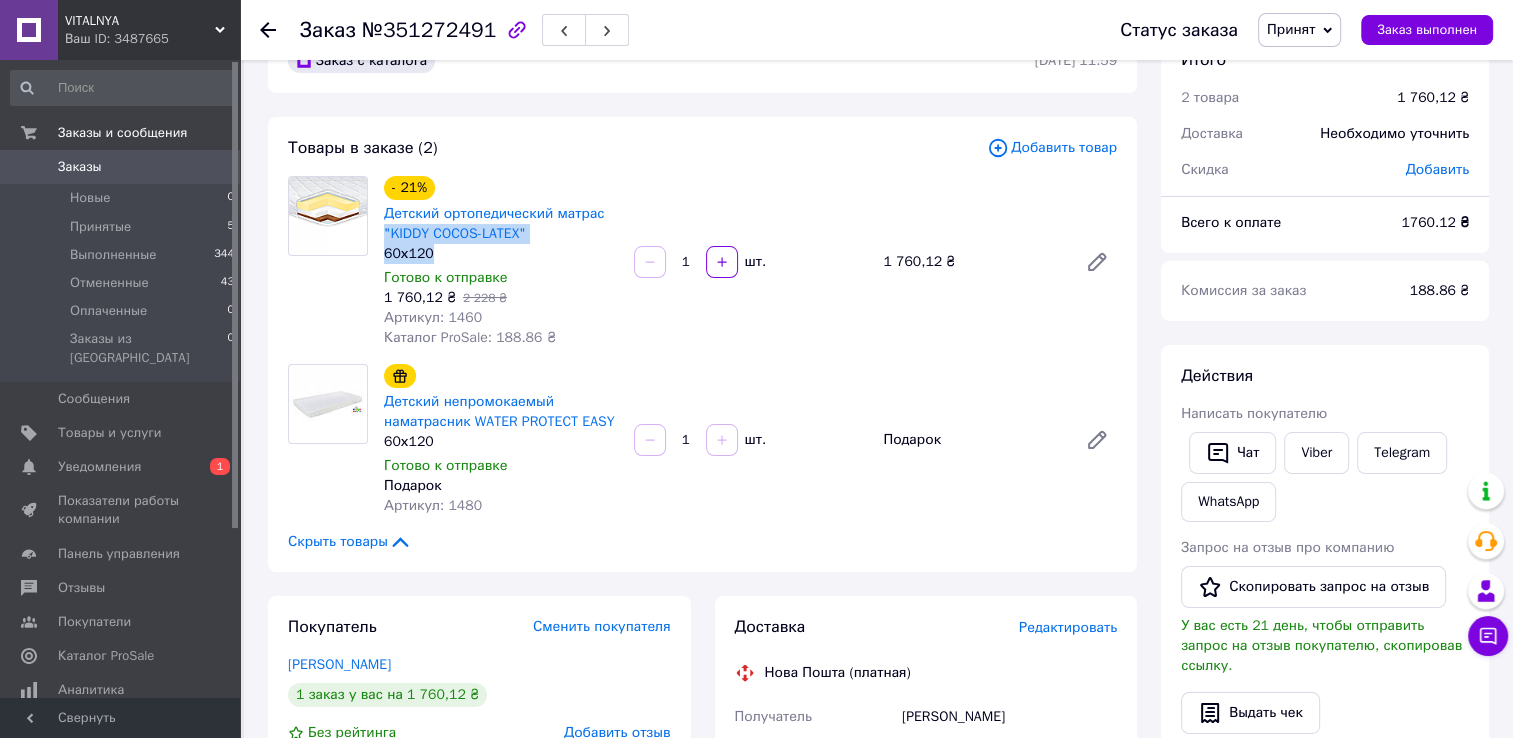 copy on ""KIDDY COCOS-LATEX" 60х120" 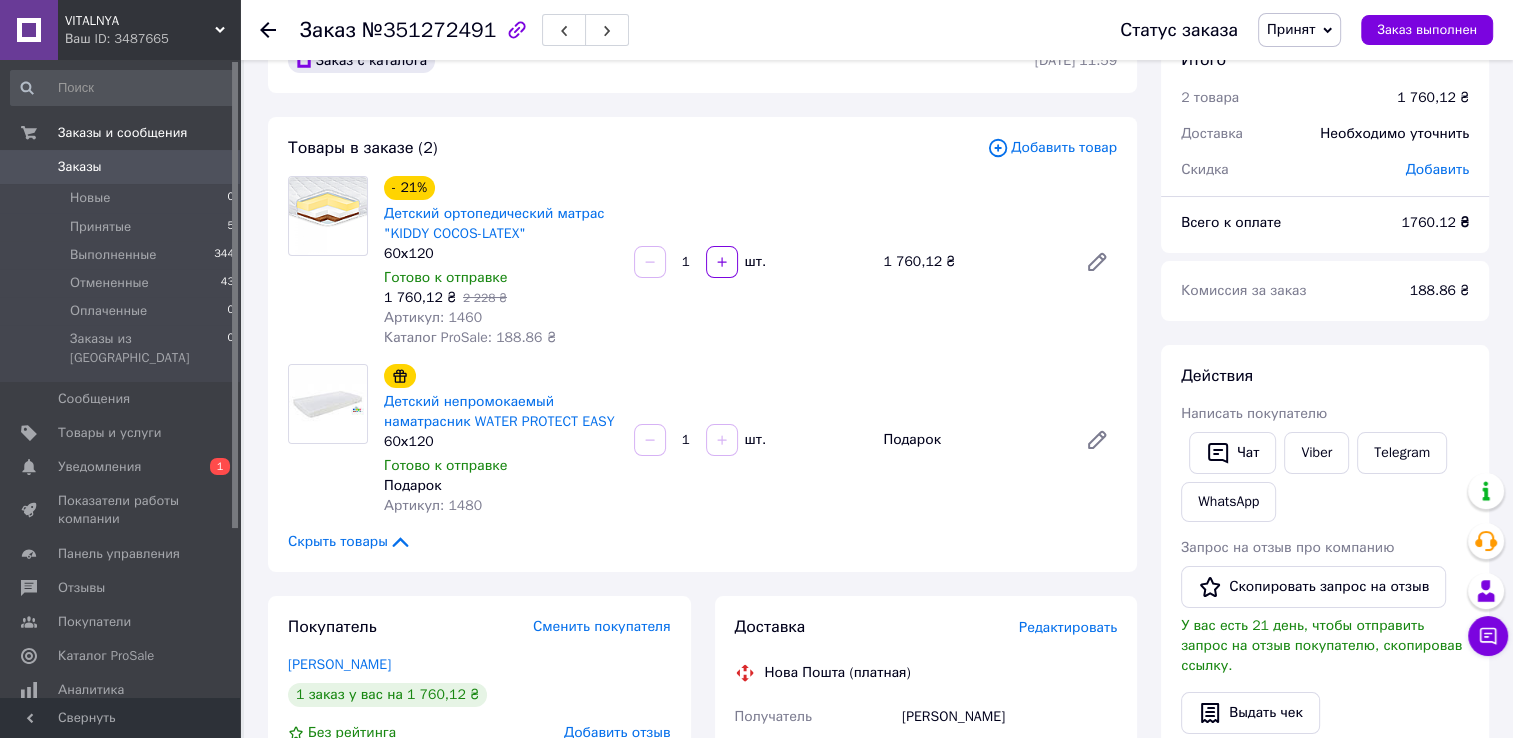 click on "Редактировать" at bounding box center [1068, 627] 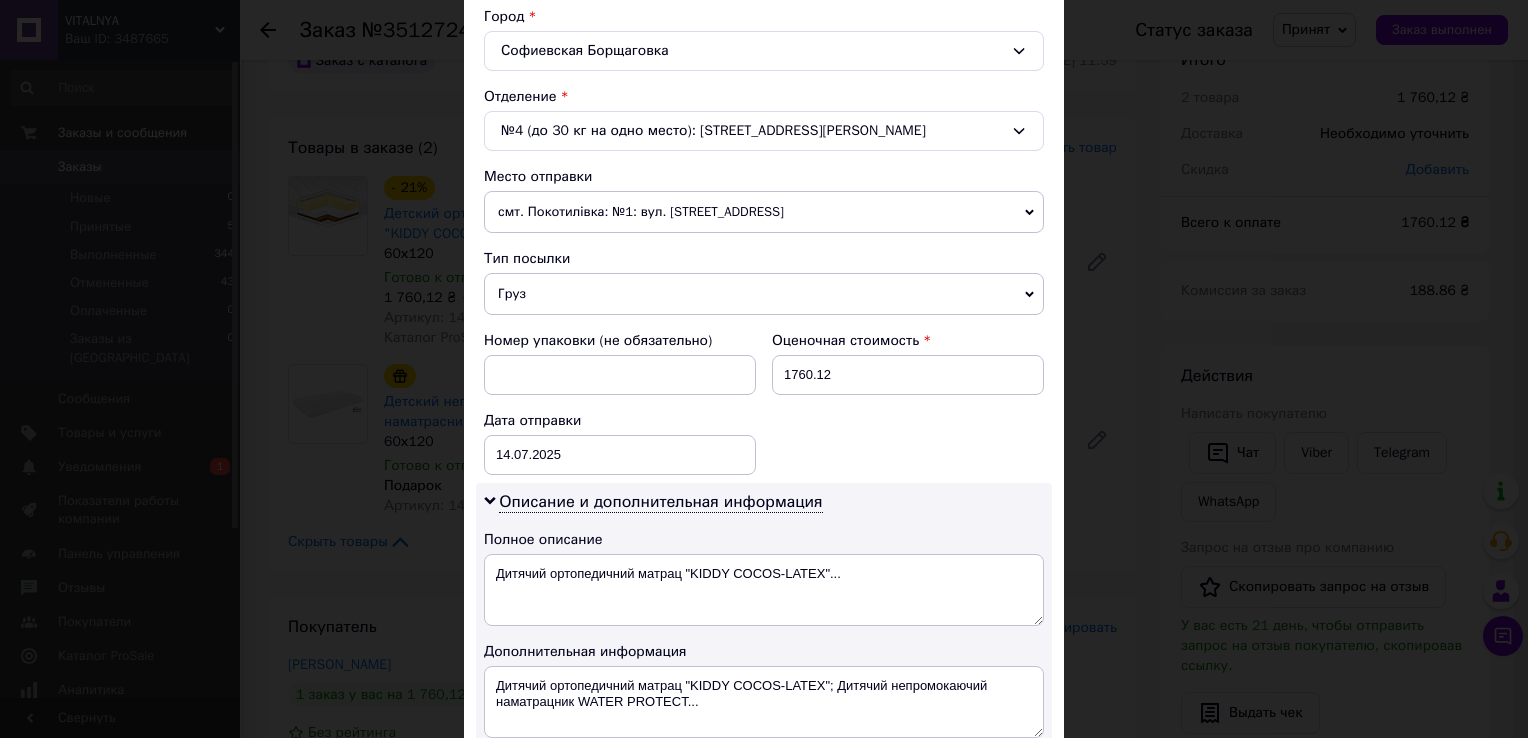 scroll, scrollTop: 500, scrollLeft: 0, axis: vertical 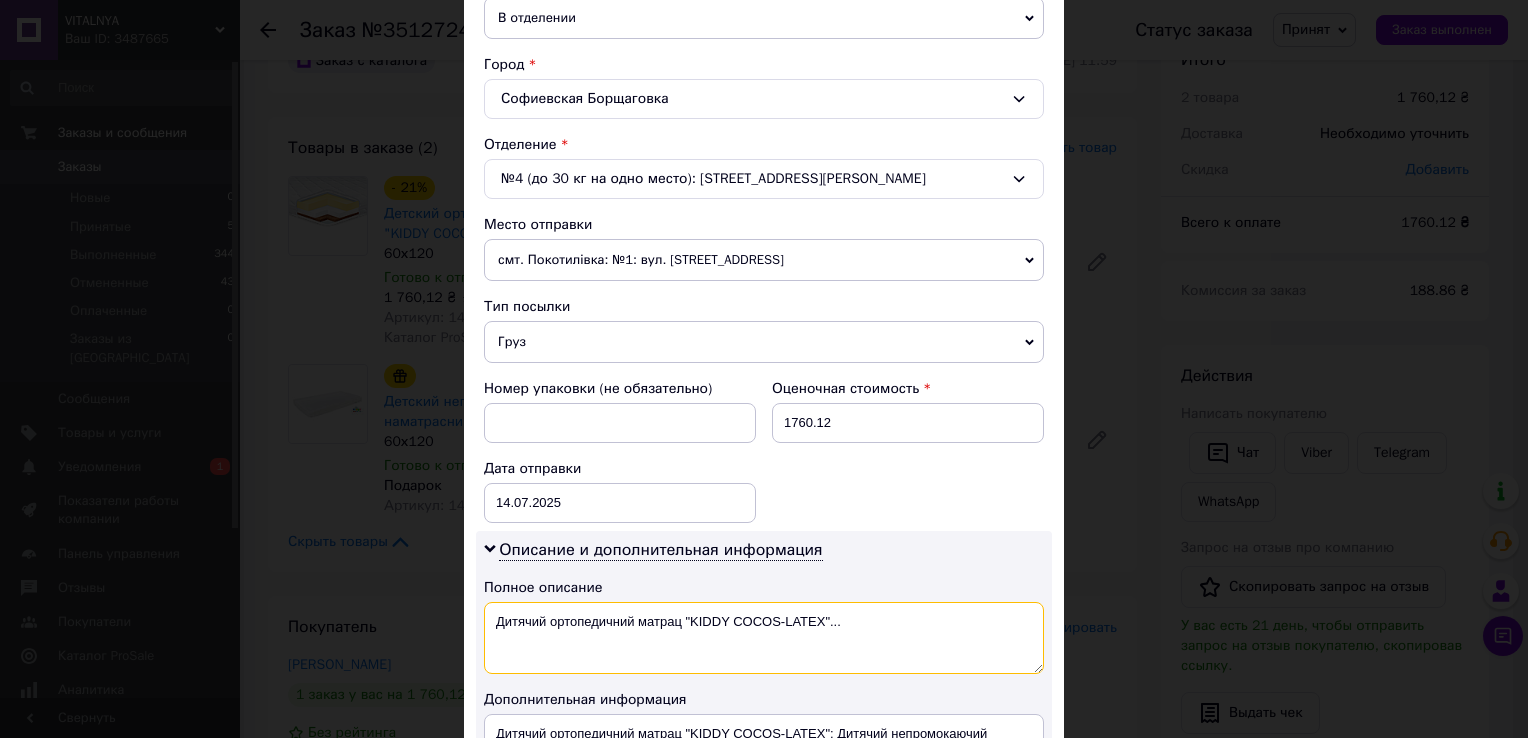 click on "Дитячий ортопедичний матрац "KIDDY COCOS-LATEX"..." at bounding box center [764, 638] 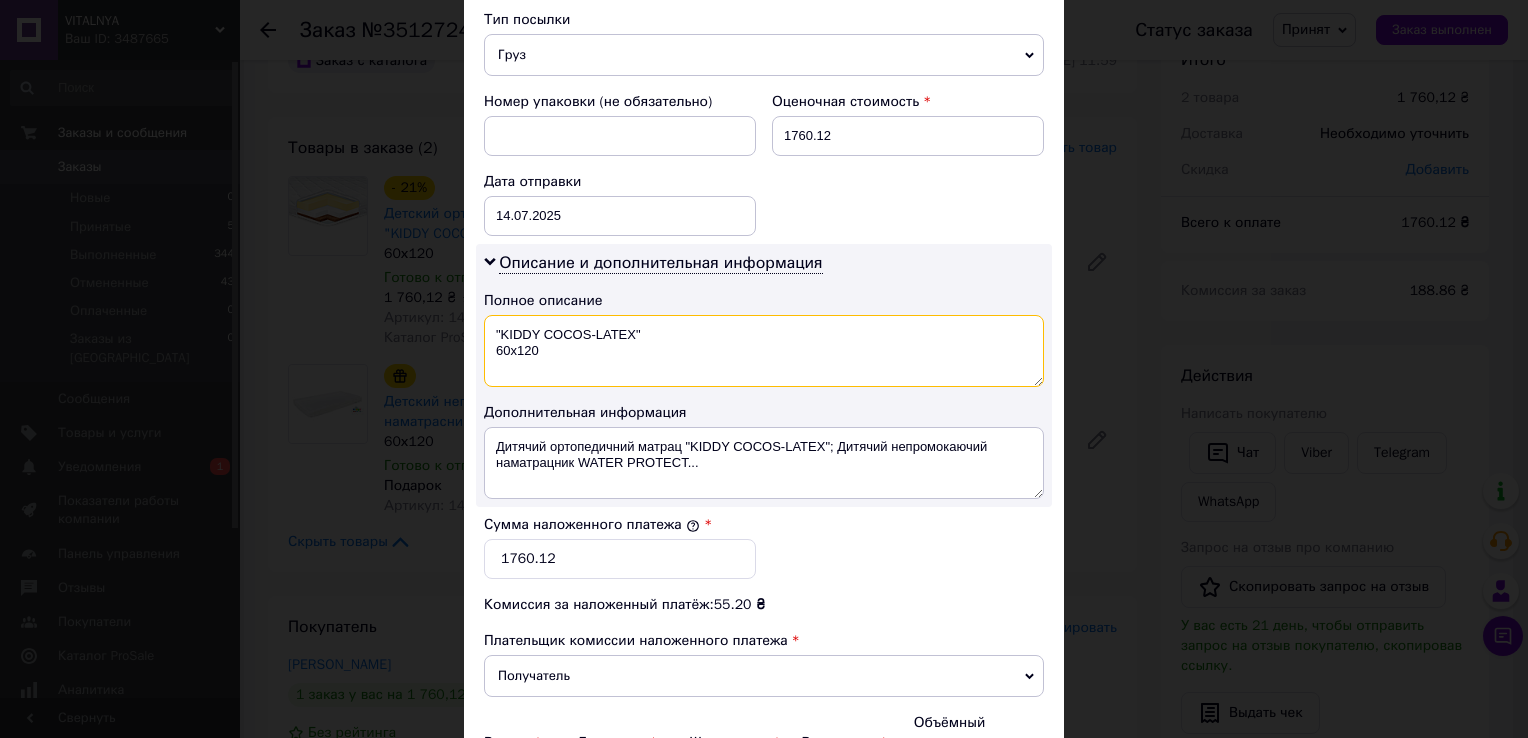 scroll, scrollTop: 800, scrollLeft: 0, axis: vertical 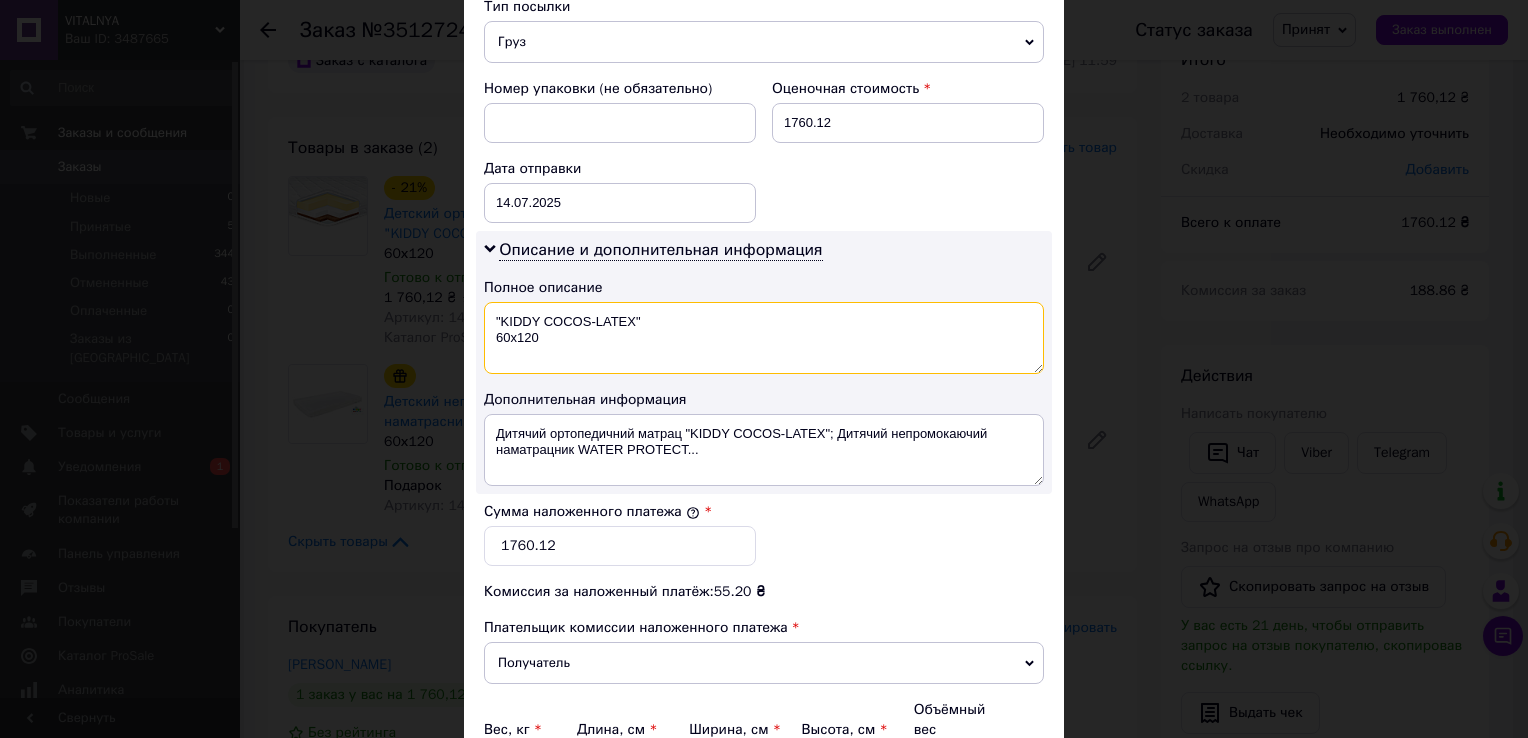 type on ""KIDDY COCOS-LATEX"
60х120" 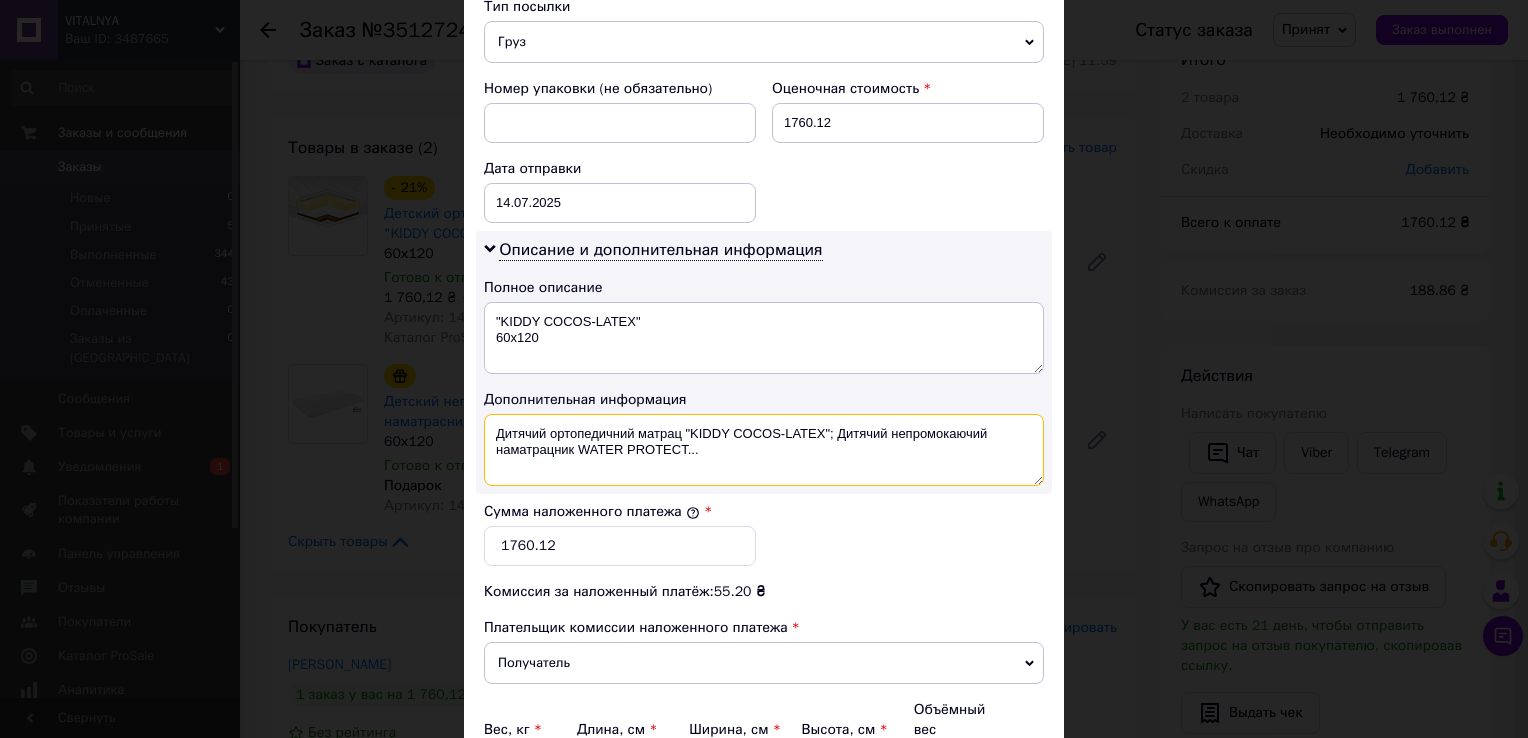 click on "Дитячий ортопедичний матрац "KIDDY COCOS-LATEX"; Дитячий непромокаючий наматрацник WATER PROTECT..." at bounding box center [764, 450] 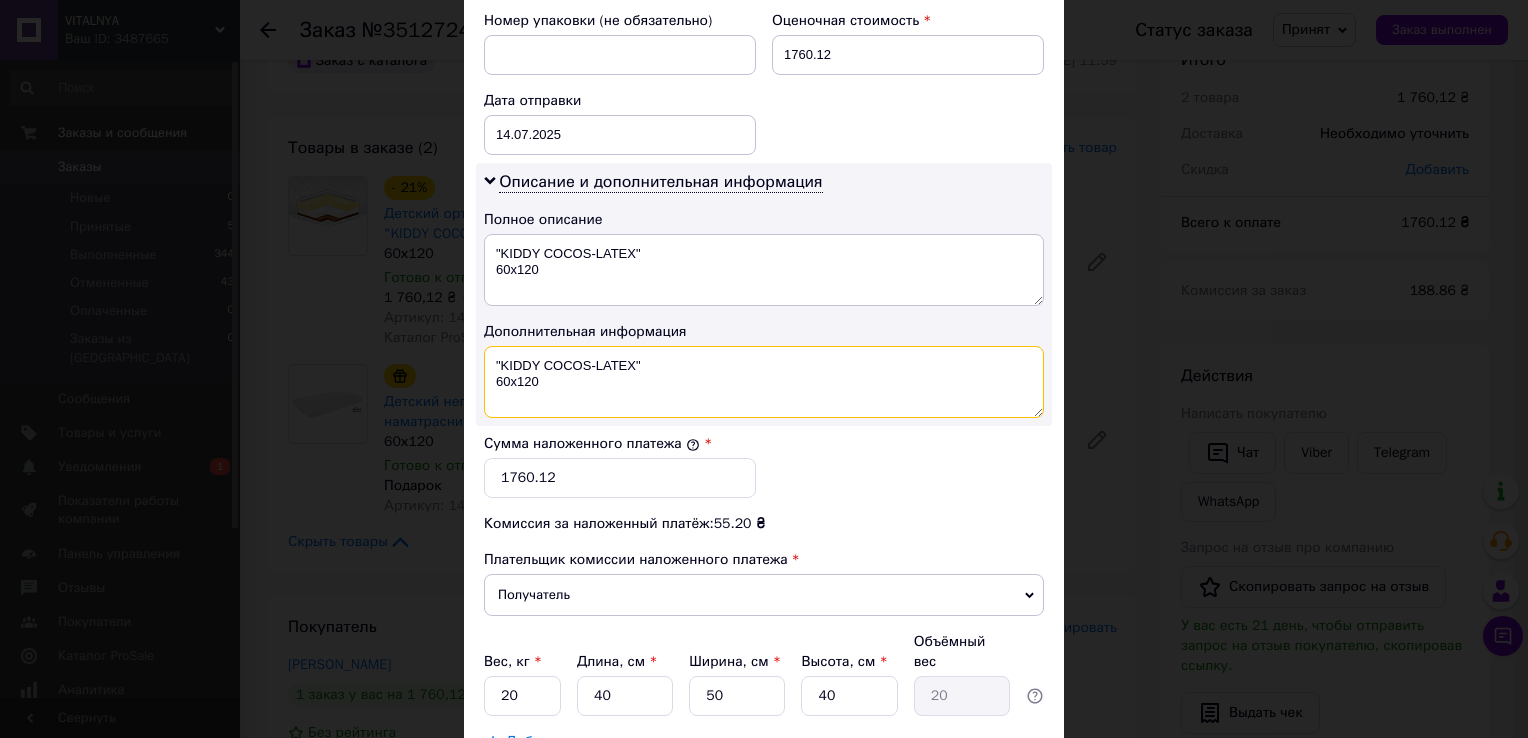 scroll, scrollTop: 900, scrollLeft: 0, axis: vertical 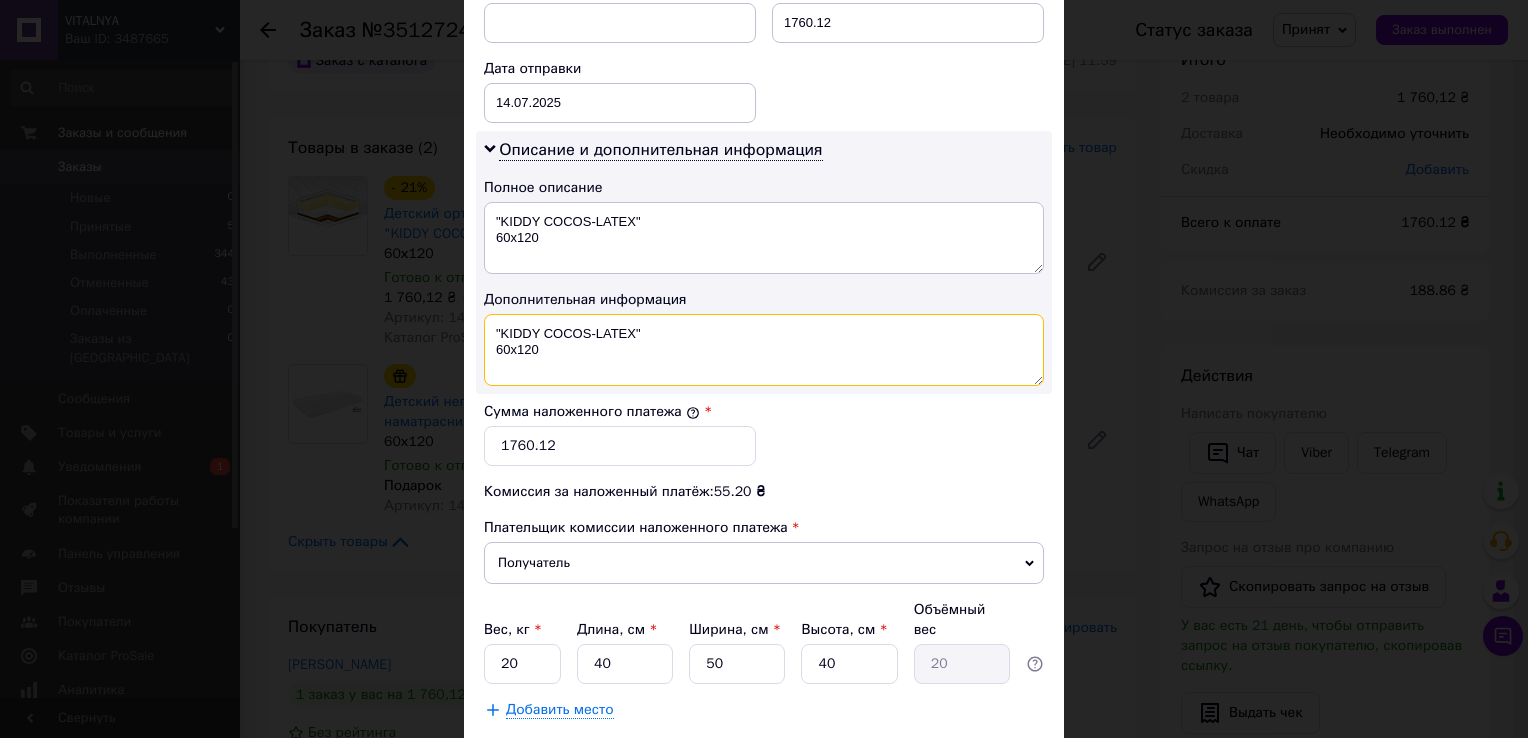 type on ""KIDDY COCOS-LATEX"
60х120" 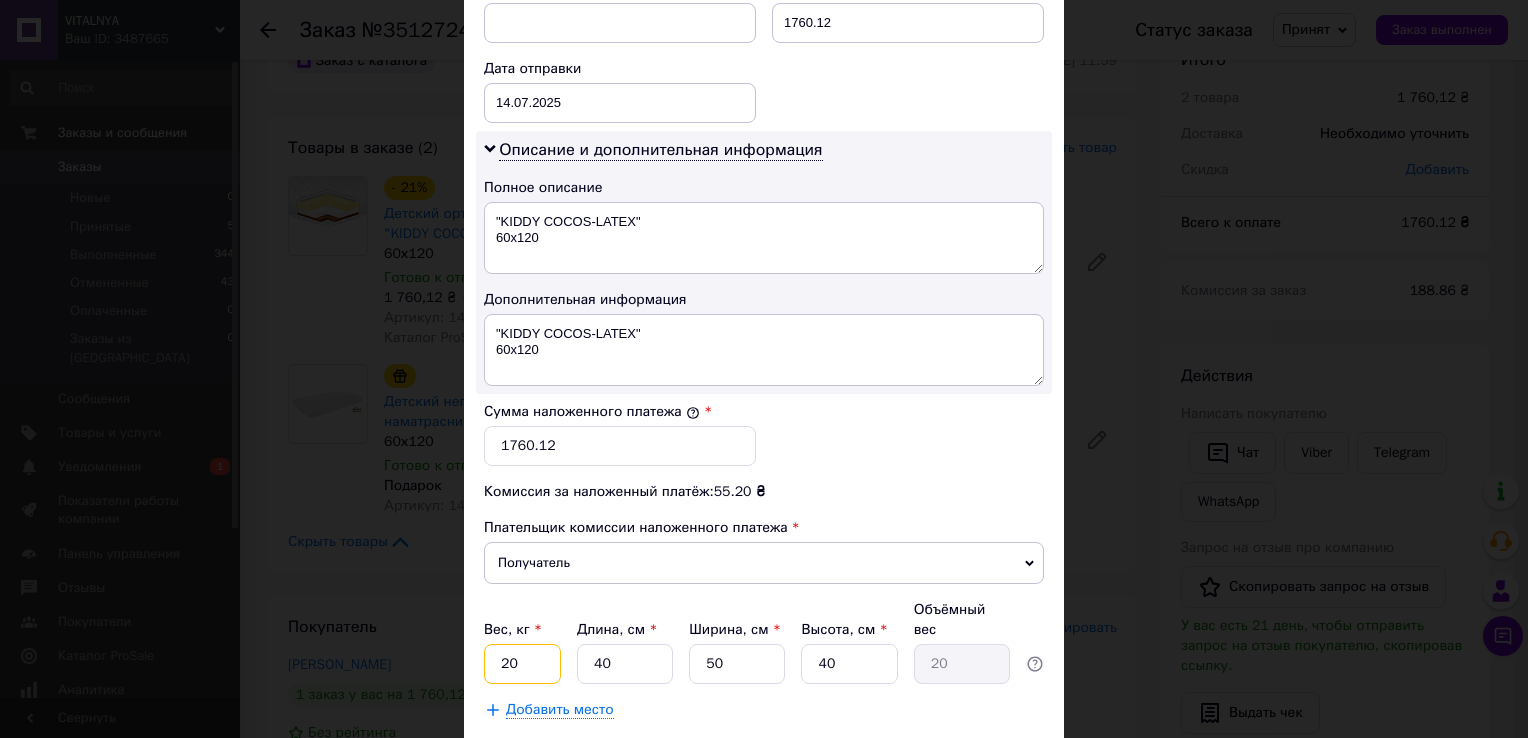 click on "20" at bounding box center [522, 664] 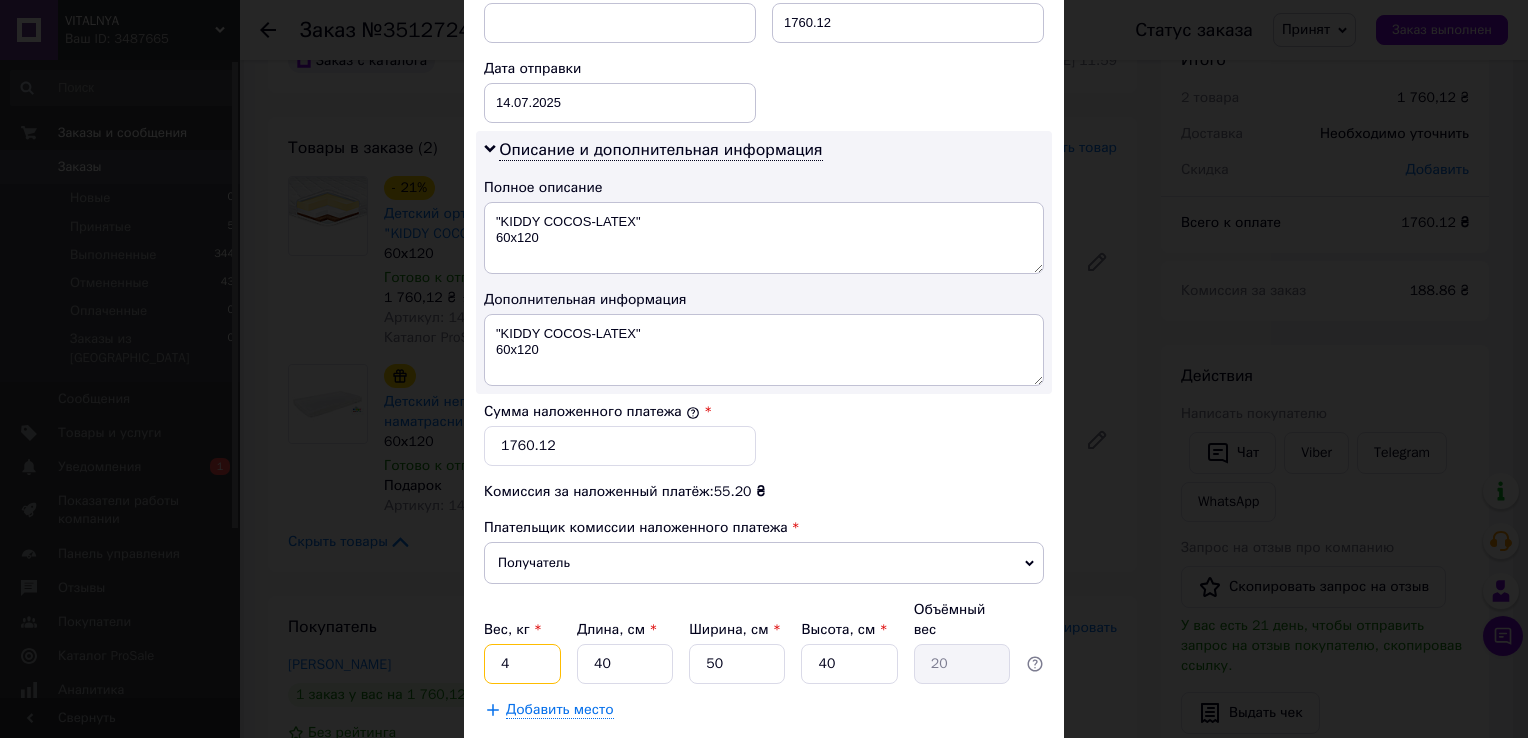 type on "4" 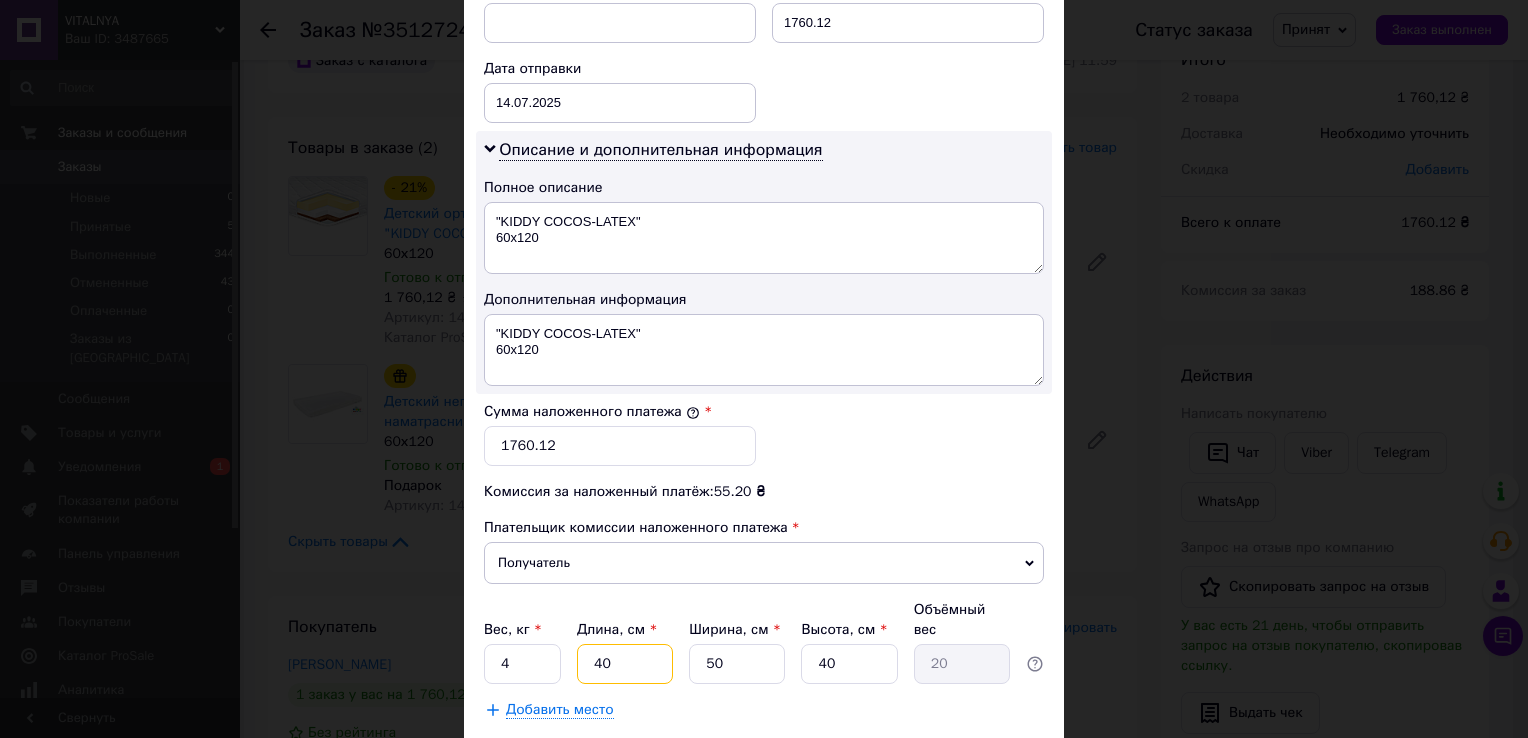 type on "6" 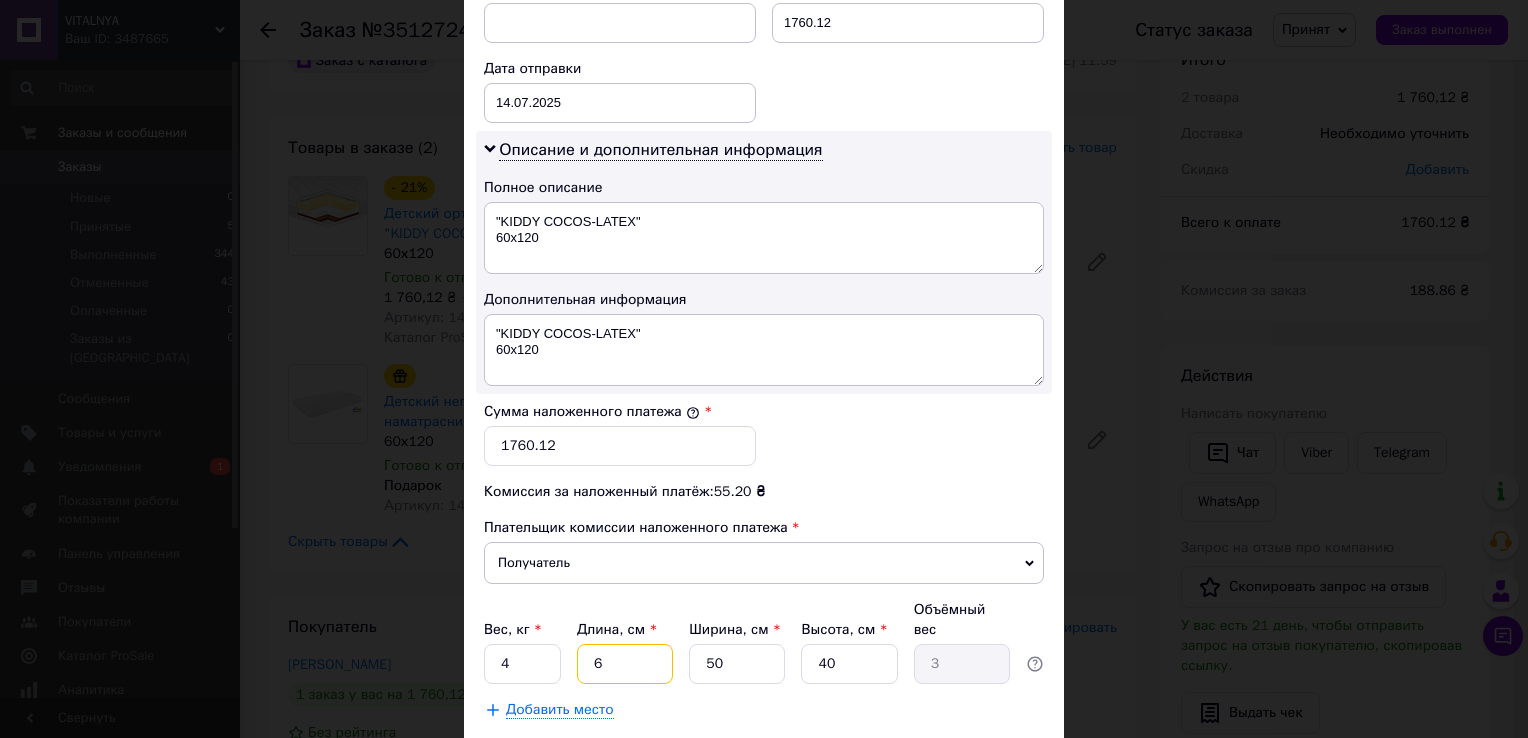 type on "60" 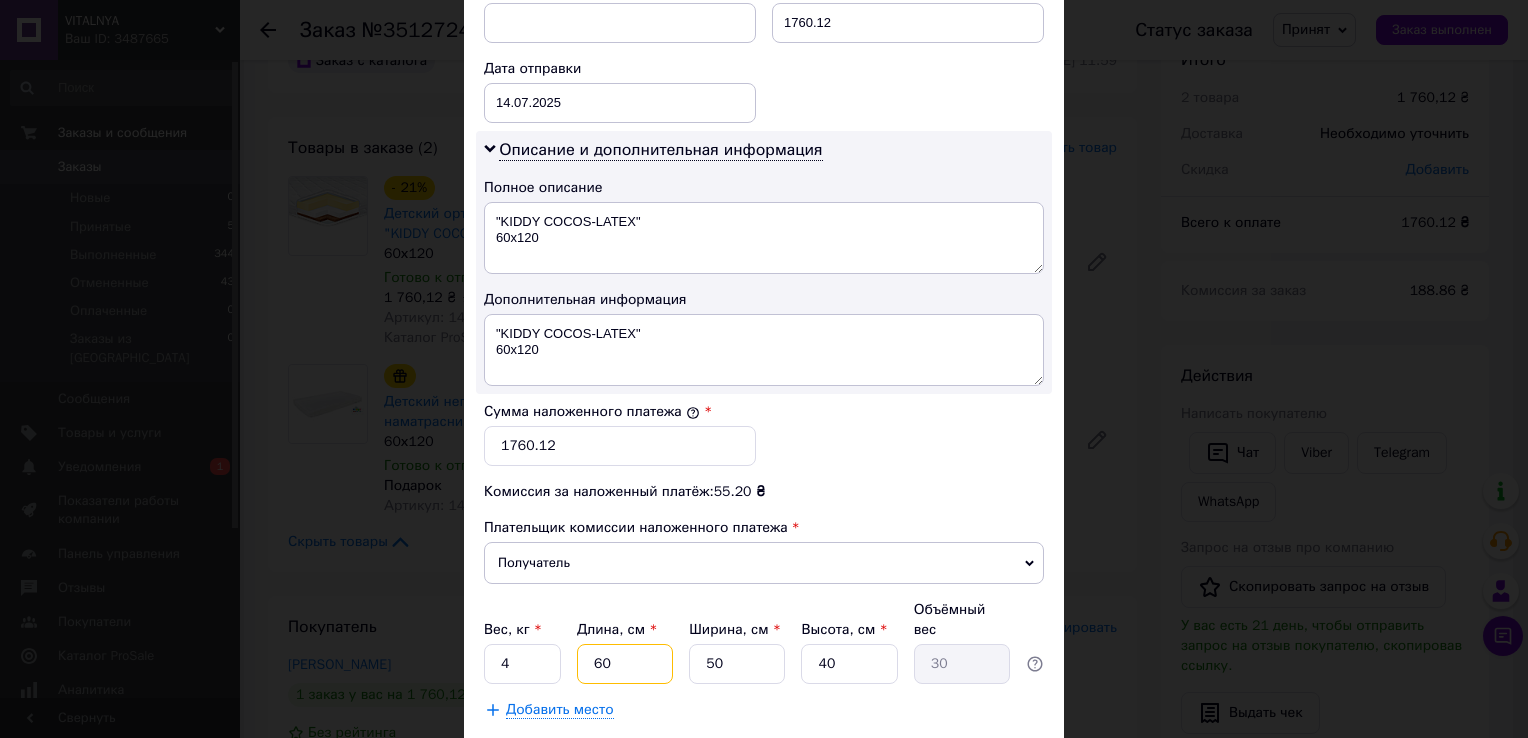 type on "60" 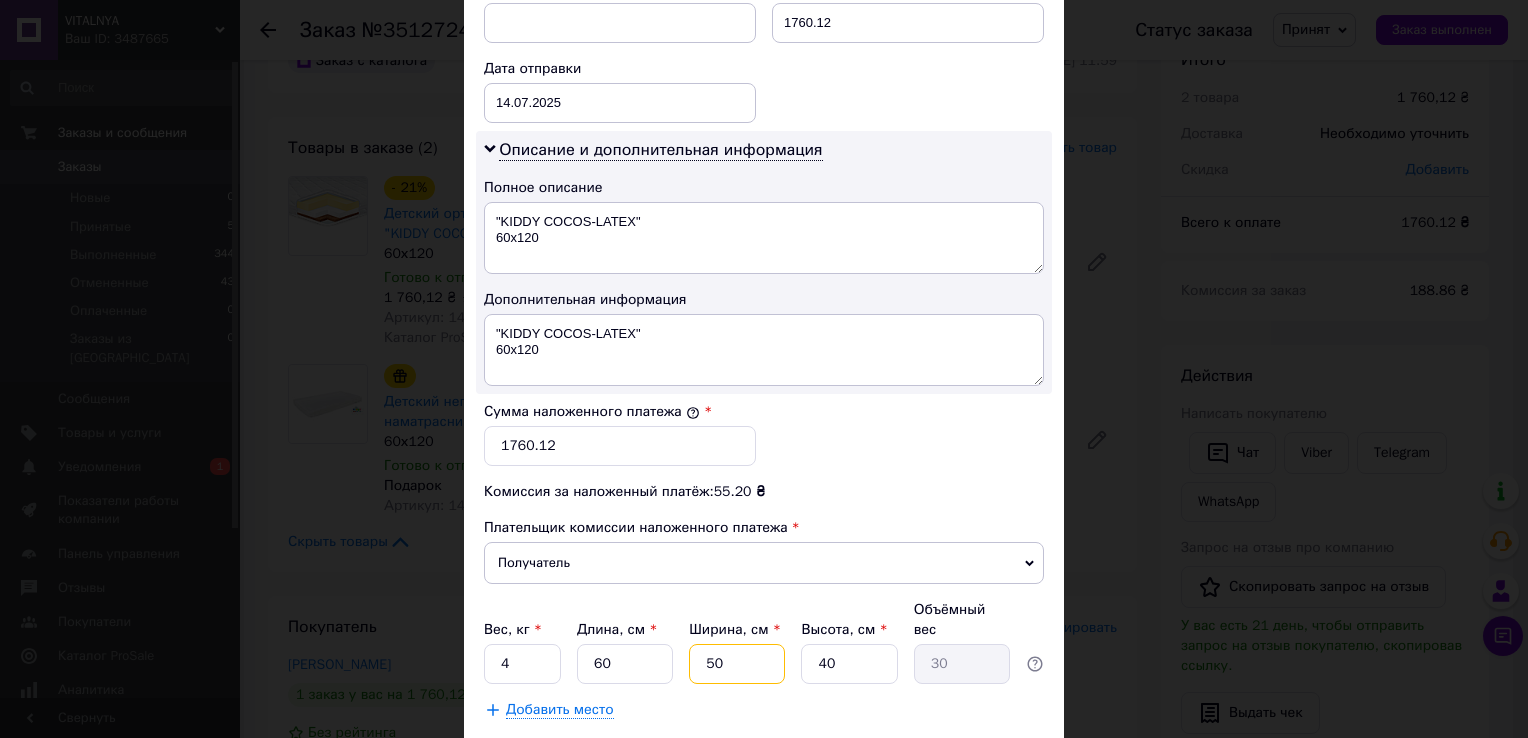 type on "2" 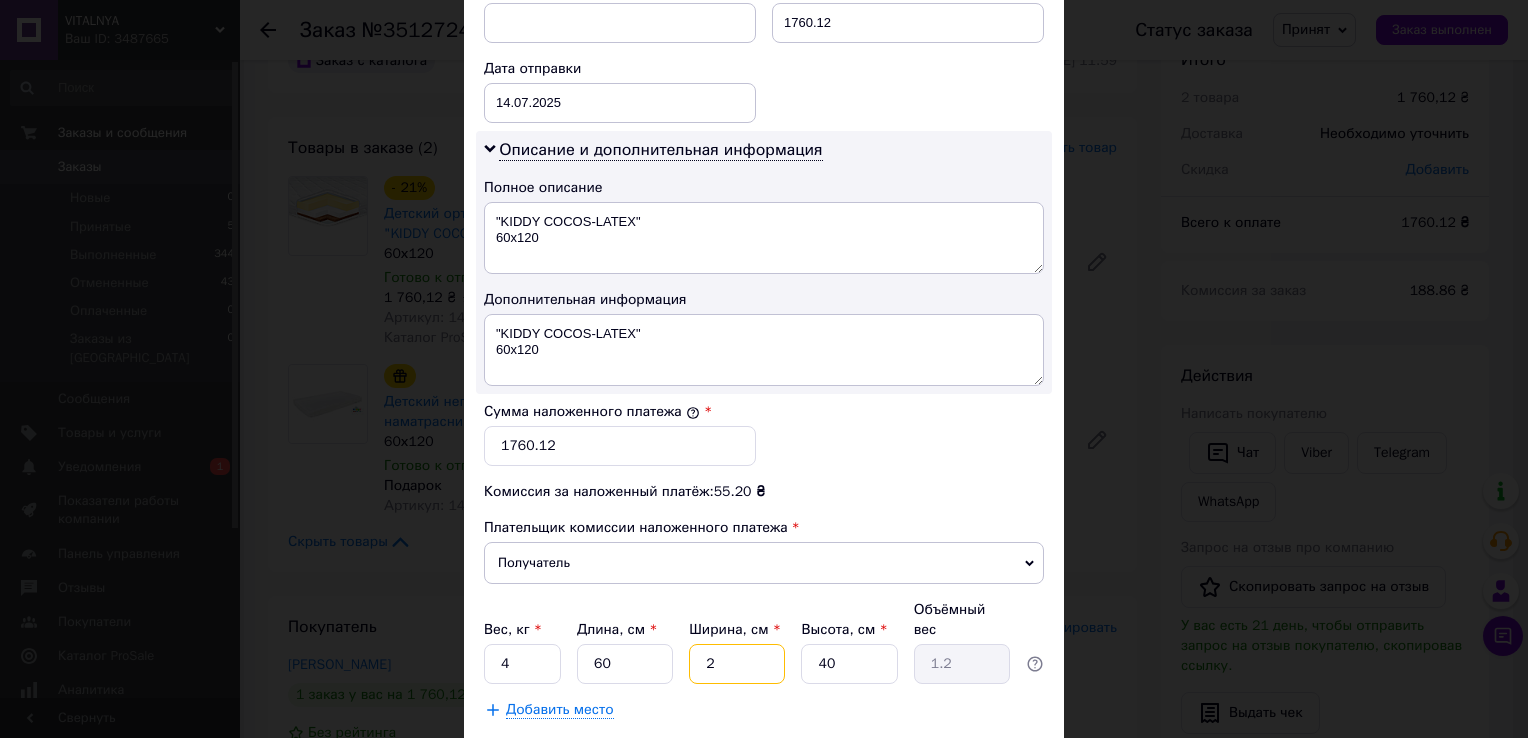 type on "20" 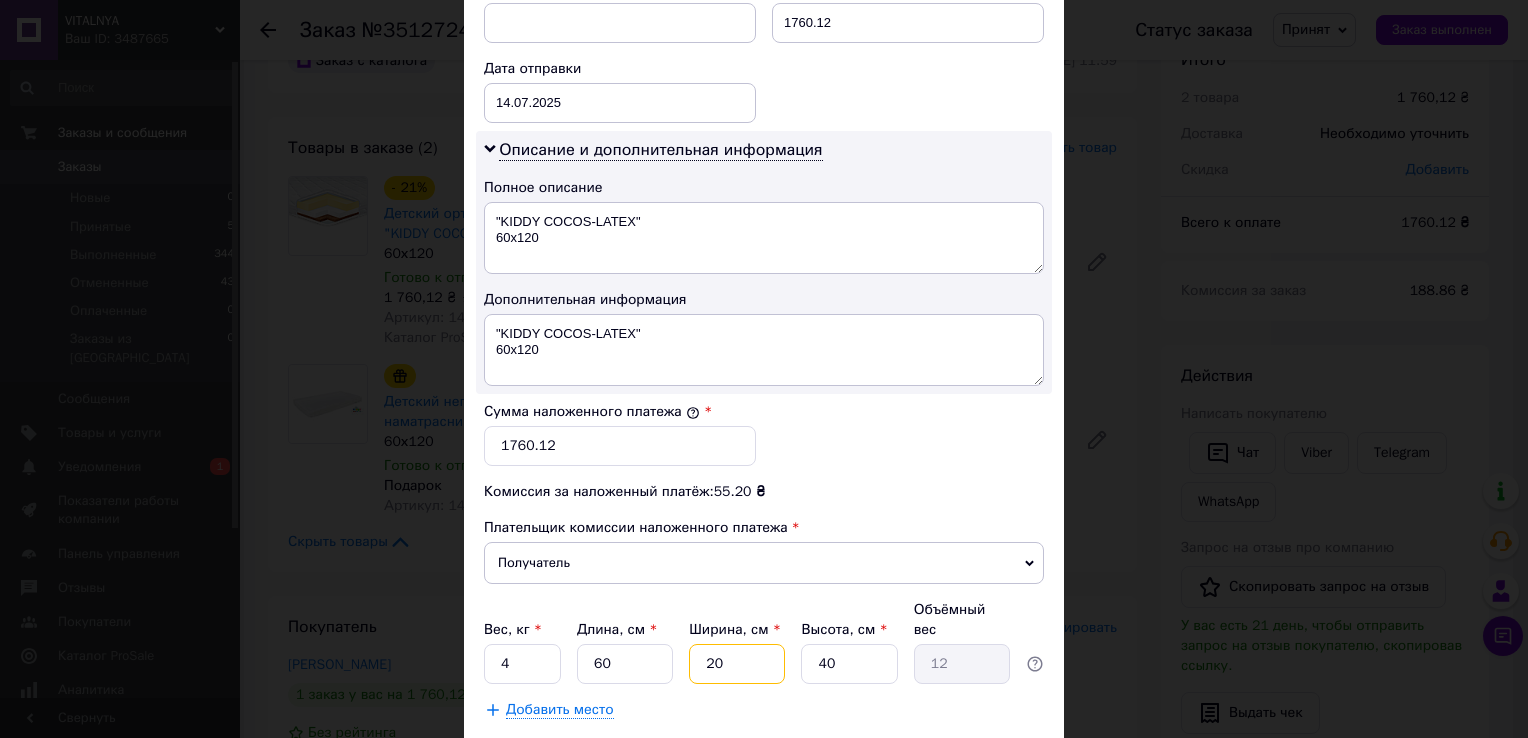type on "20" 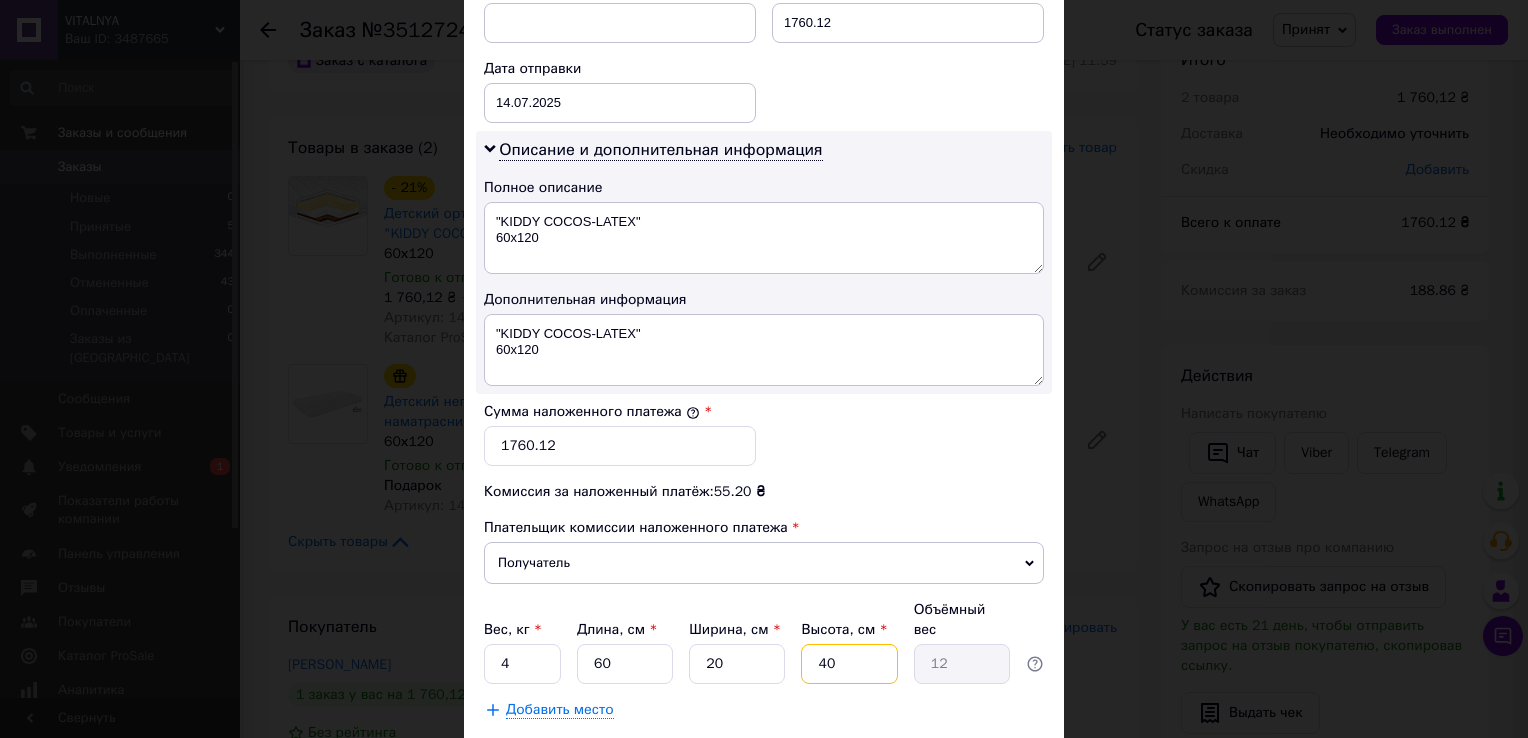type on "3" 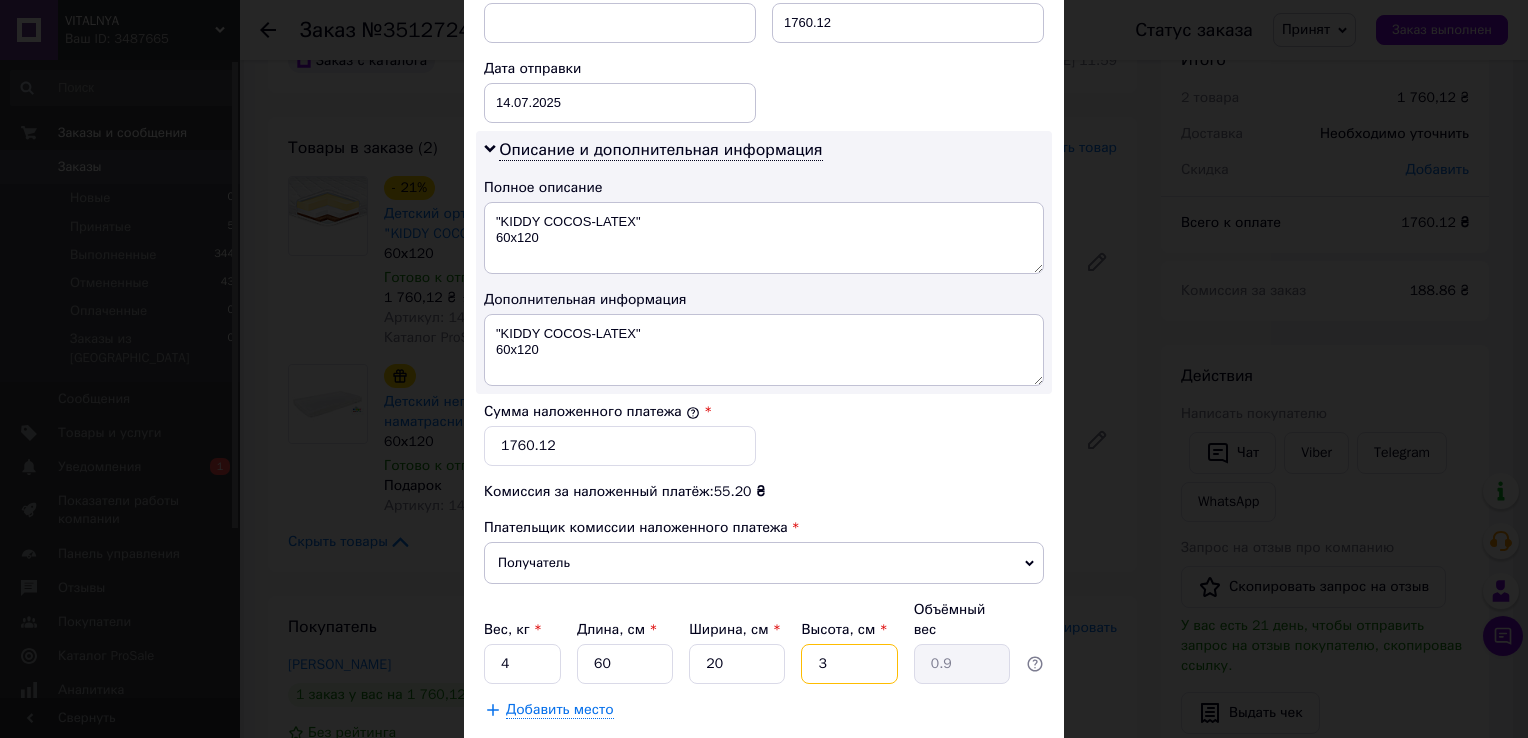 type on "30" 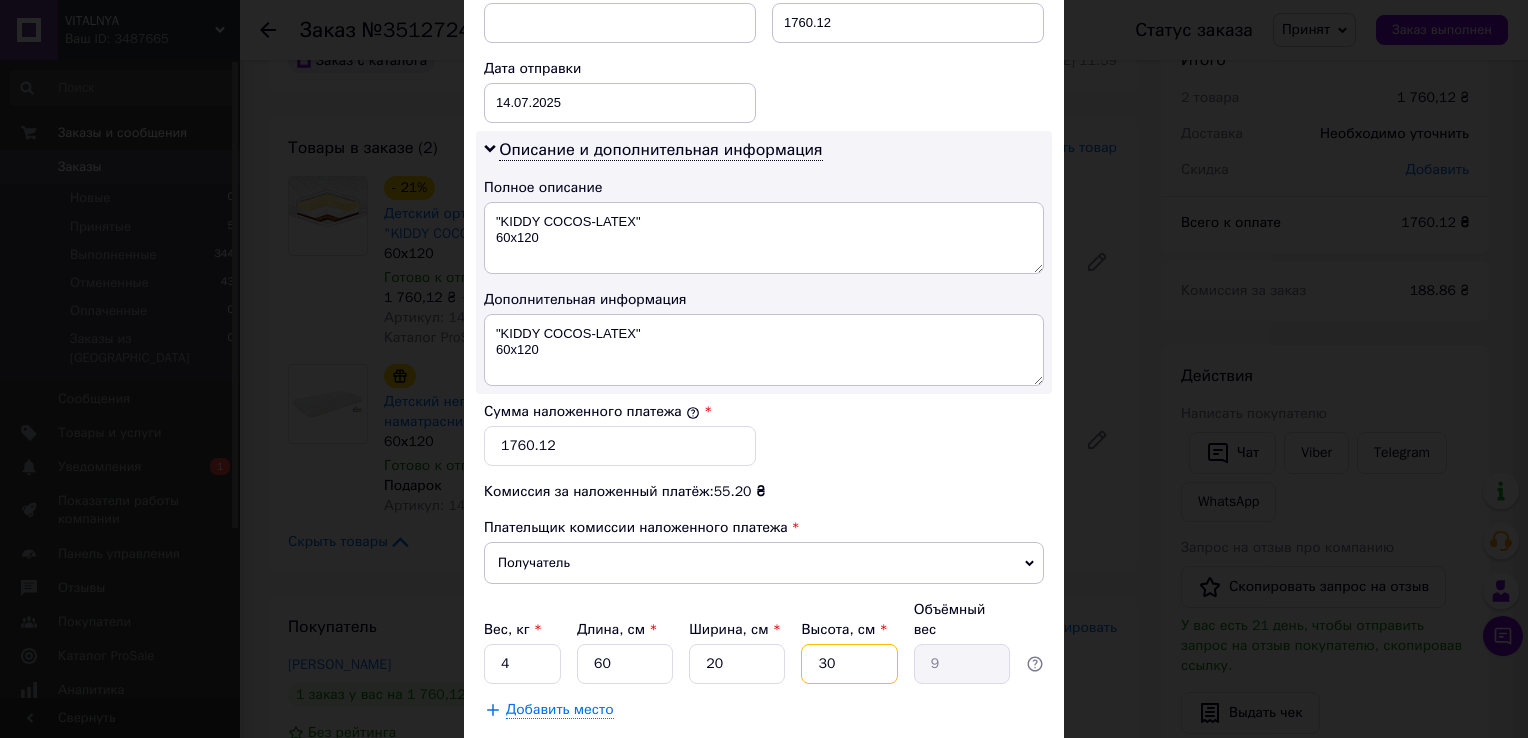 type on "30" 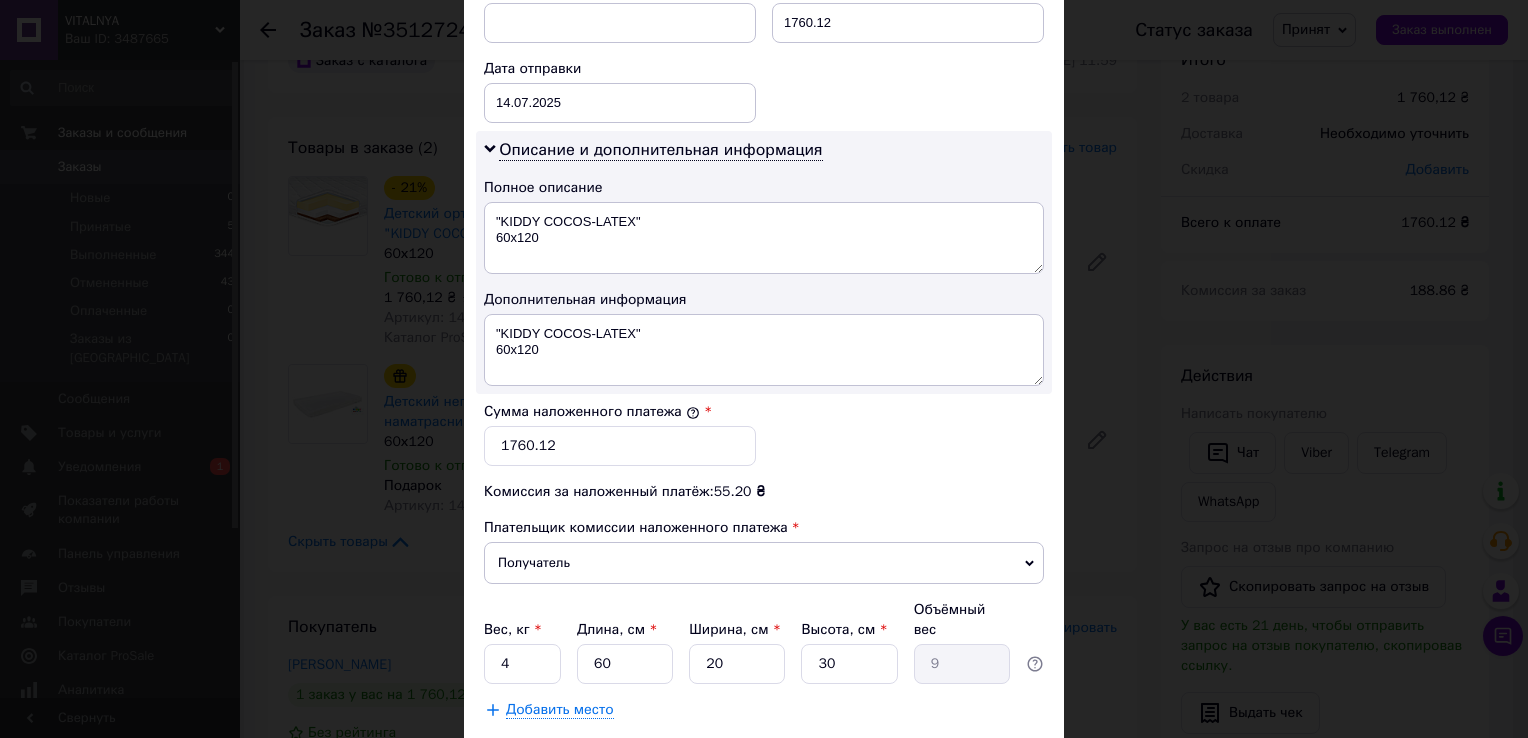 drag, startPoint x: 878, startPoint y: 440, endPoint x: 869, endPoint y: 454, distance: 16.643316 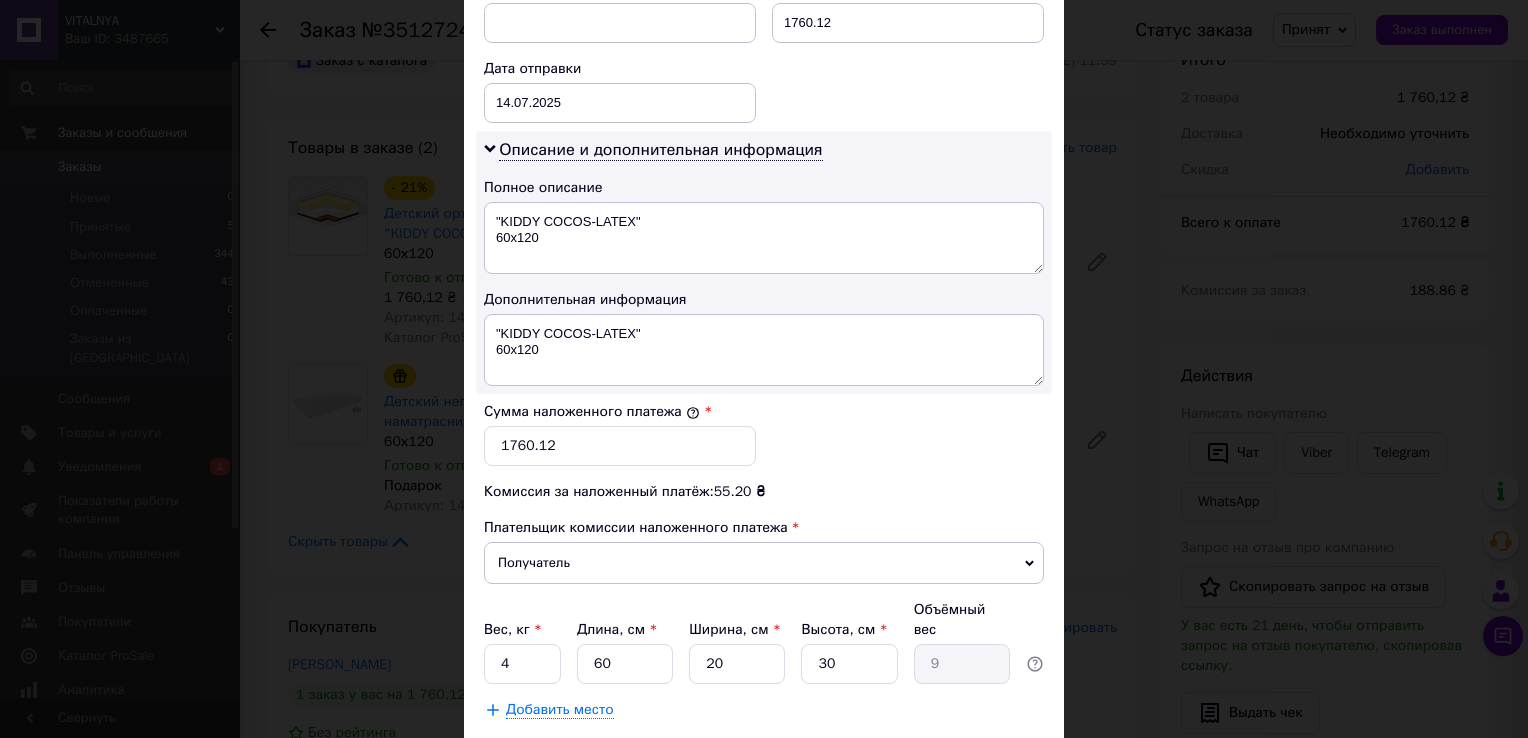scroll, scrollTop: 800, scrollLeft: 0, axis: vertical 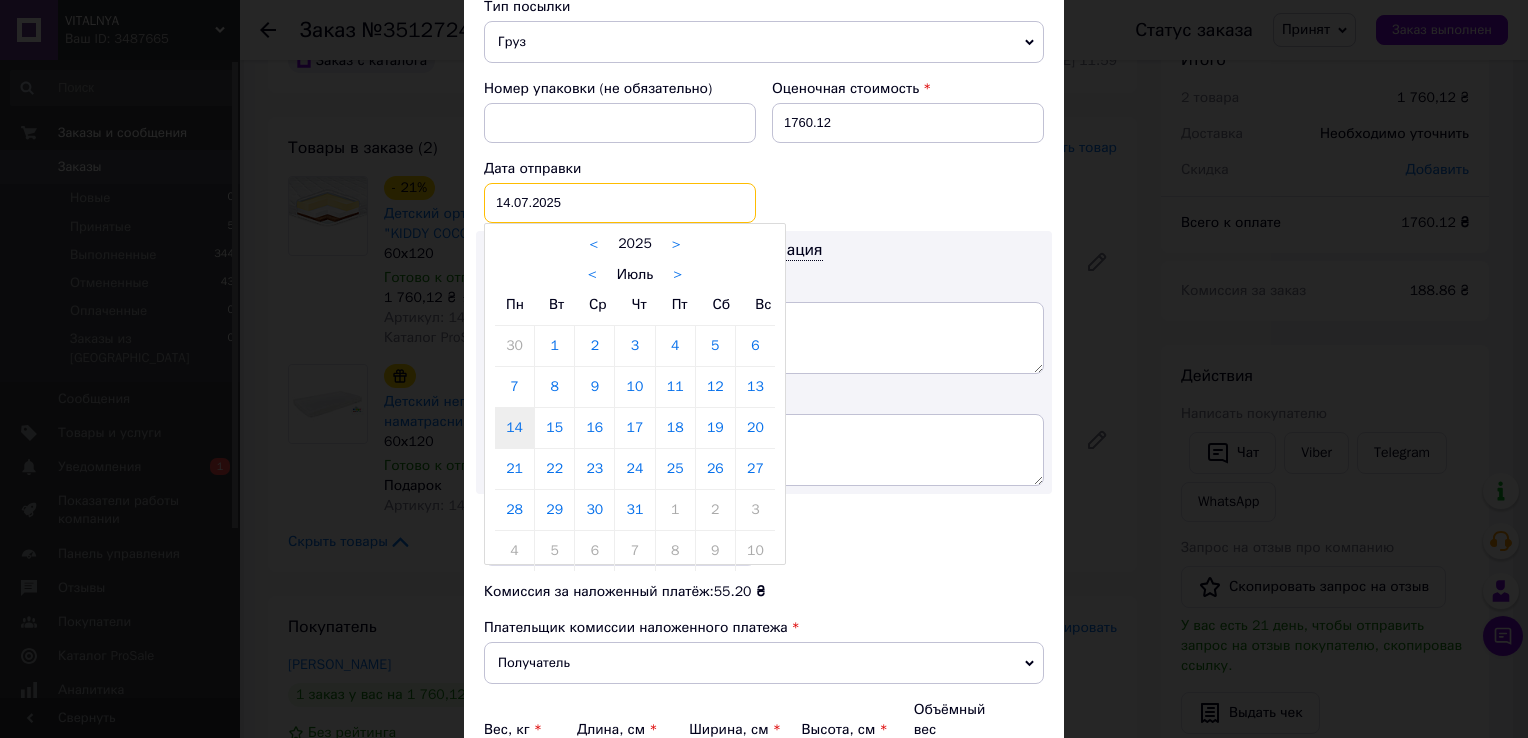 click on "[DATE] < 2025 > < Июль > Пн Вт Ср Чт Пт Сб Вс 30 1 2 3 4 5 6 7 8 9 10 11 12 13 14 15 16 17 18 19 20 21 22 23 24 25 26 27 28 29 30 31 1 2 3 4 5 6 7 8 9 10" at bounding box center [620, 203] 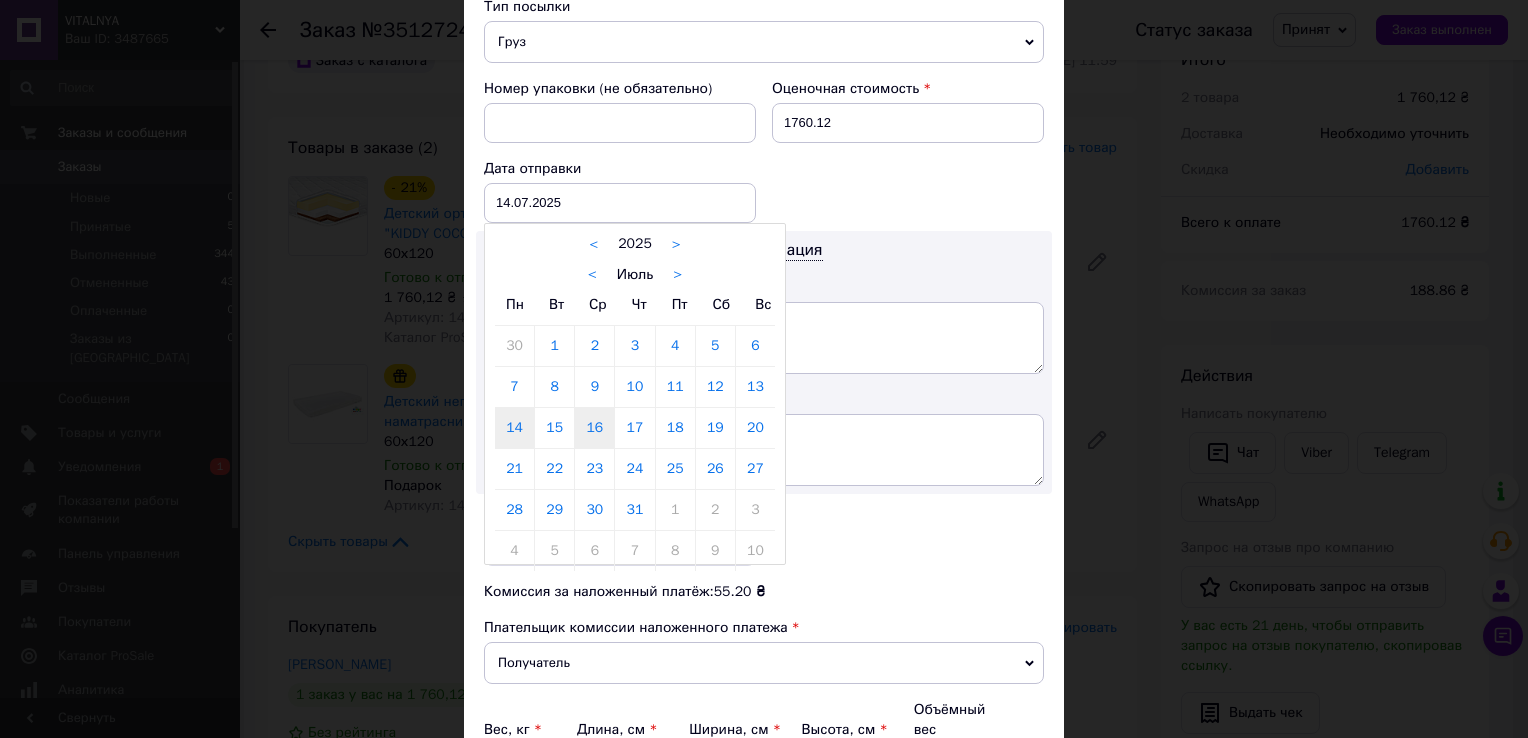click on "16" at bounding box center [594, 428] 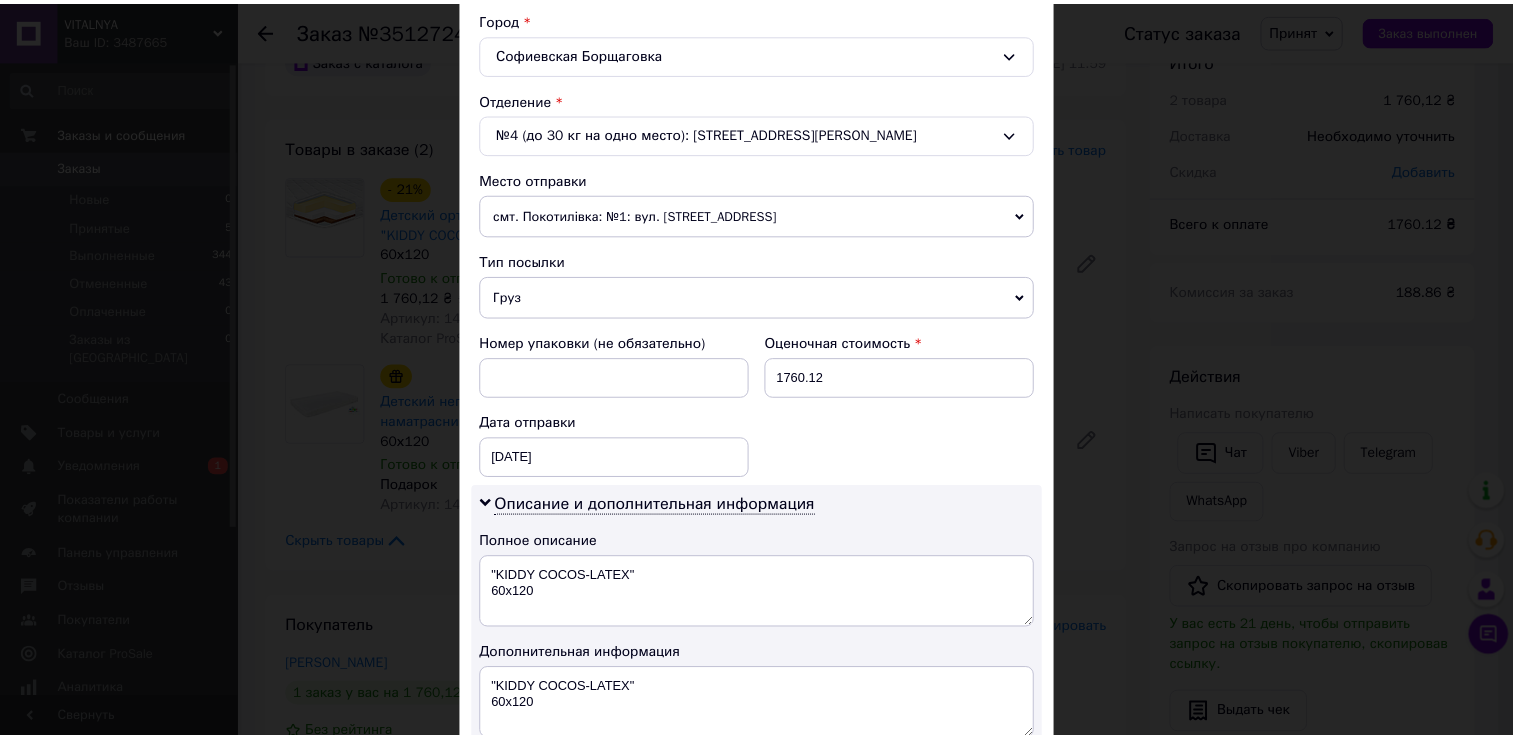 scroll, scrollTop: 1000, scrollLeft: 0, axis: vertical 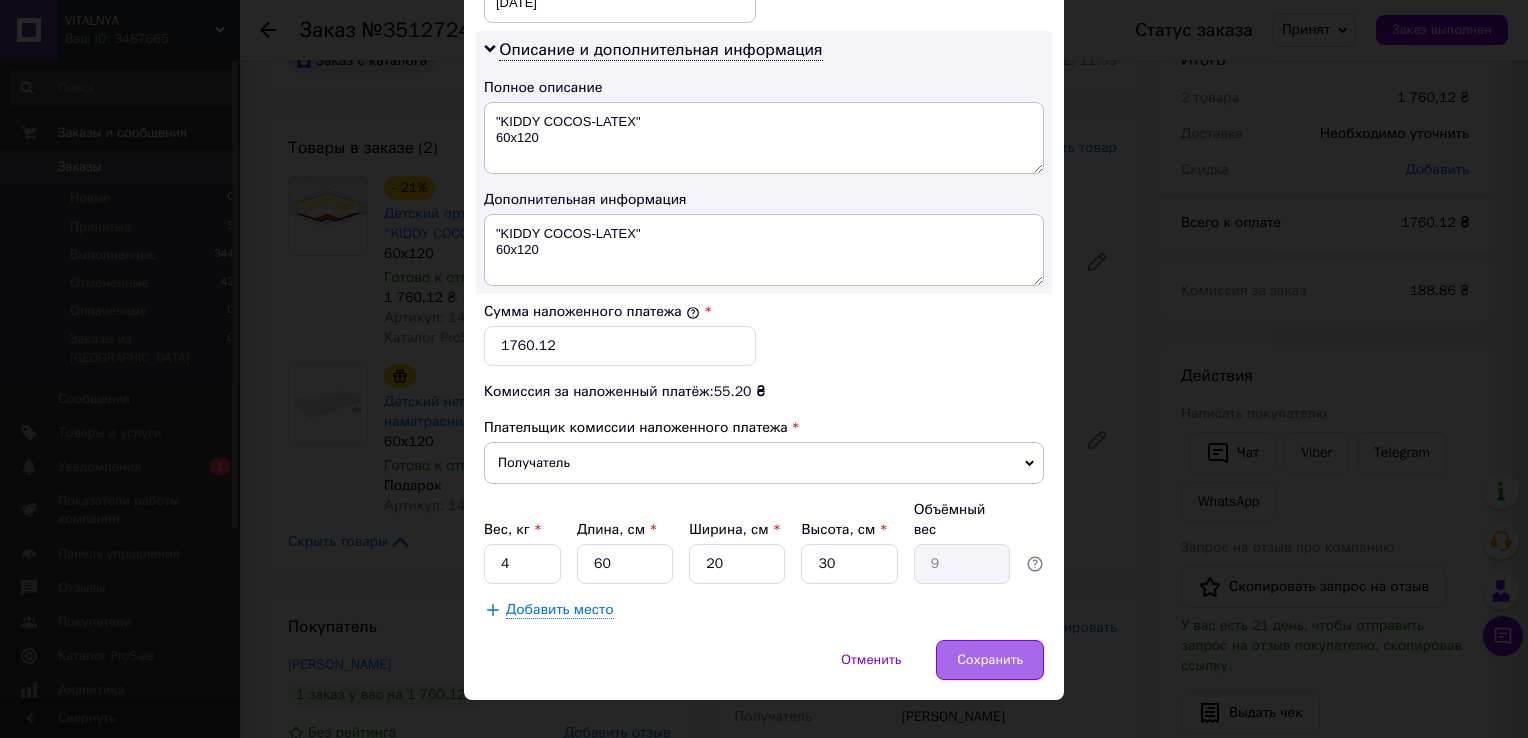click on "Сохранить" at bounding box center [990, 660] 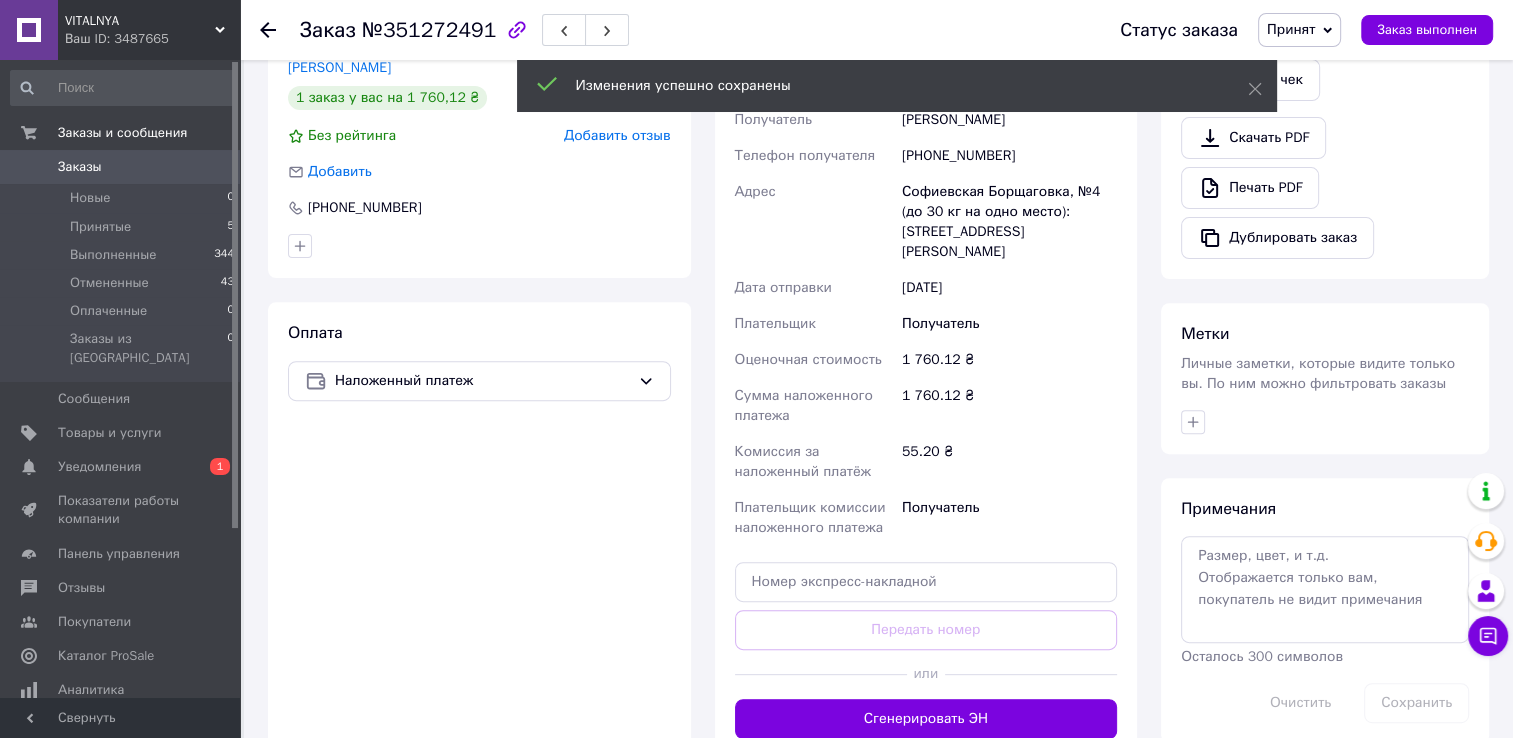 scroll, scrollTop: 655, scrollLeft: 0, axis: vertical 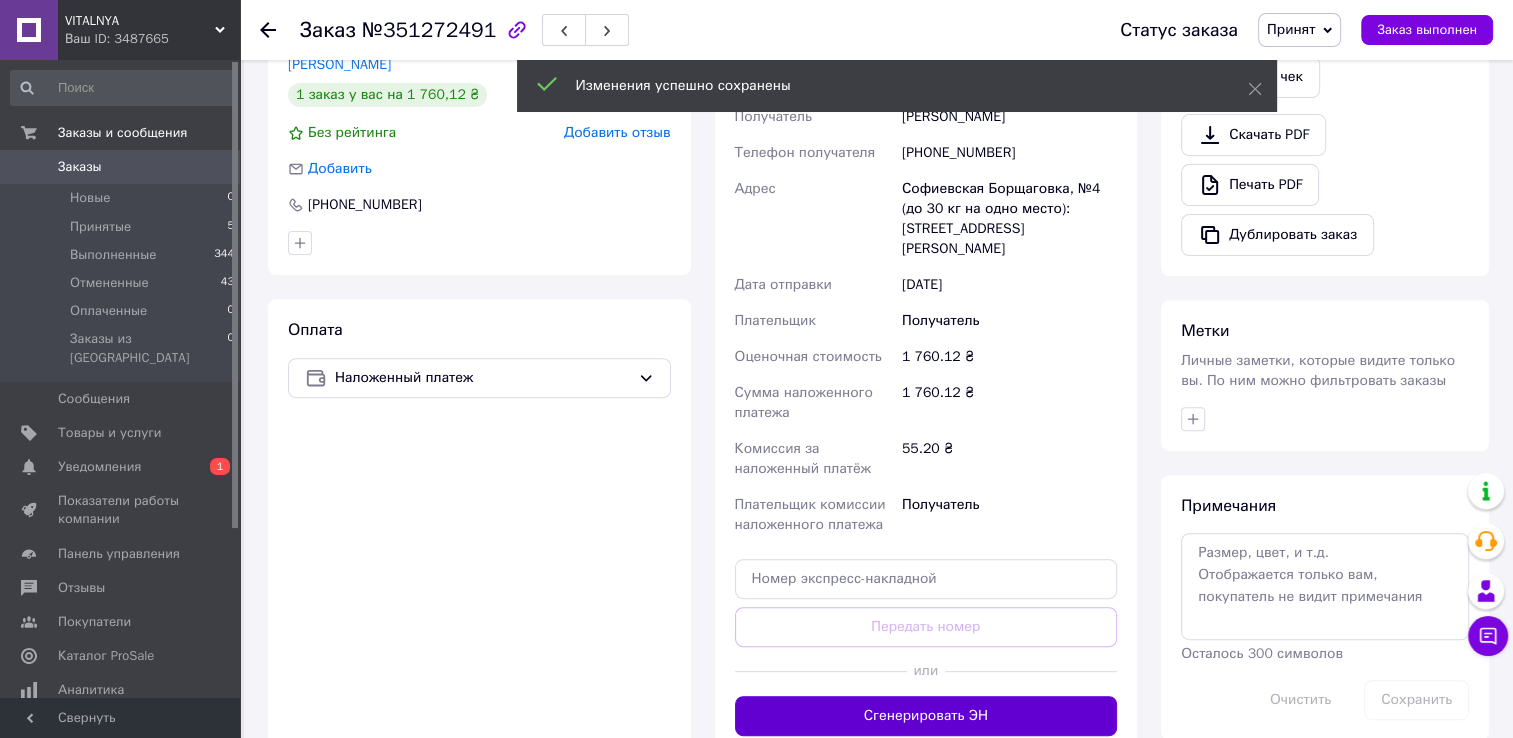 click on "Сгенерировать ЭН" at bounding box center (926, 716) 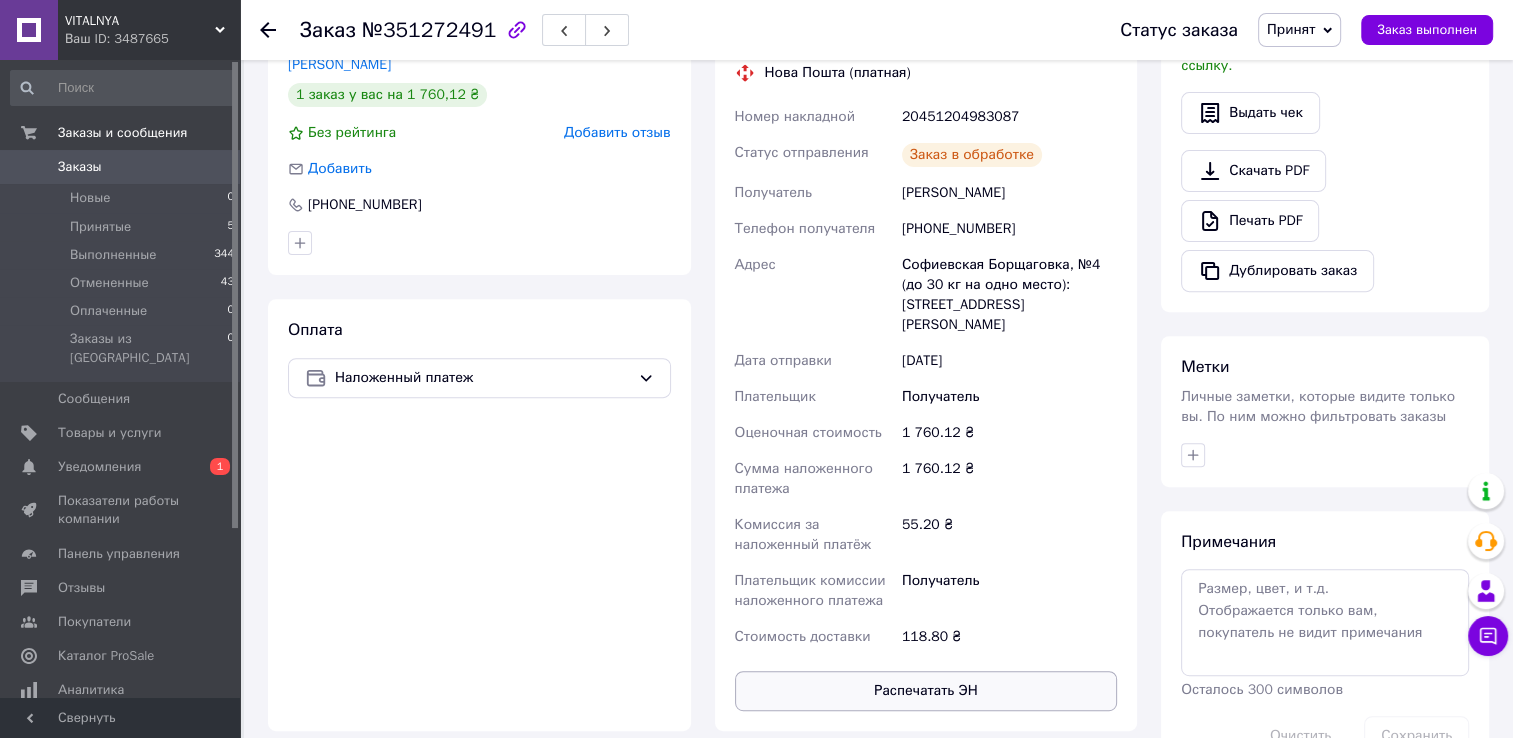 scroll, scrollTop: 755, scrollLeft: 0, axis: vertical 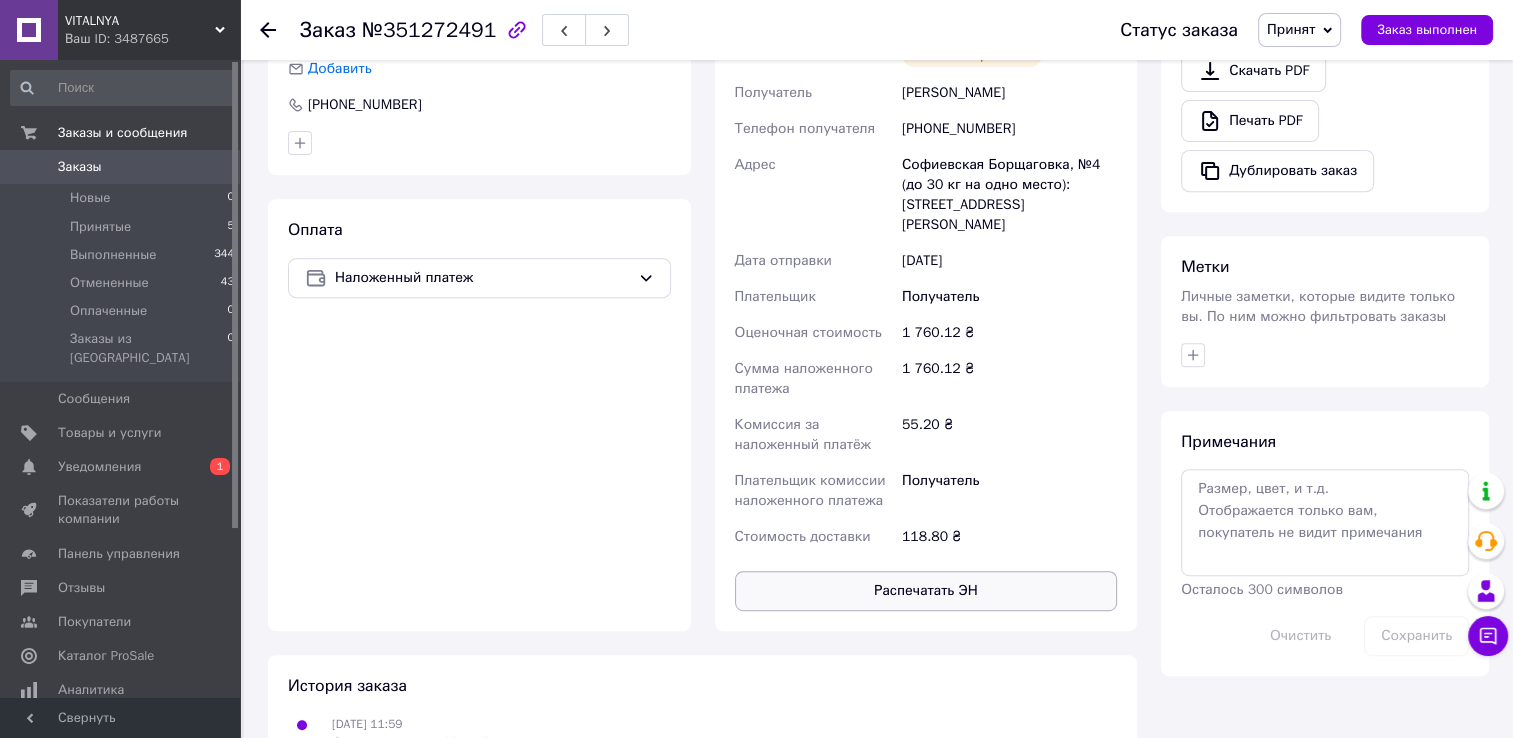 click on "Распечатать ЭН" at bounding box center (926, 591) 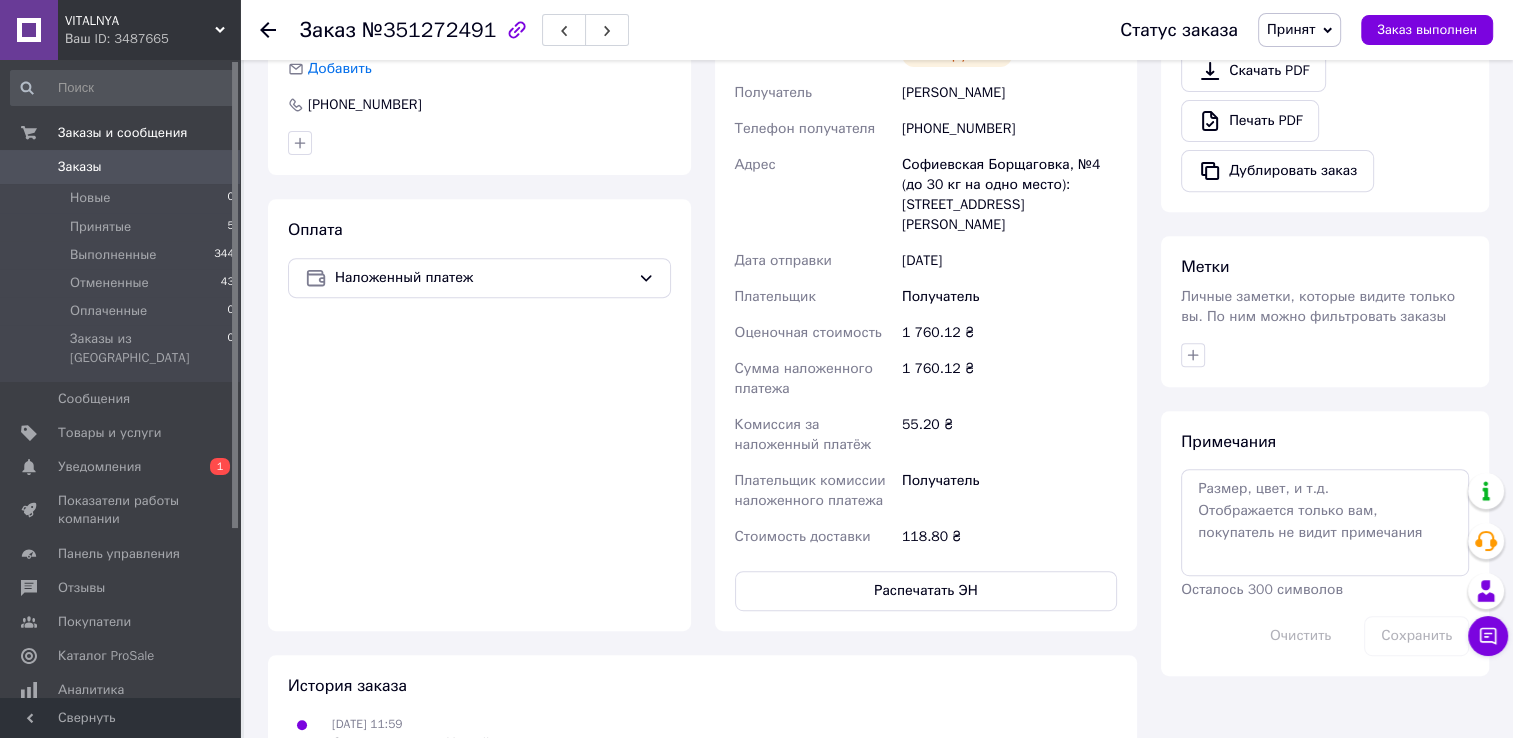 click on "Заказы" at bounding box center (121, 167) 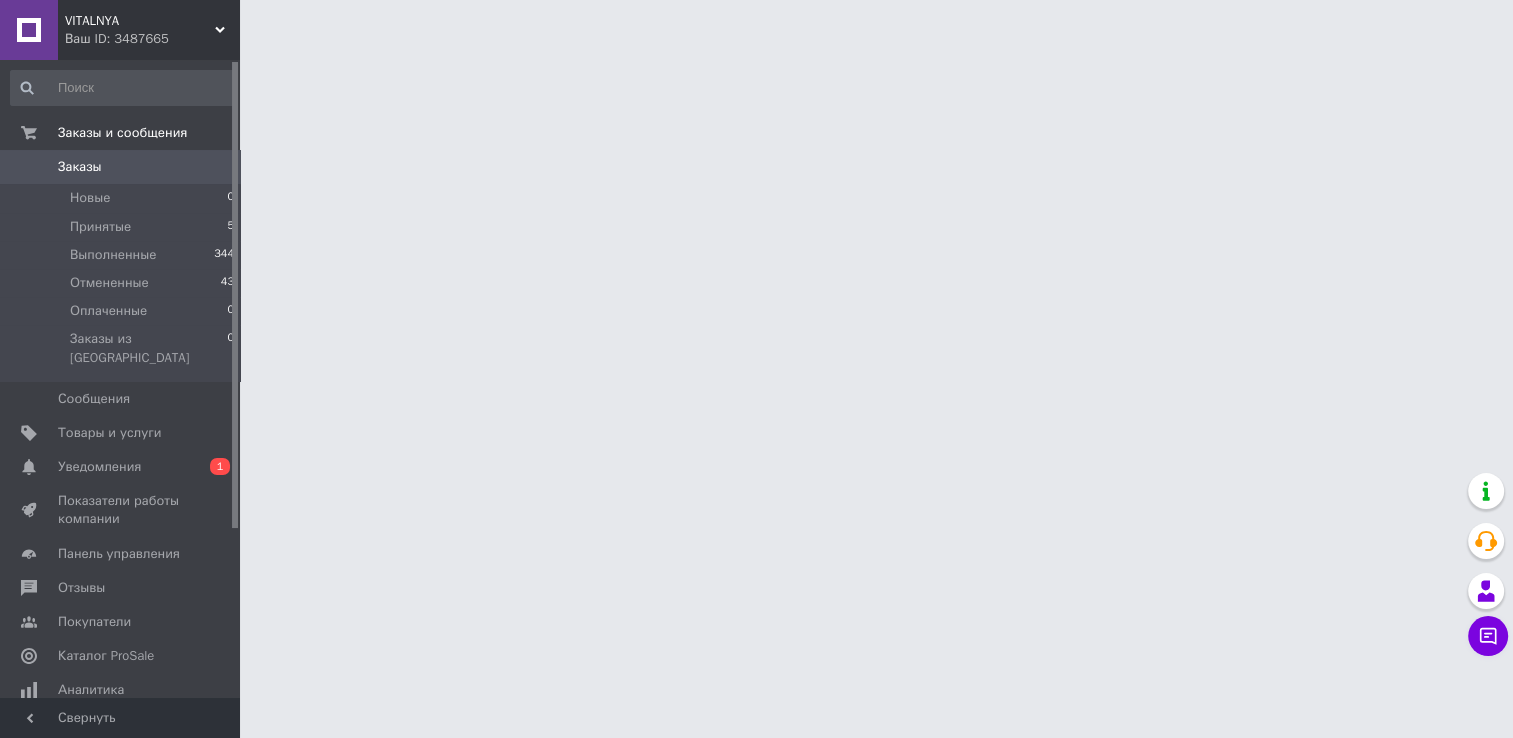 scroll, scrollTop: 0, scrollLeft: 0, axis: both 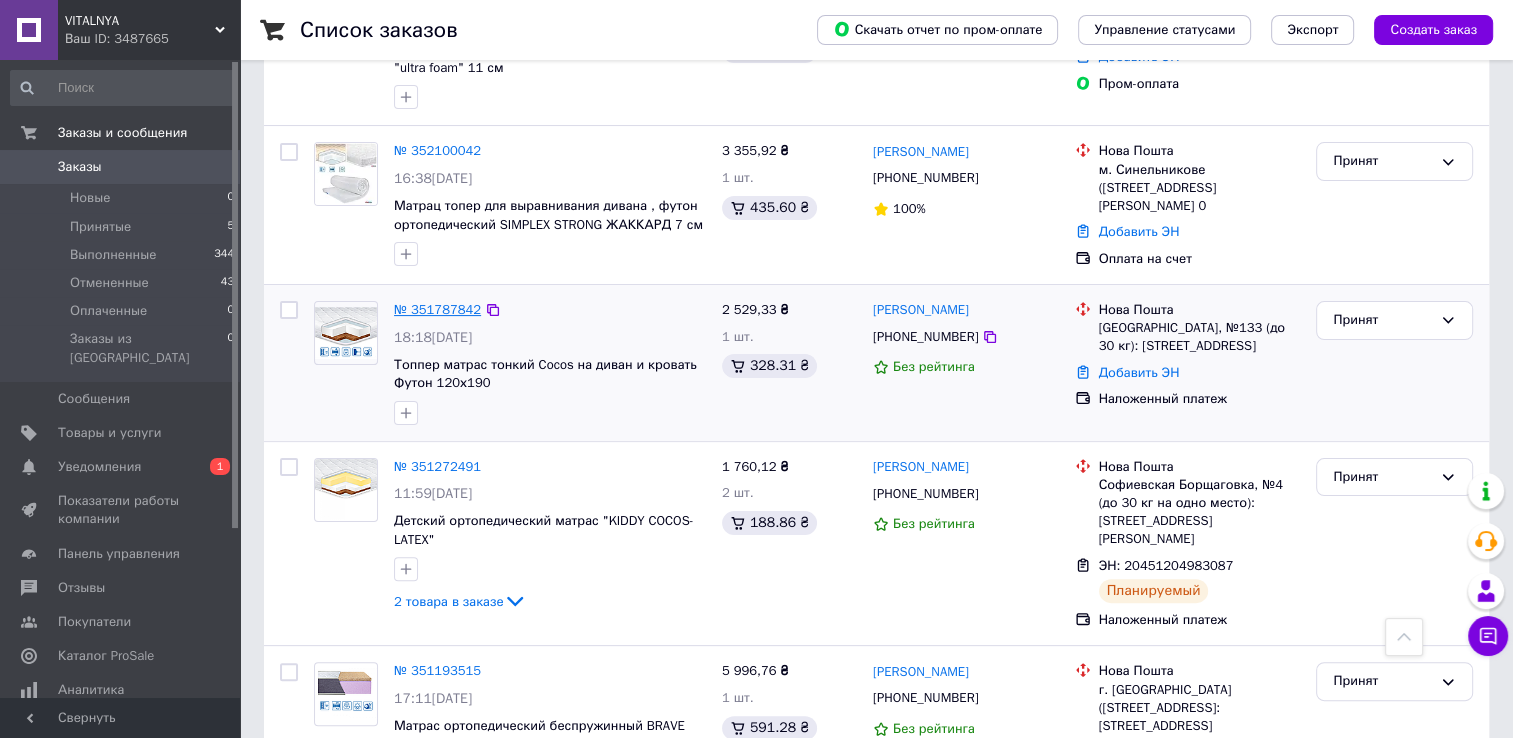 click on "№ 351787842" at bounding box center [437, 309] 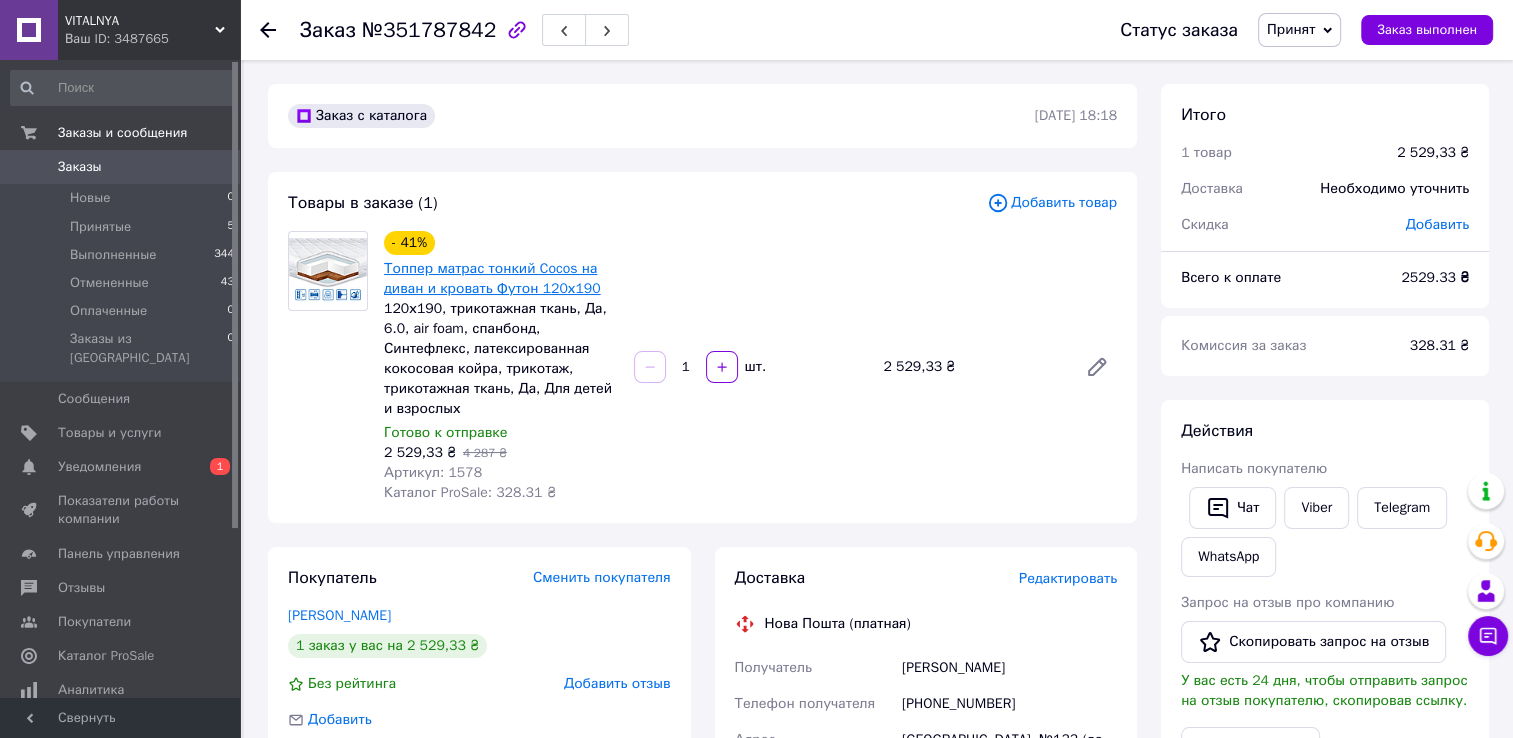 scroll, scrollTop: 0, scrollLeft: 0, axis: both 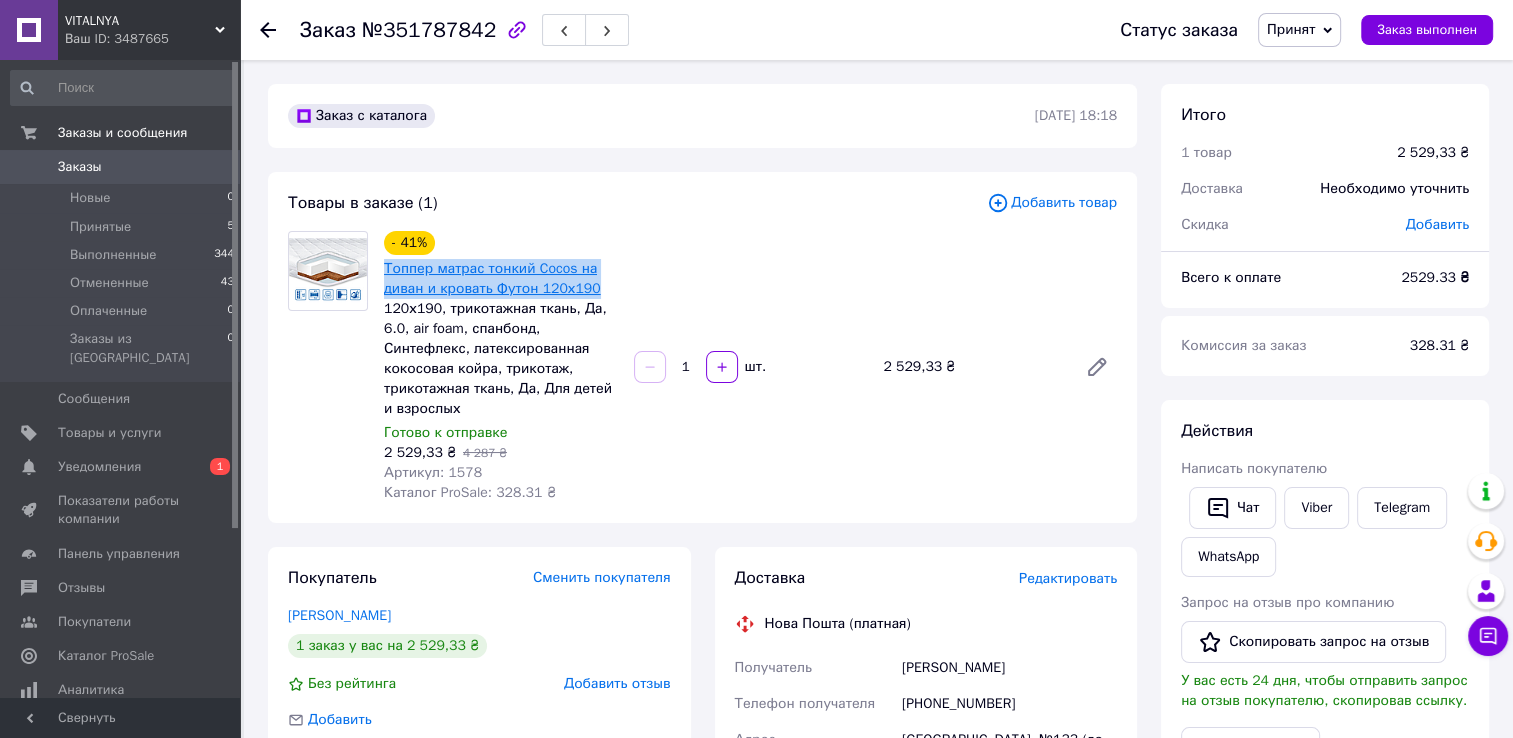 drag, startPoint x: 600, startPoint y: 292, endPoint x: 387, endPoint y: 272, distance: 213.9369 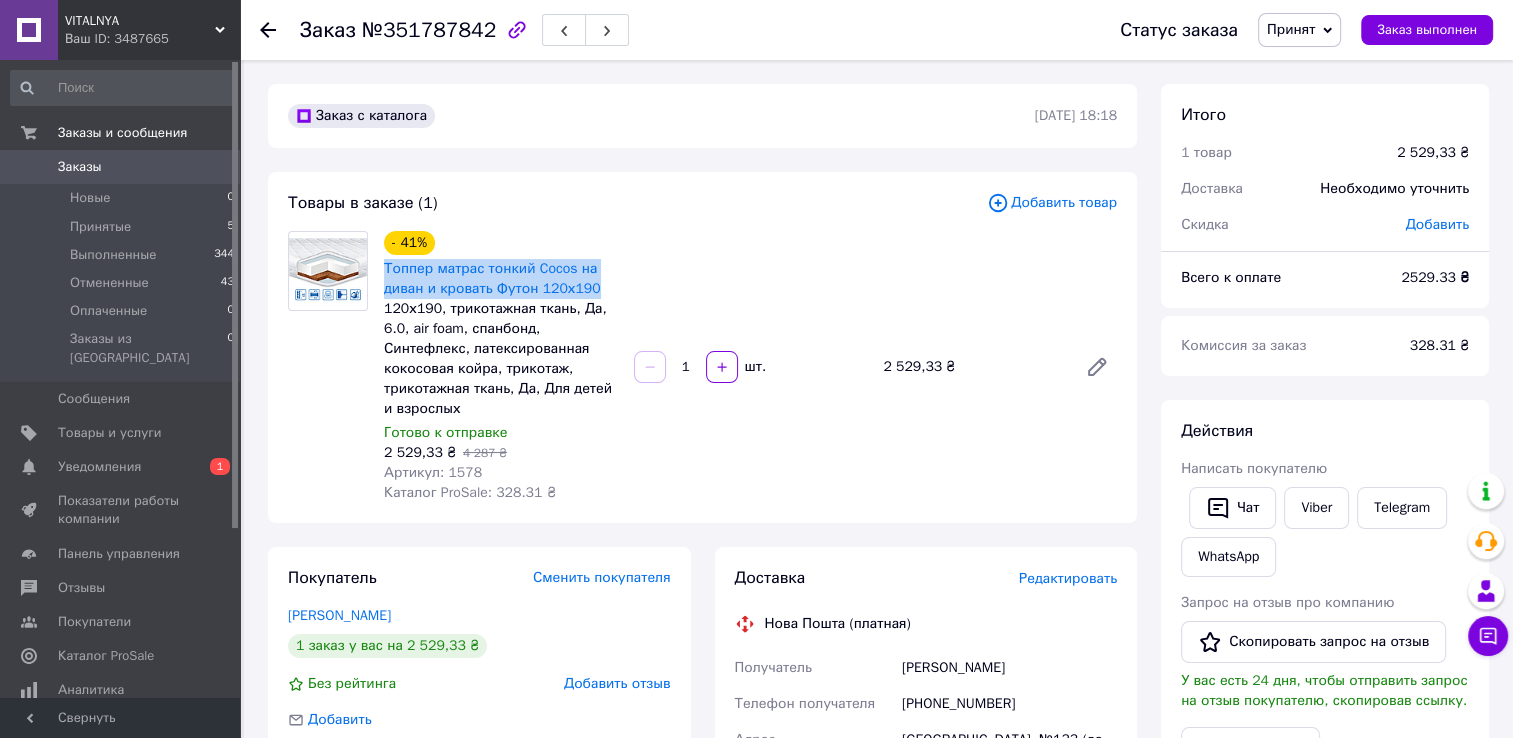 copy on "Топпер матрас тонкий Cocos на диван и кровать Футон 120х190" 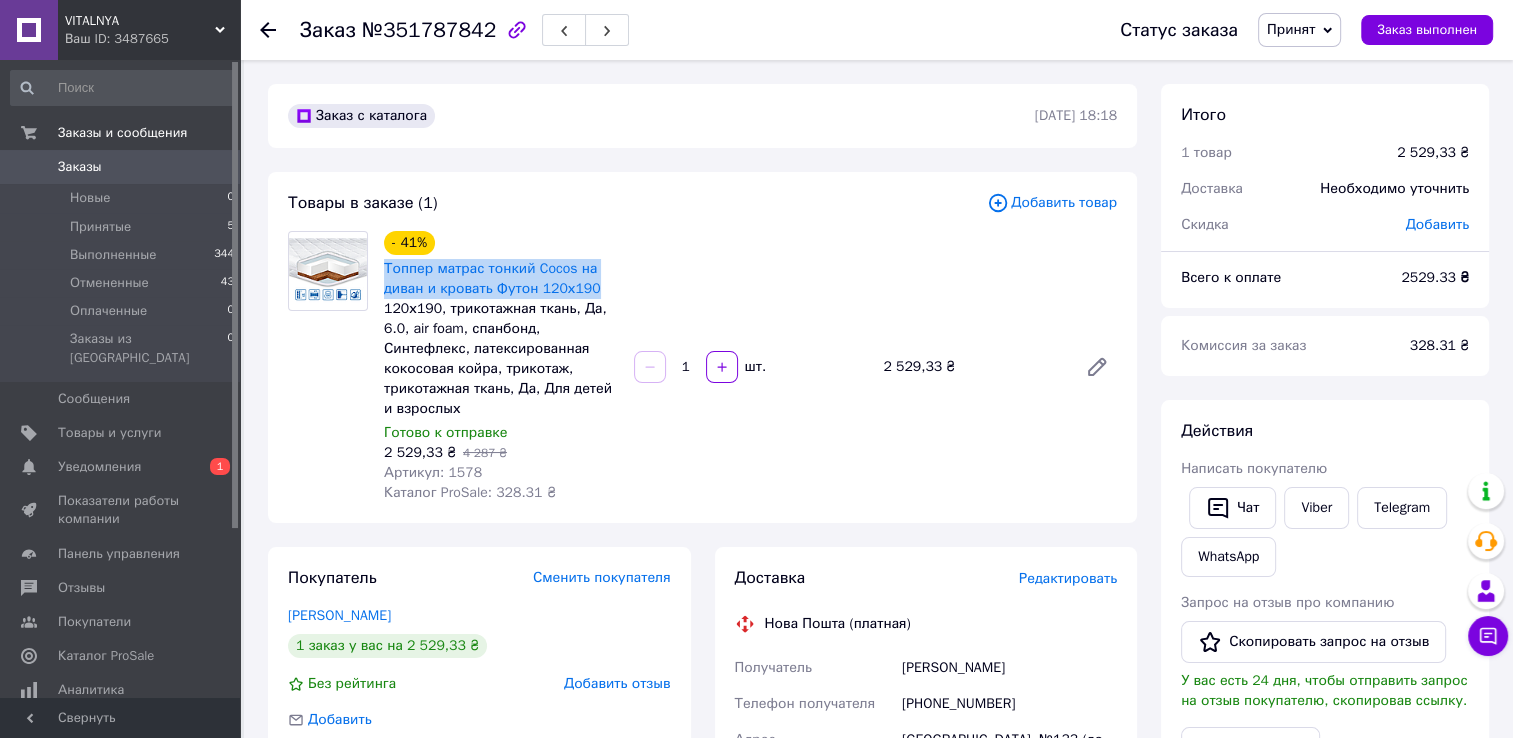 drag, startPoint x: 515, startPoint y: 140, endPoint x: 588, endPoint y: 315, distance: 189.6154 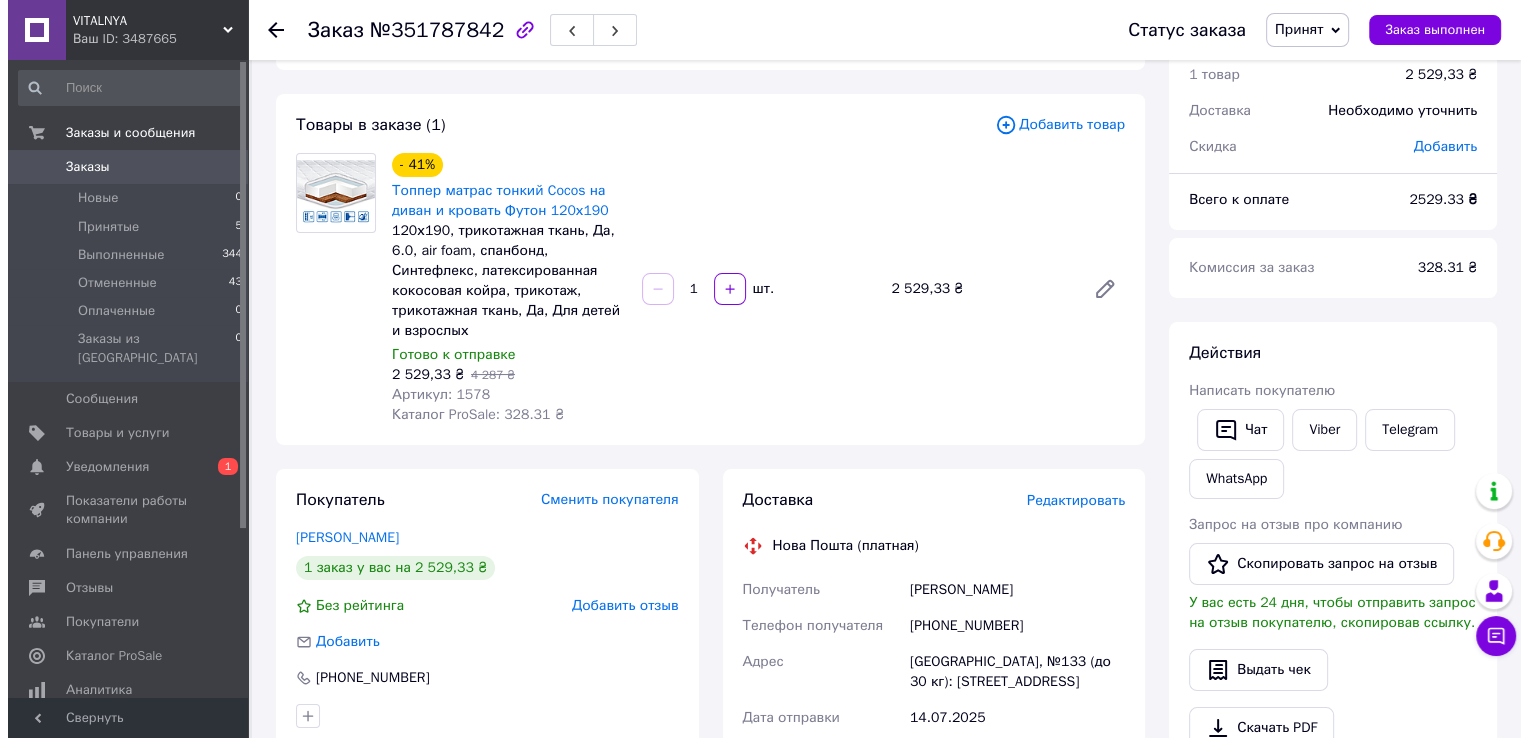 scroll, scrollTop: 200, scrollLeft: 0, axis: vertical 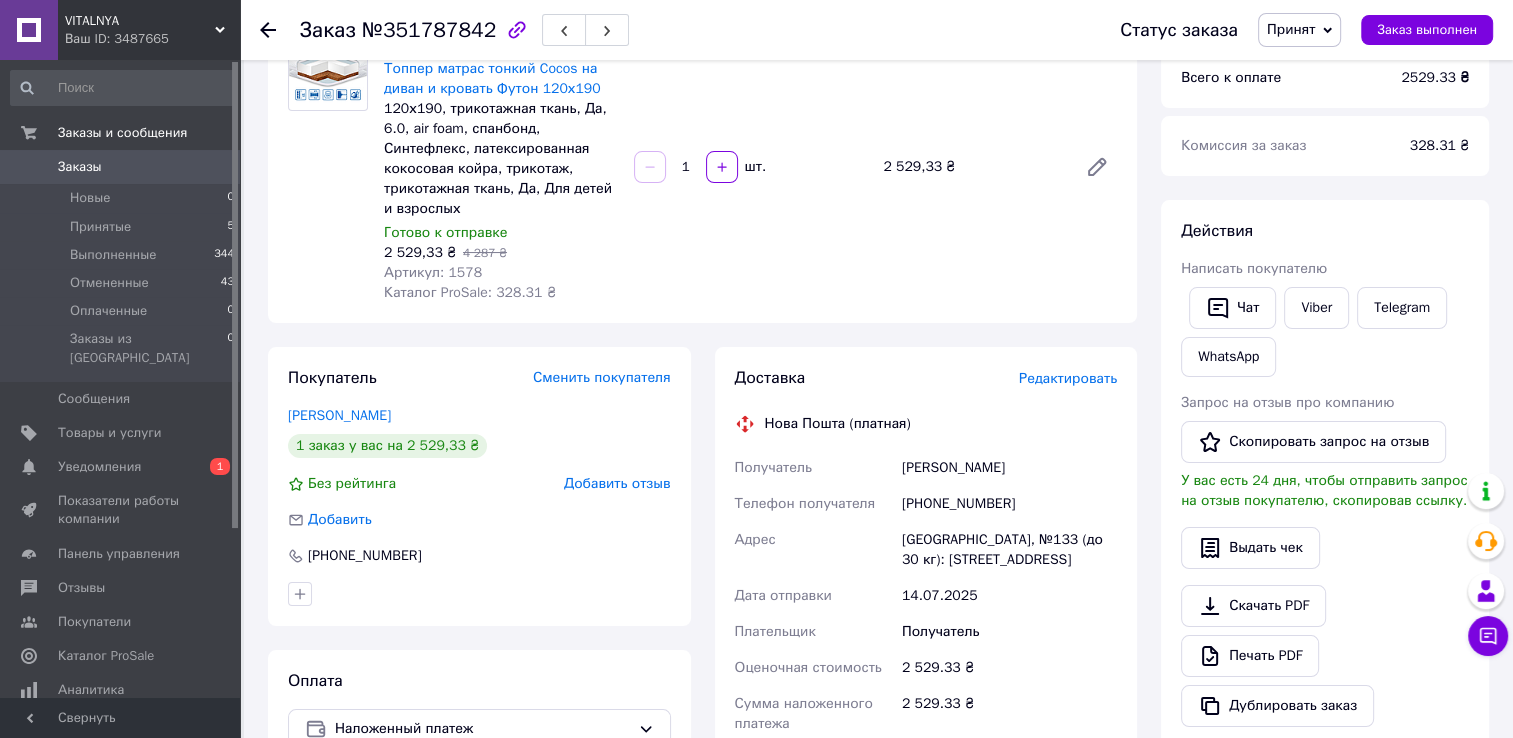 click on "Редактировать" at bounding box center (1068, 378) 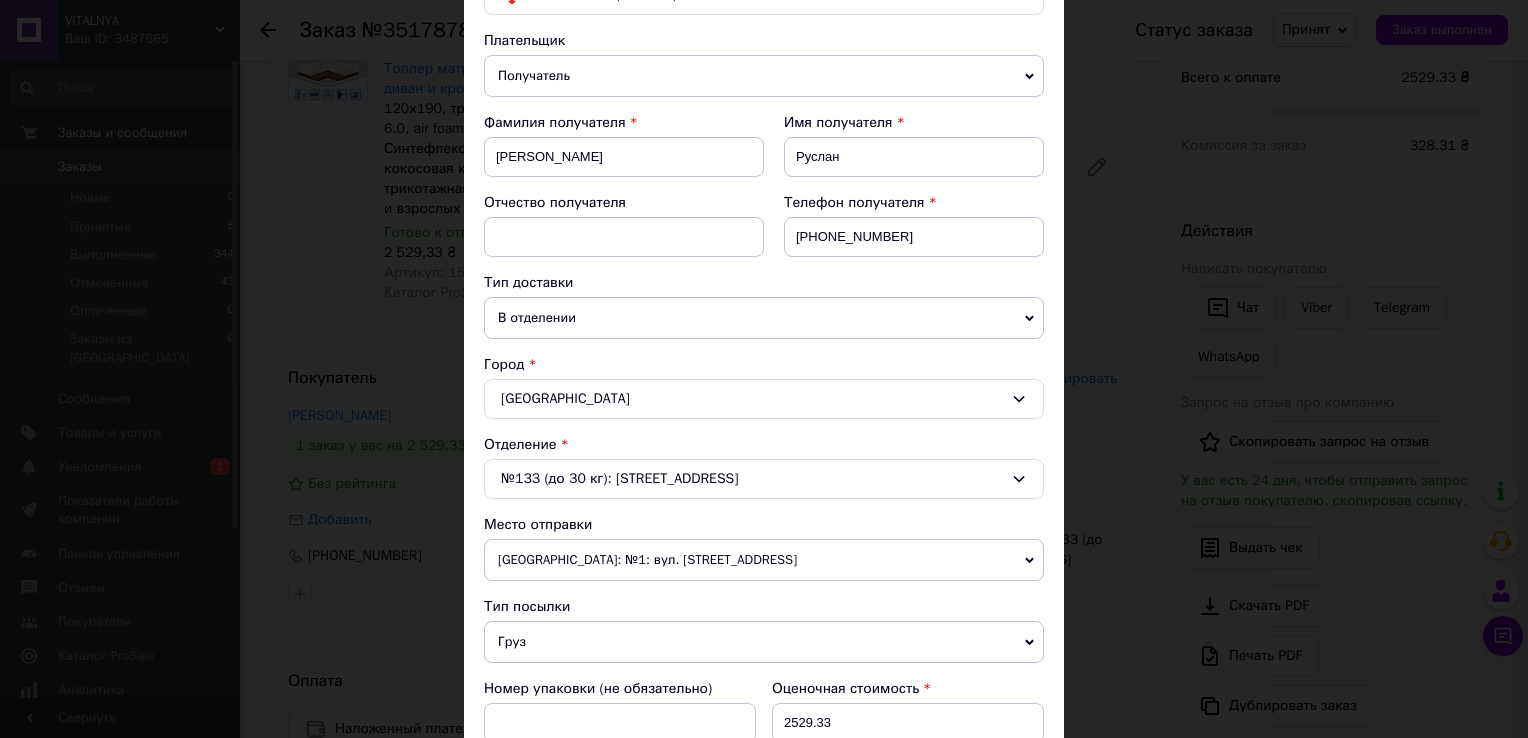 scroll, scrollTop: 300, scrollLeft: 0, axis: vertical 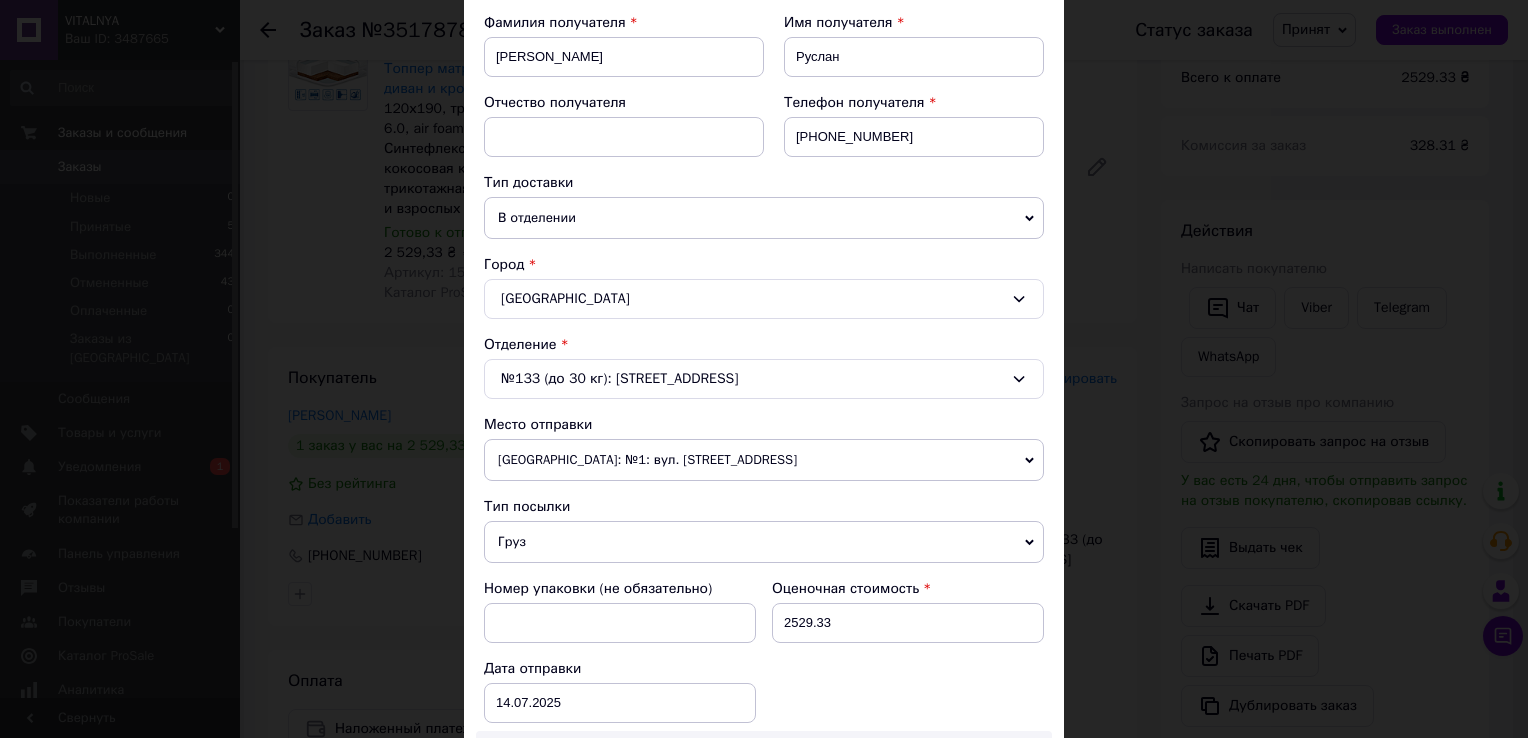 click on "№133 (до 30 кг): [STREET_ADDRESS]" at bounding box center (764, 379) 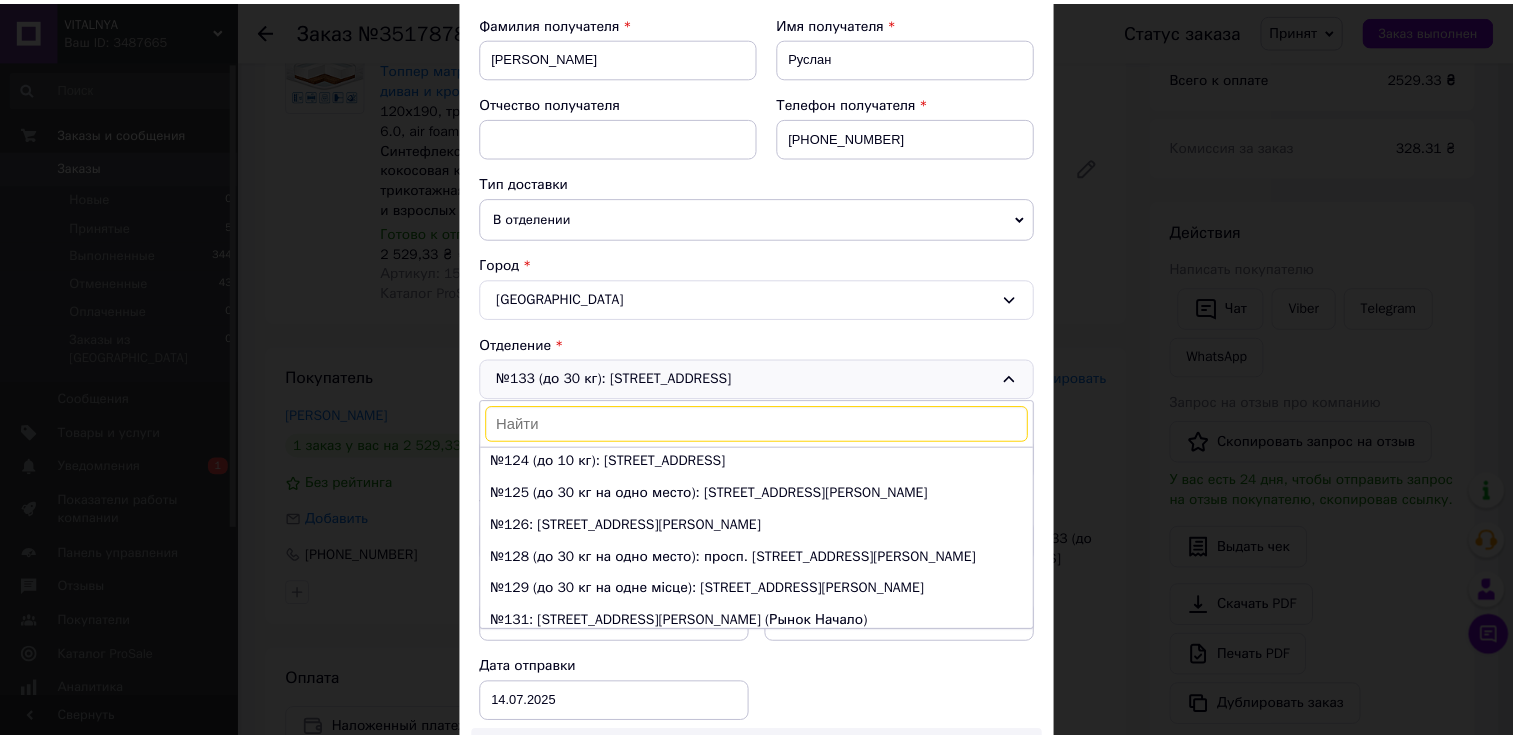 scroll, scrollTop: 3870, scrollLeft: 0, axis: vertical 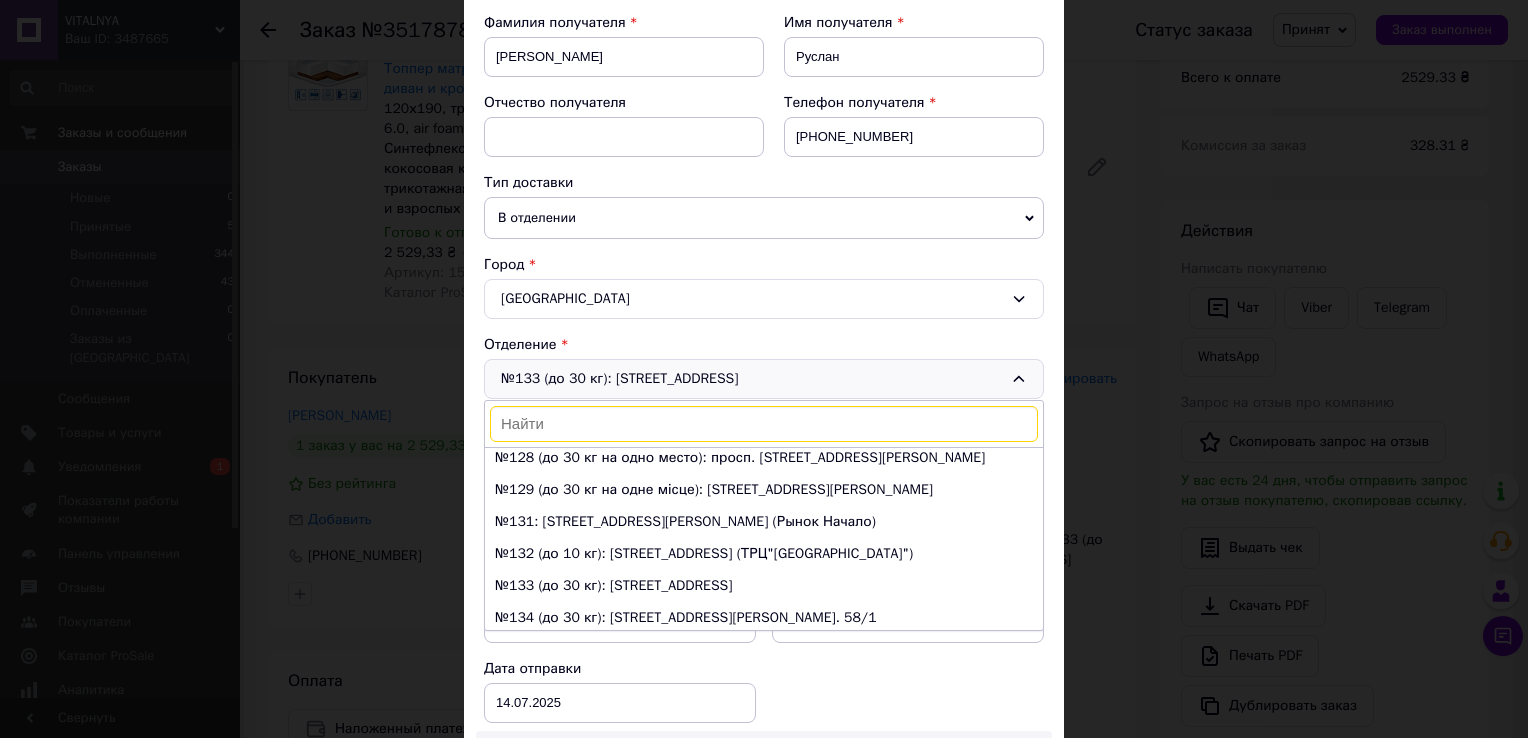 click on "№133 (до 30 кг): [STREET_ADDRESS] №1: [STREET_ADDRESS]: [STREET_ADDRESS] ([GEOGRAPHIC_DATA], 7 км) №3: [STREET_ADDRESS] №4: [STREET_ADDRESS][PERSON_NAME] (до 30 кг на одно место): [STREET_ADDRESS][PERSON_NAME] (до 30 кг на одне місце): [STREET_ADDRESS][PERSON_NAME] №8: [STREET_ADDRESS][PERSON_NAME] №9 (до 30 кг на одно место): [STREET_ADDRESS] (до 30 кг на одно место): [STREET_ADDRESS][PERSON_NAME]: [STREET_ADDRESS] (до 30 кг на одно место): [STREET_ADDRESS] (до 10 кг на одно место): [STREET_ADDRESS][PERSON_NAME] №14 (до 10 кг): [STREET_ADDRESS][PERSON_NAME]: [STREET_ADDRESS]" at bounding box center (764, 379) 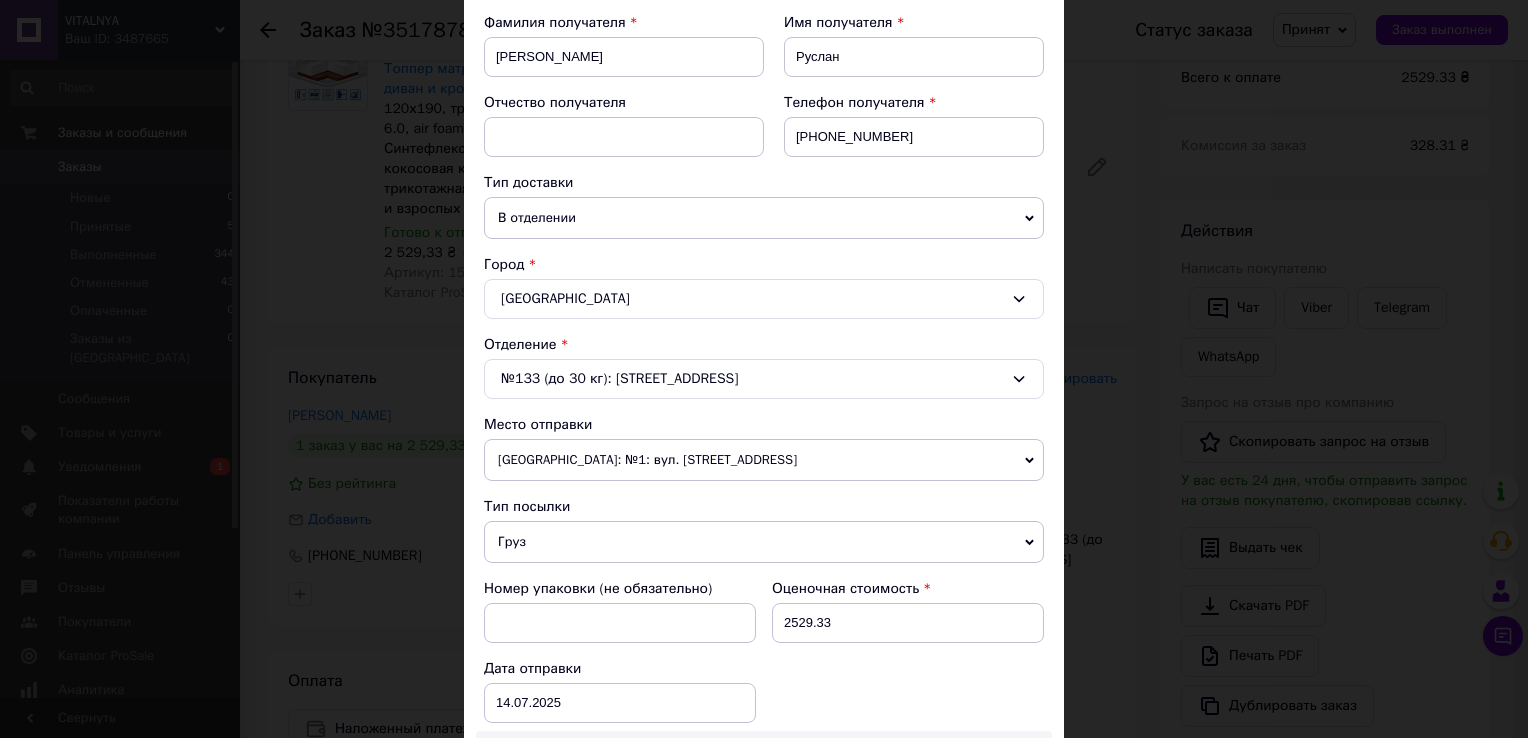 click on "× Редактирование доставки Способ доставки Нова Пошта (платная) Плательщик Получатель Отправитель Фамилия получателя Гай Имя получателя [PERSON_NAME] Отчество получателя Телефон получателя [PHONE_NUMBER] Тип доставки В отделении Курьером В почтомате Город [GEOGRAPHIC_DATA] Отделение №133 (до 30 кг): Фонтанская дорога, 118 Место отправки [GEOGRAPHIC_DATA]: №1: вул. [STREET_ADDRESS] Дніпро: №1: вул. [GEOGRAPHIC_DATA][STREET_ADDRESS]. Покотилівка: №1: вул. [STREET_ADDRESS] Дніпро: №5: вул. [STREET_ADDRESS] (с. Дороге, провул. [STREET_ADDRESS]) Добавить еще место отправки Тип посылки Груз Документы Оценочная стоимость < >" at bounding box center (764, 369) 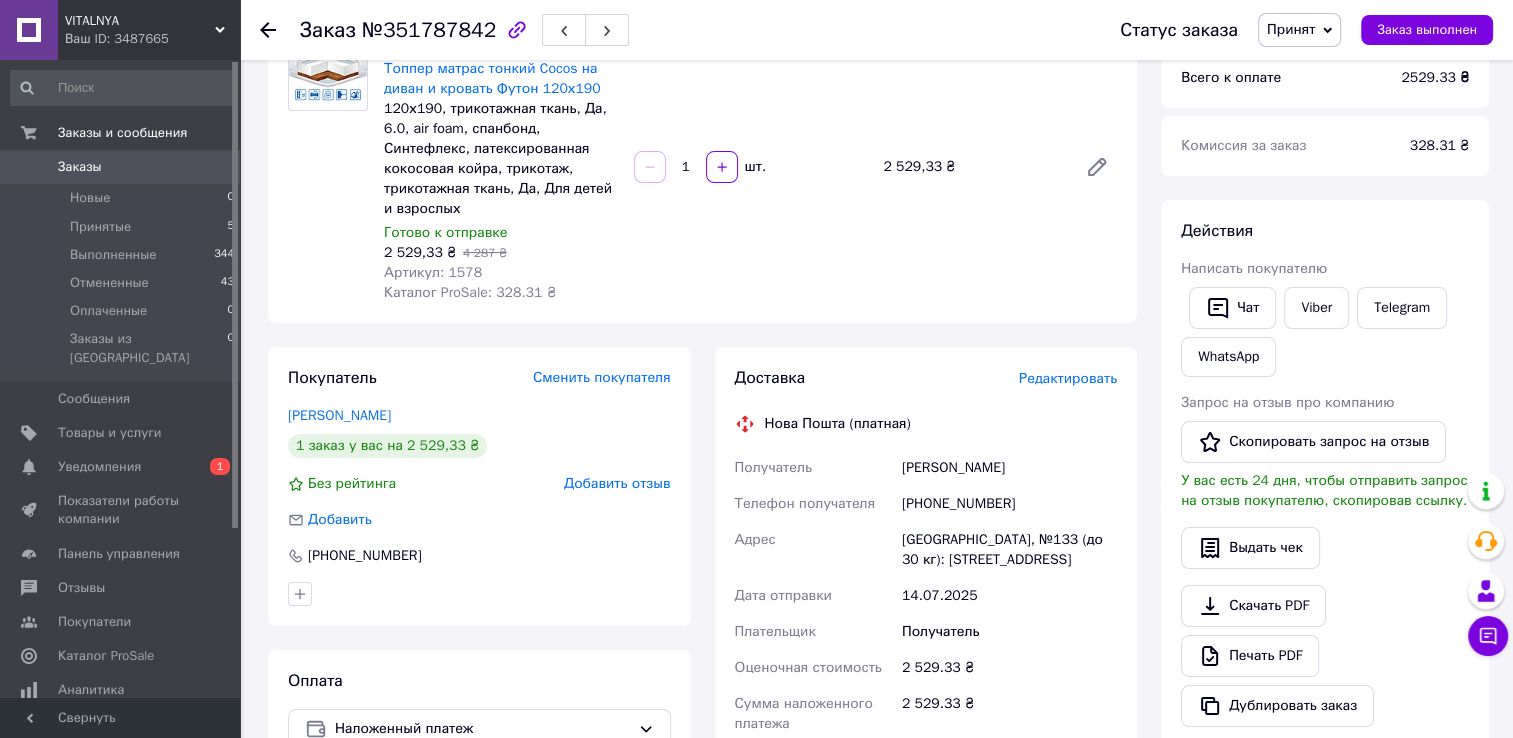 click on "Заказы" at bounding box center [121, 167] 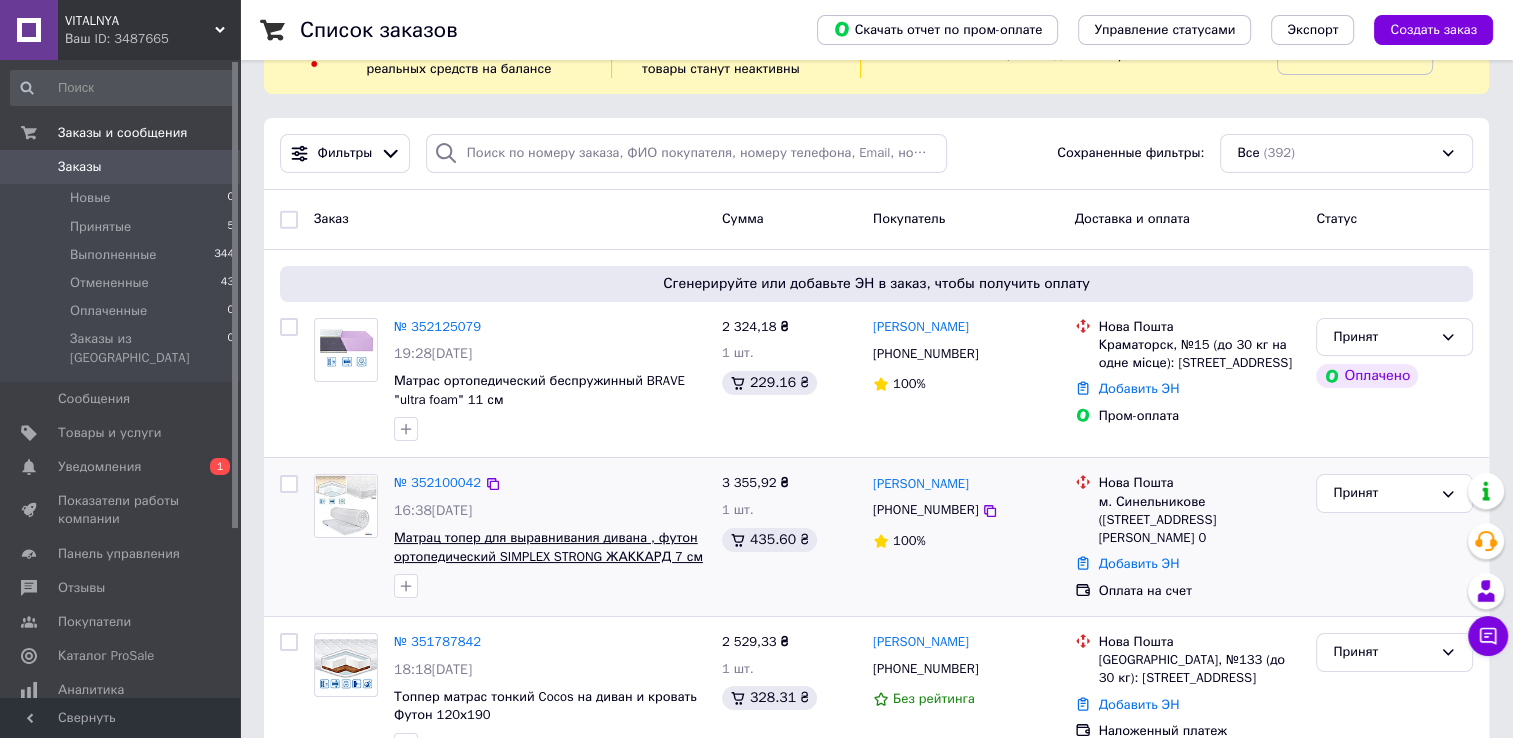 scroll, scrollTop: 200, scrollLeft: 0, axis: vertical 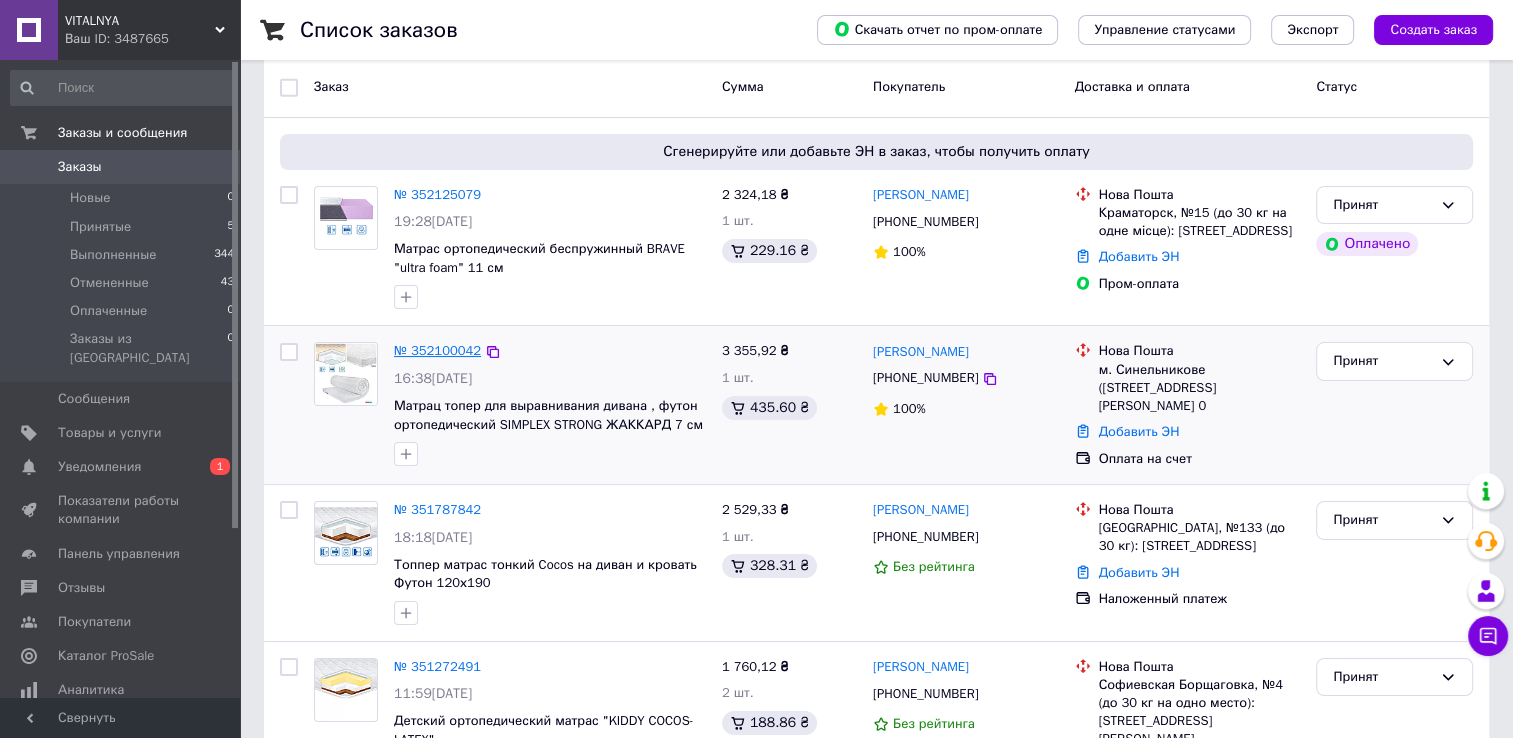 click on "№ 352100042" at bounding box center [437, 350] 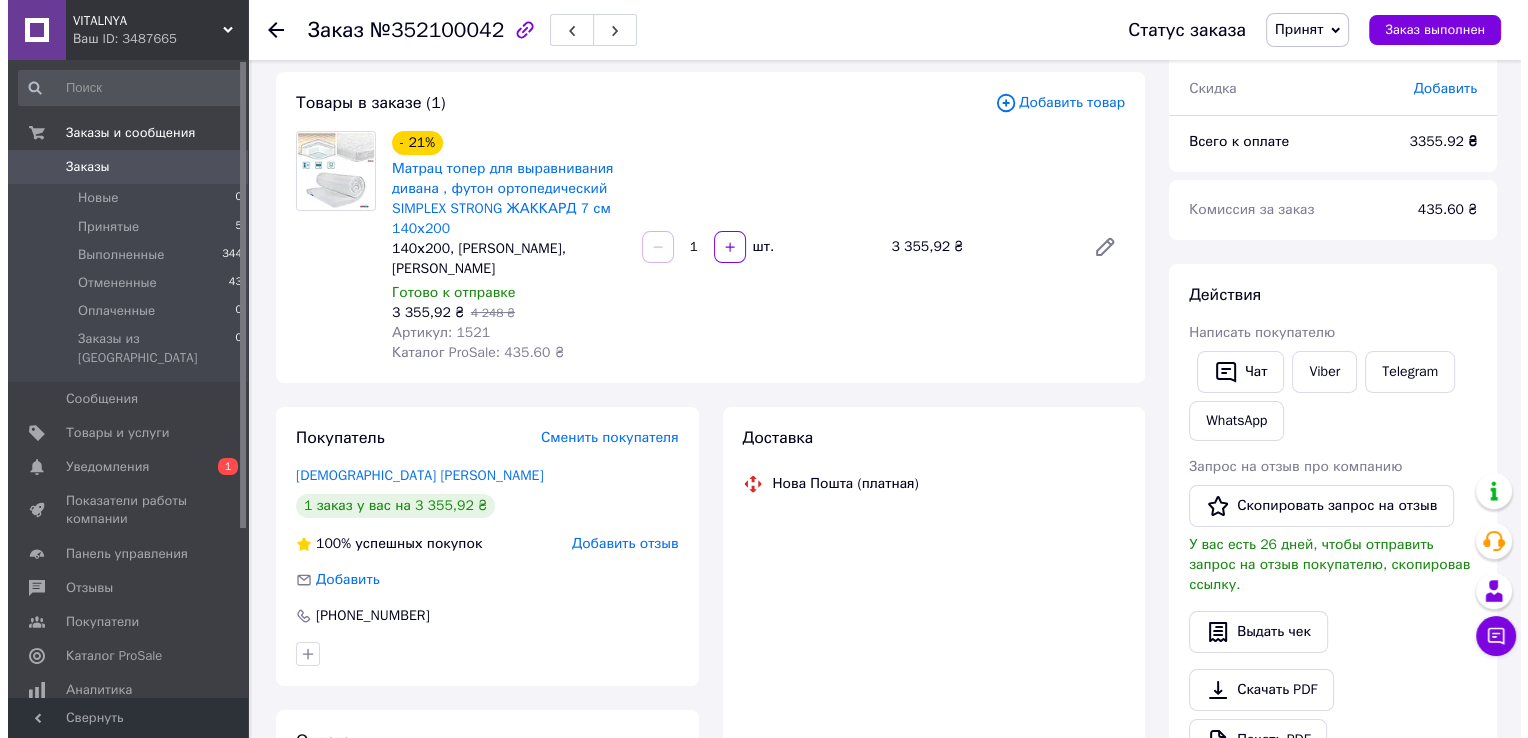 scroll, scrollTop: 100, scrollLeft: 0, axis: vertical 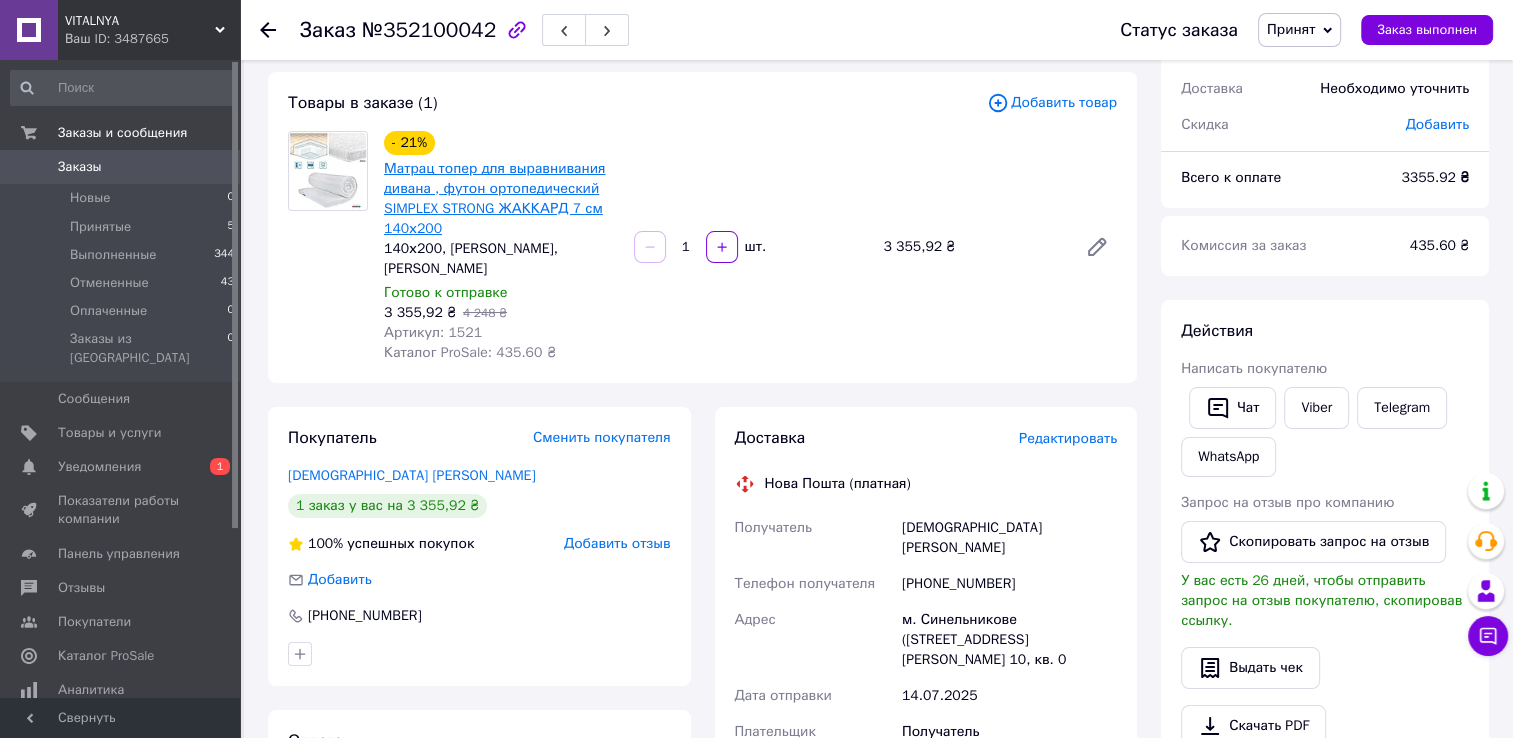 drag, startPoint x: 552, startPoint y: 135, endPoint x: 531, endPoint y: 169, distance: 39.962482 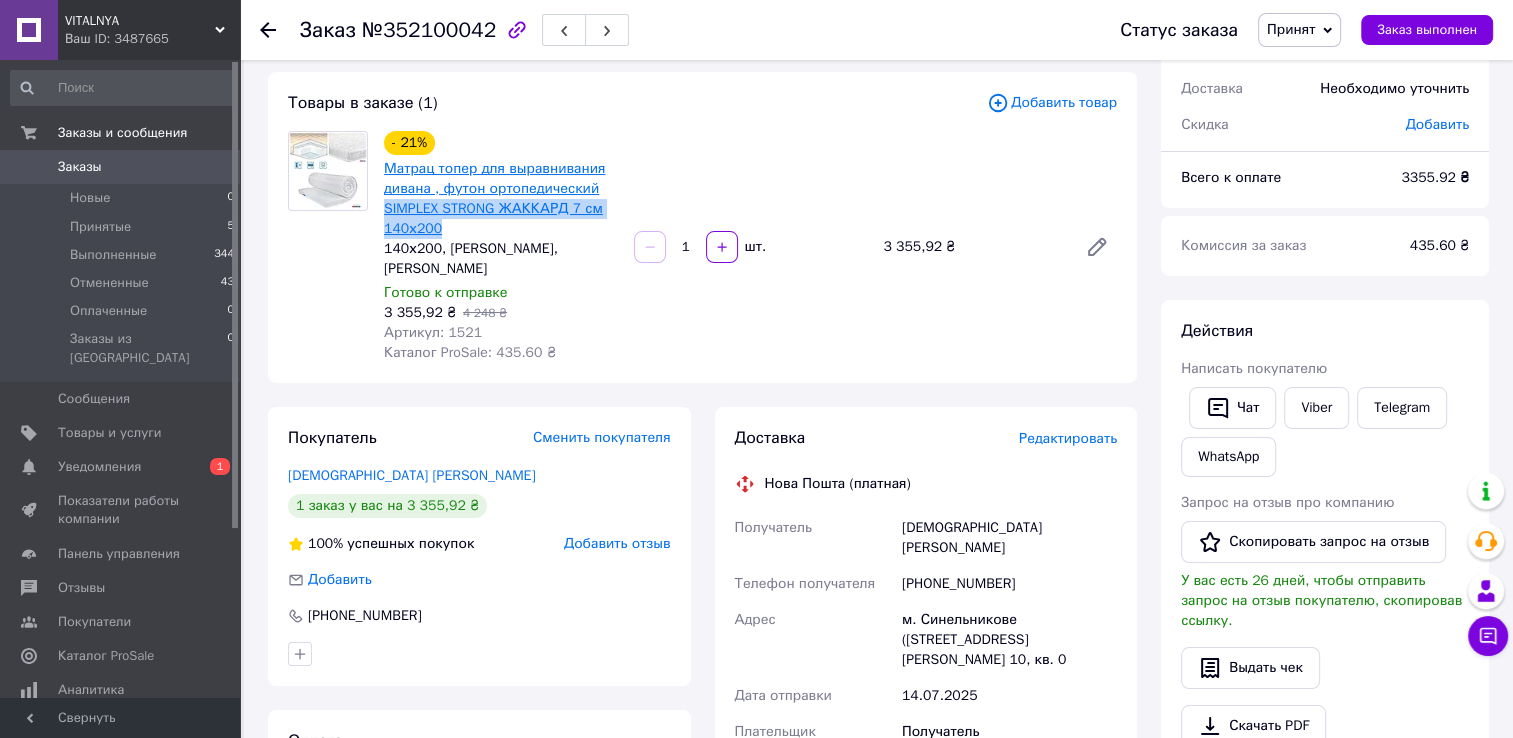 drag, startPoint x: 464, startPoint y: 233, endPoint x: 385, endPoint y: 214, distance: 81.25269 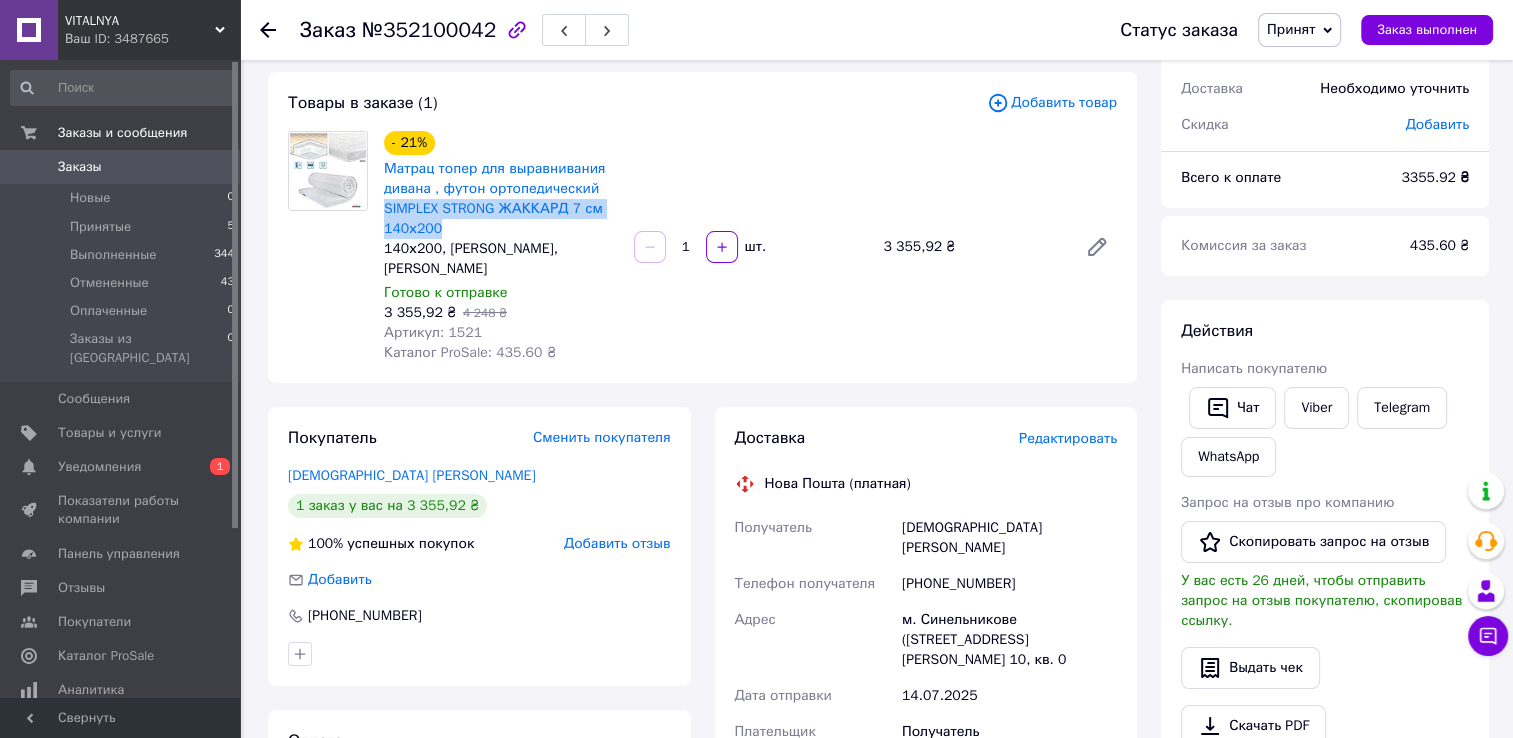 copy on "SIMPLEX STRONG ЖАККАРД 7 см 140х200" 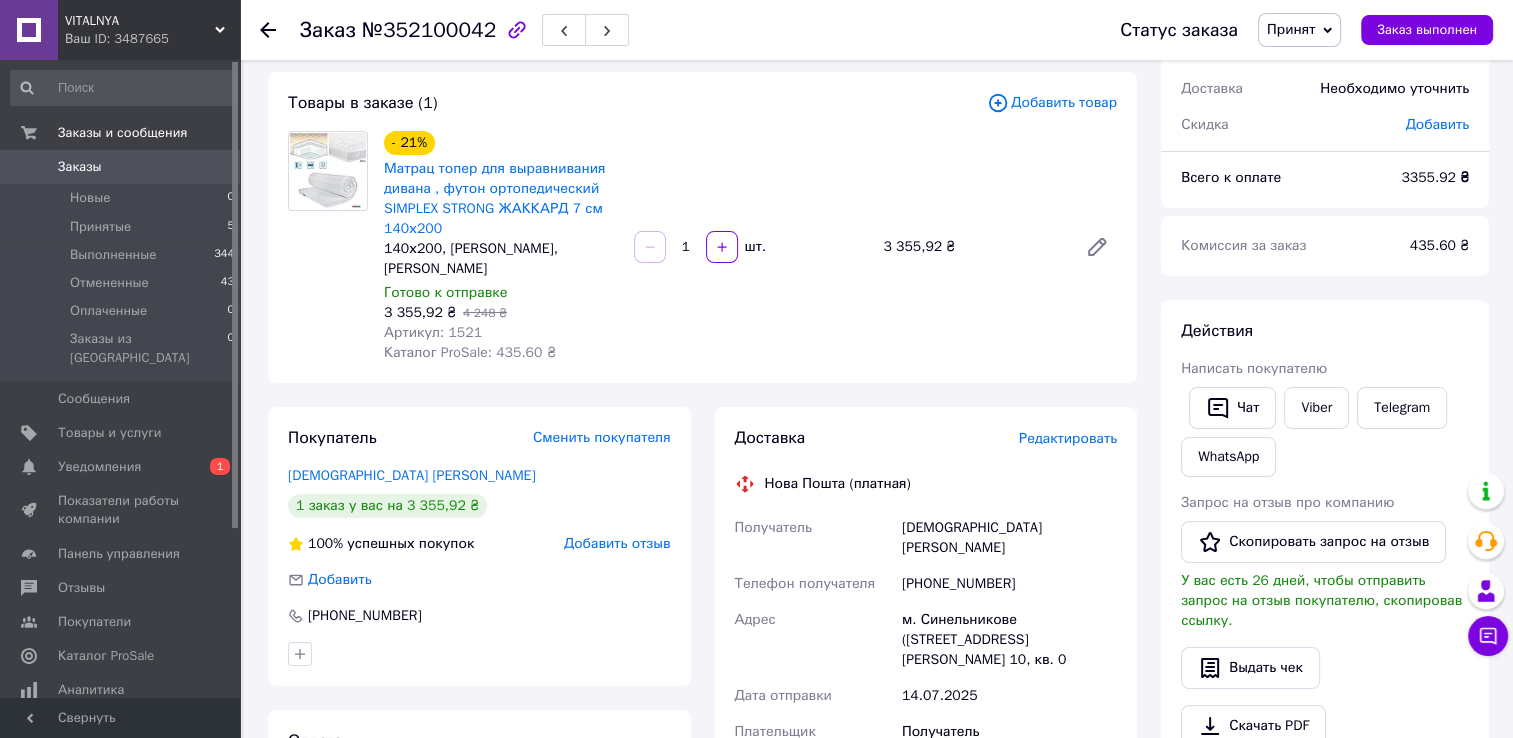 click on "Редактировать" at bounding box center (1068, 438) 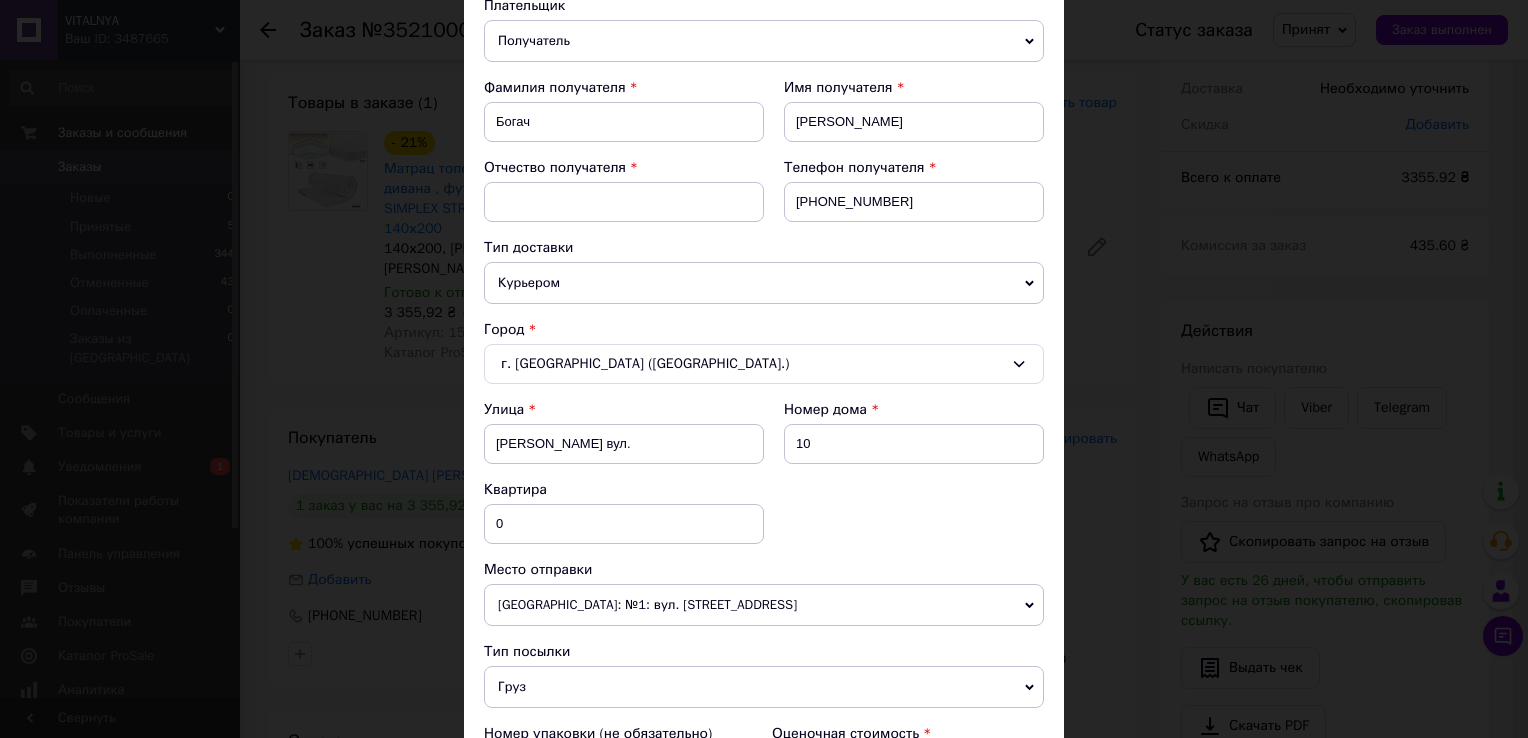 scroll, scrollTop: 400, scrollLeft: 0, axis: vertical 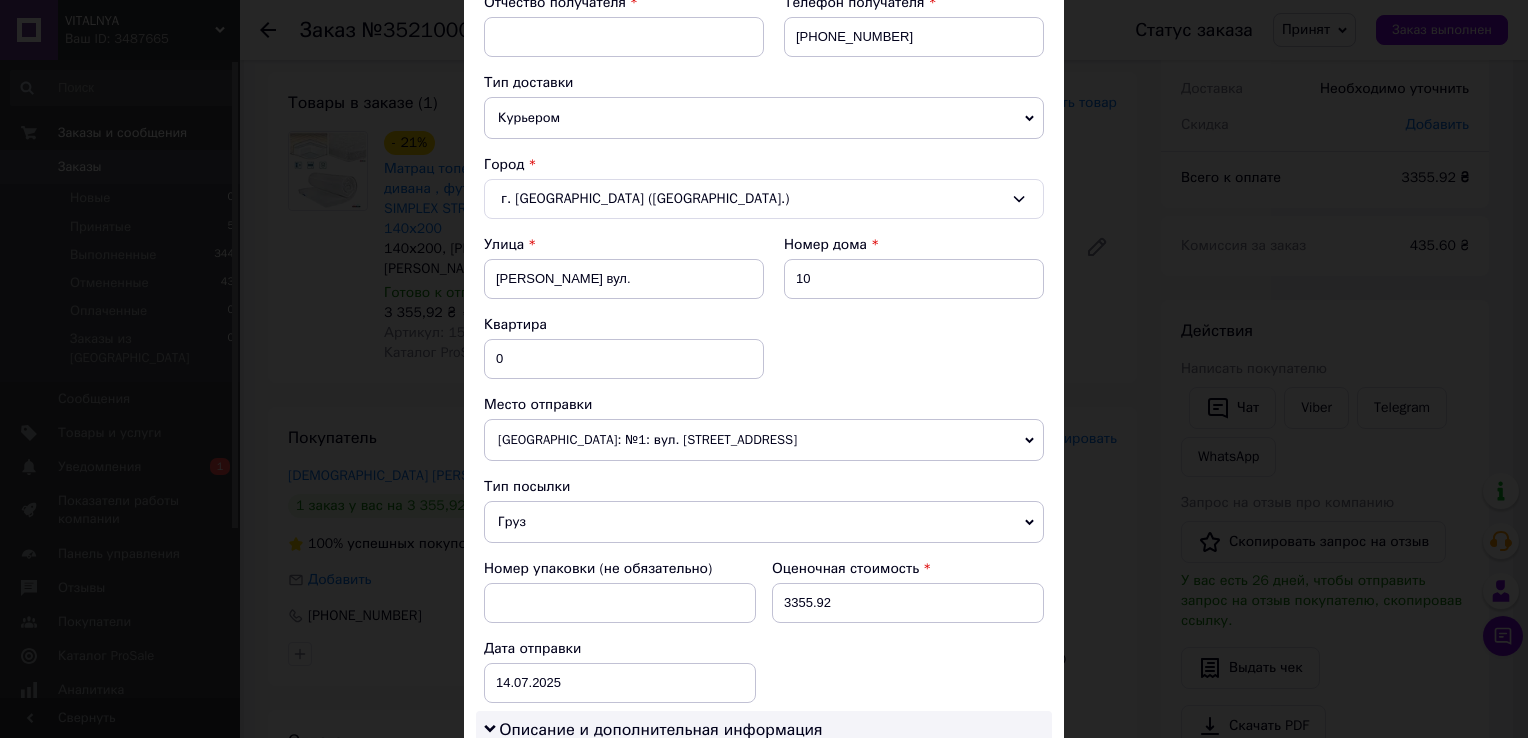 click on "[GEOGRAPHIC_DATA][PERSON_NAME]." at bounding box center [624, 275] 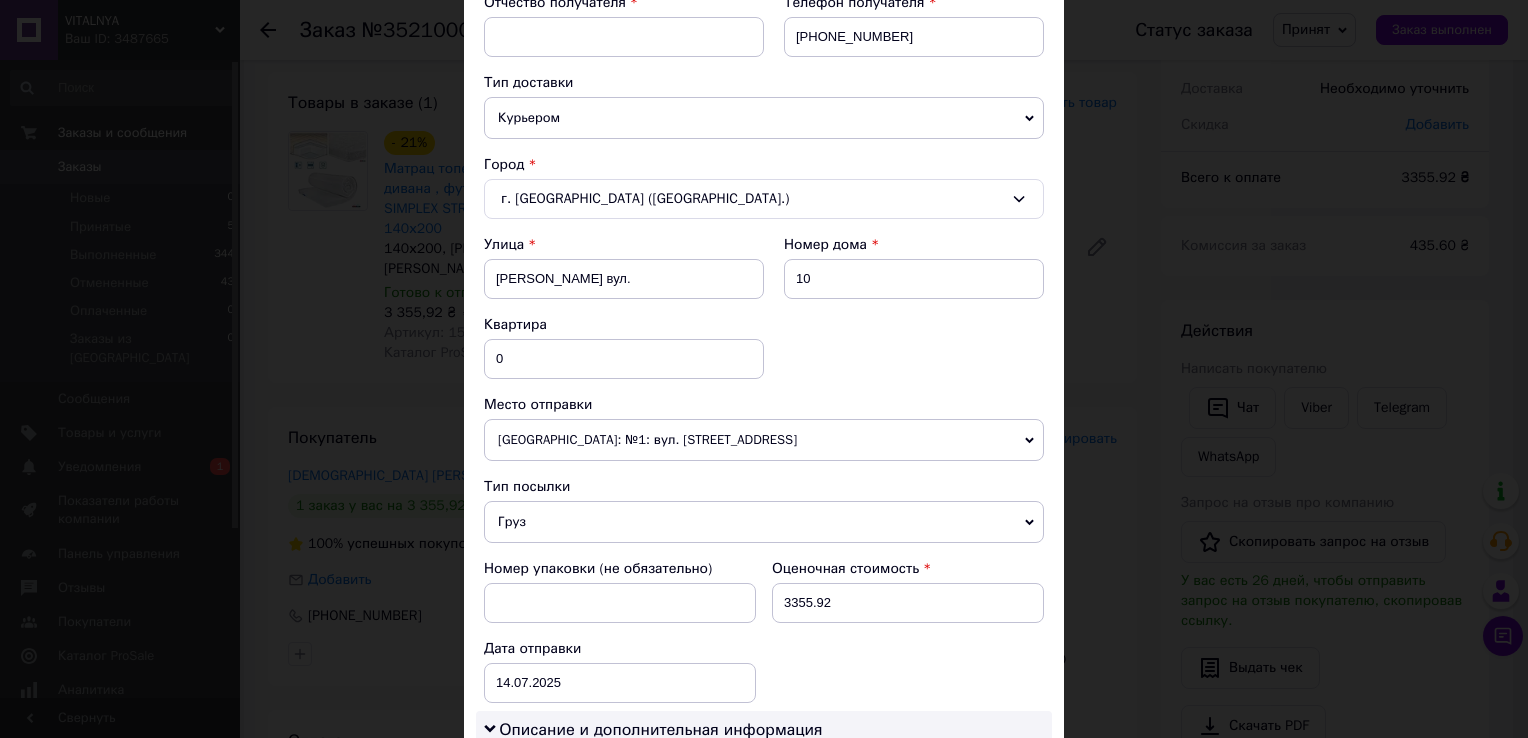 click on "[GEOGRAPHIC_DATA]: №1: вул. [STREET_ADDRESS]" at bounding box center [764, 440] 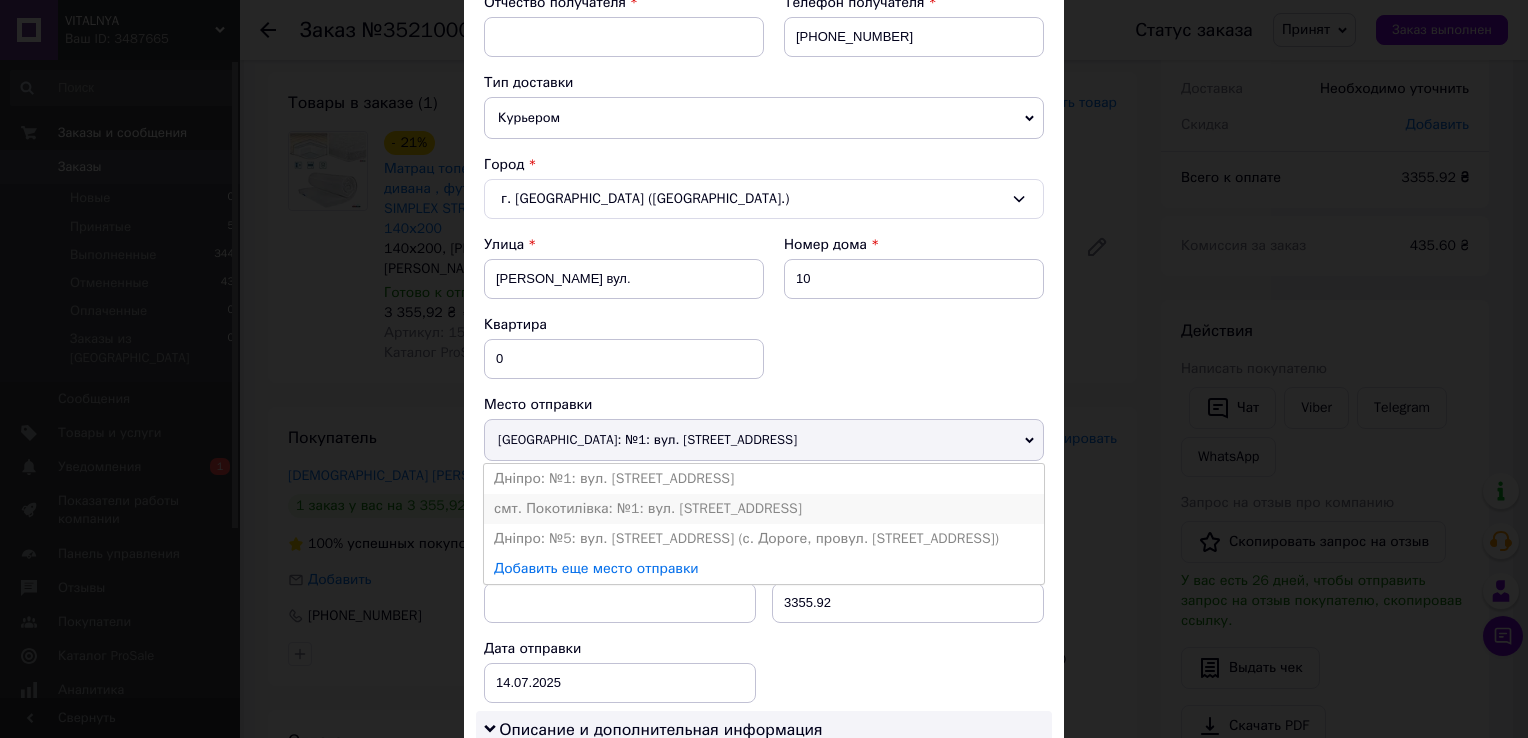 click on "смт. Покотилівка: №1: вул. [STREET_ADDRESS]" at bounding box center (764, 509) 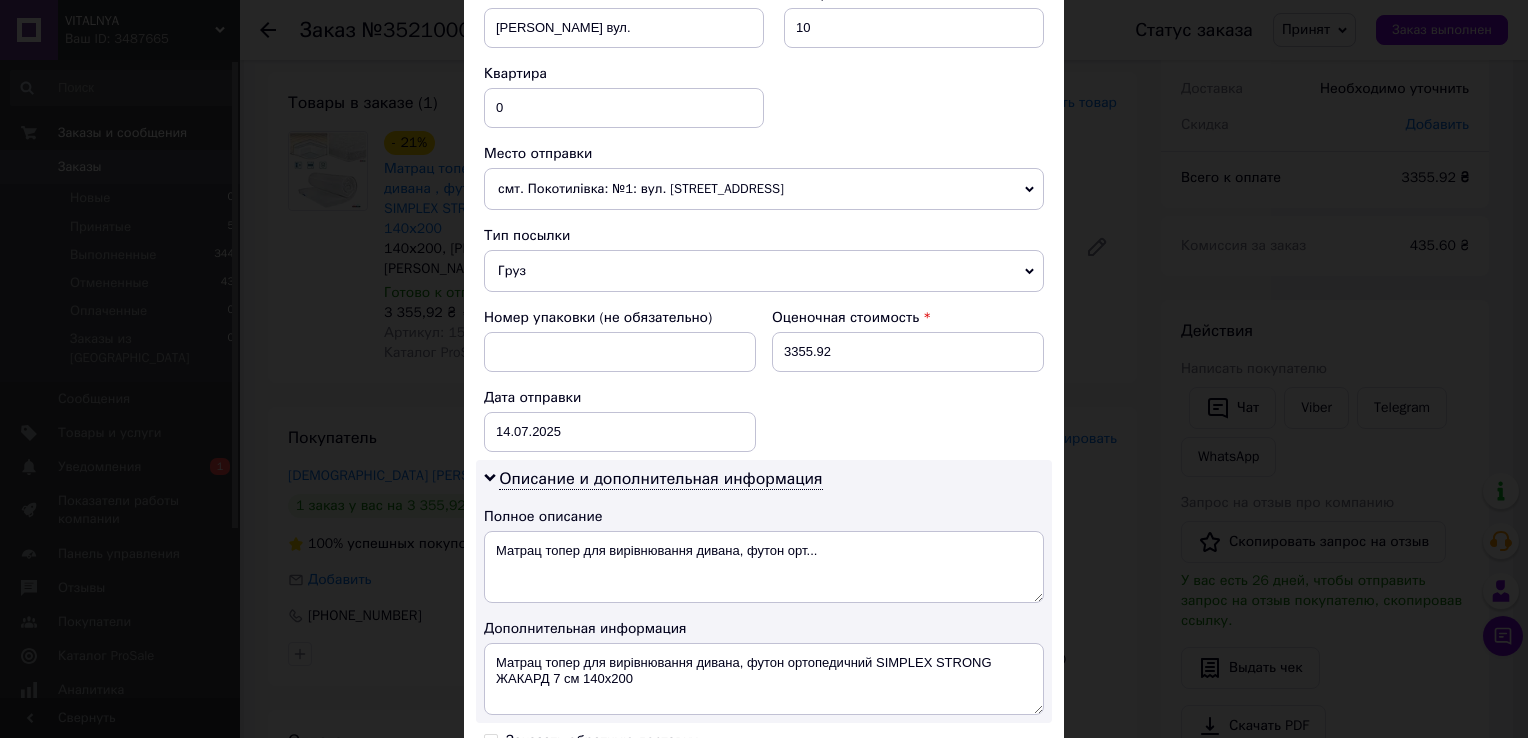 scroll, scrollTop: 700, scrollLeft: 0, axis: vertical 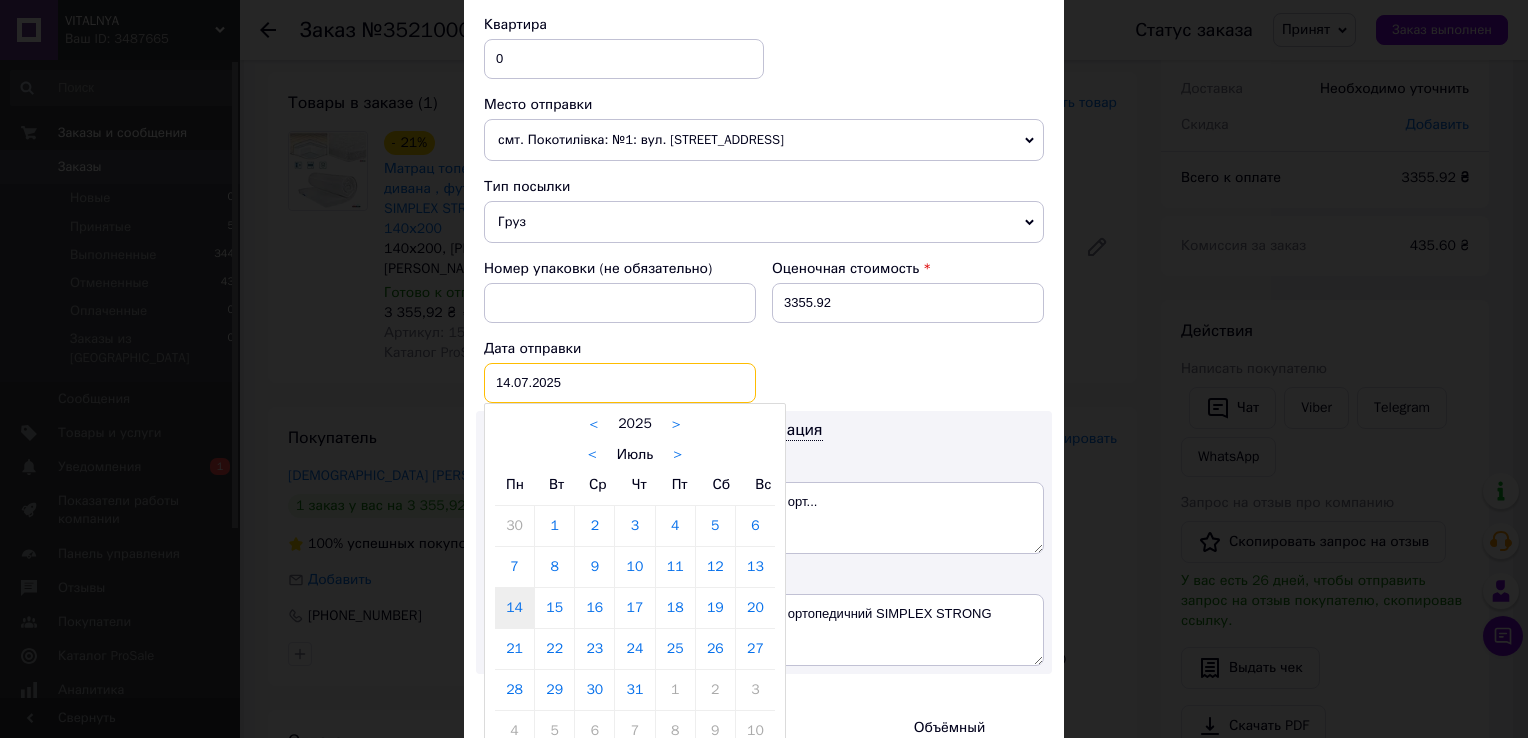 click on "[DATE] < 2025 > < Июль > Пн Вт Ср Чт Пт Сб Вс 30 1 2 3 4 5 6 7 8 9 10 11 12 13 14 15 16 17 18 19 20 21 22 23 24 25 26 27 28 29 30 31 1 2 3 4 5 6 7 8 9 10" at bounding box center [620, 383] 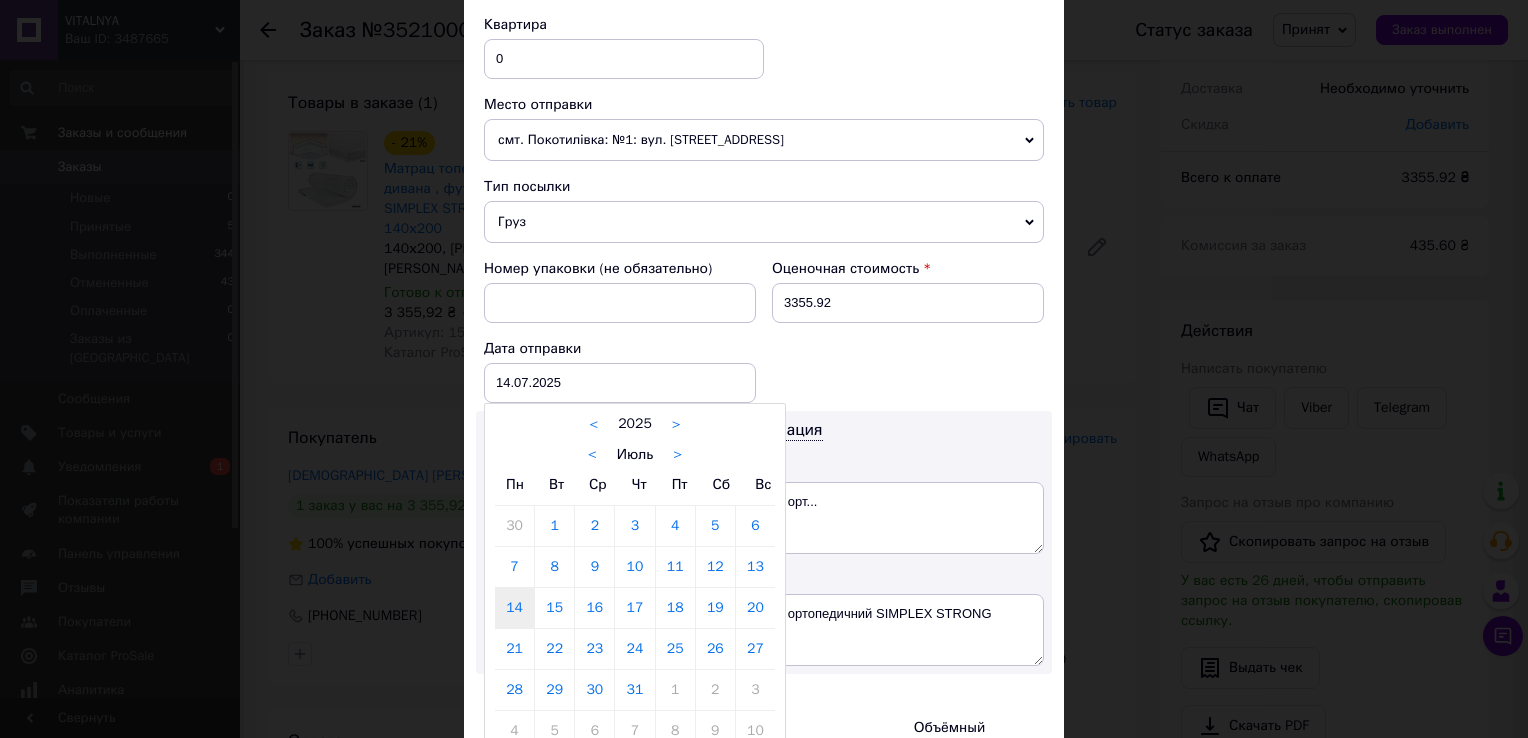 click on "16" at bounding box center [594, 608] 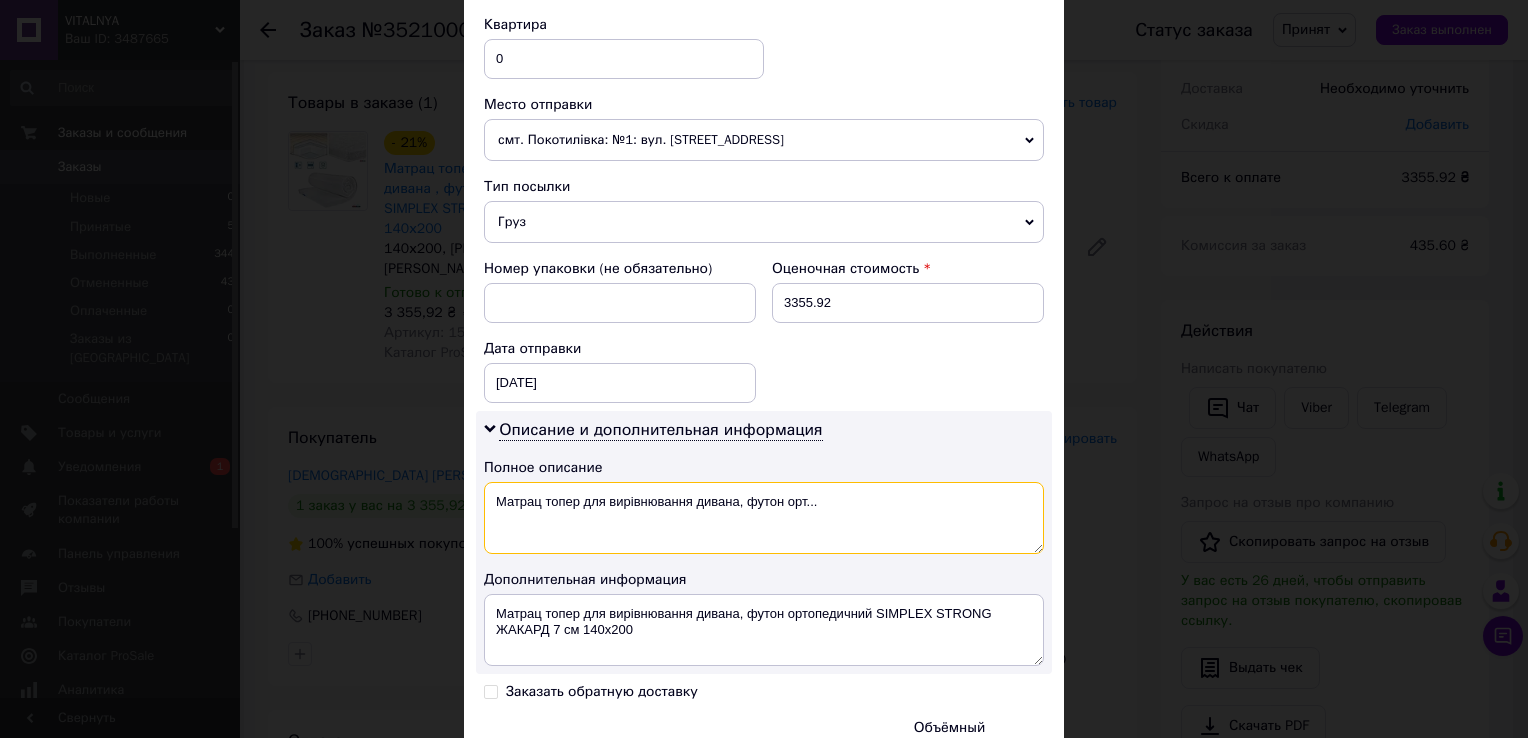 click on "Матрац топер для вирівнювання дивана, футон орт..." at bounding box center (764, 518) 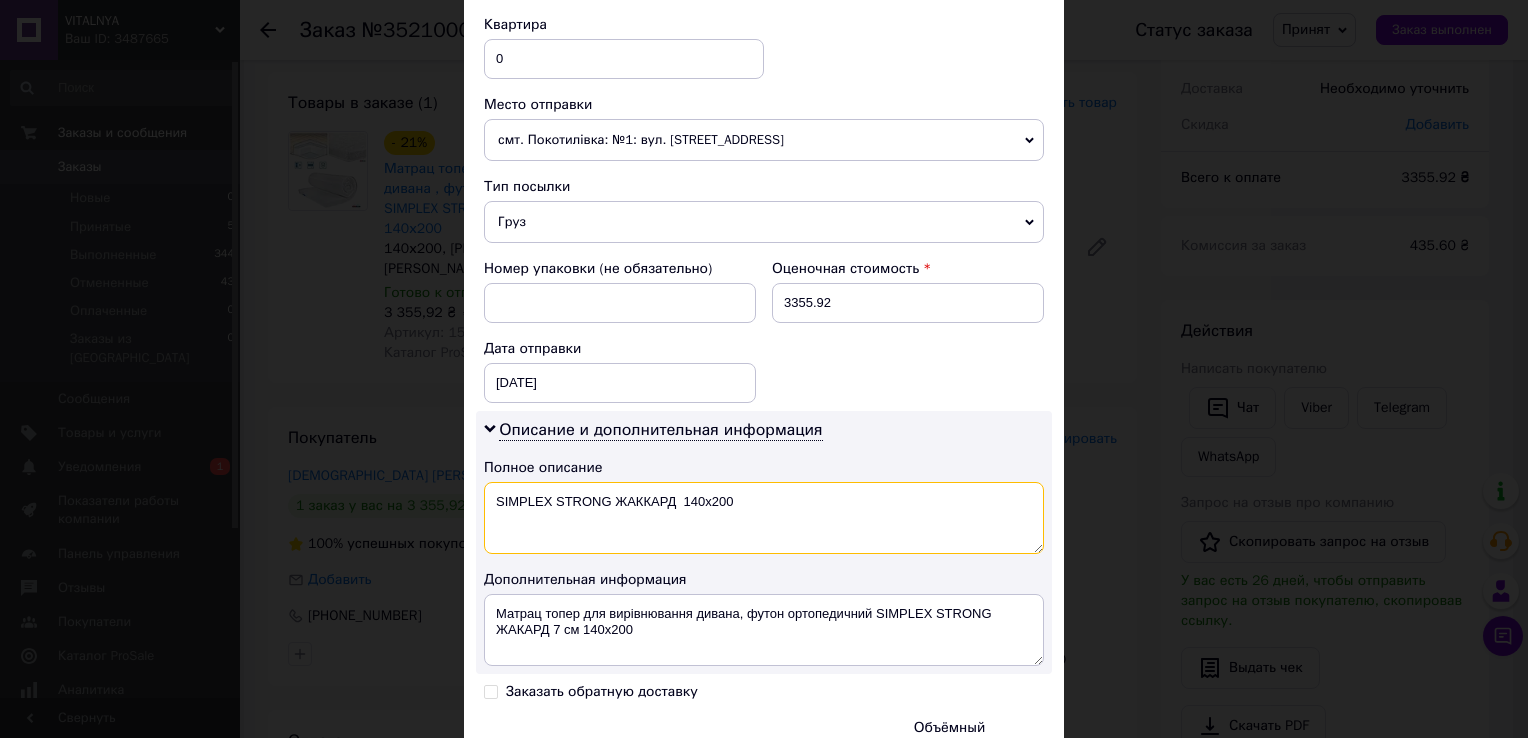 type on "SIMPLEX STRONG ЖАККАРД  140х200" 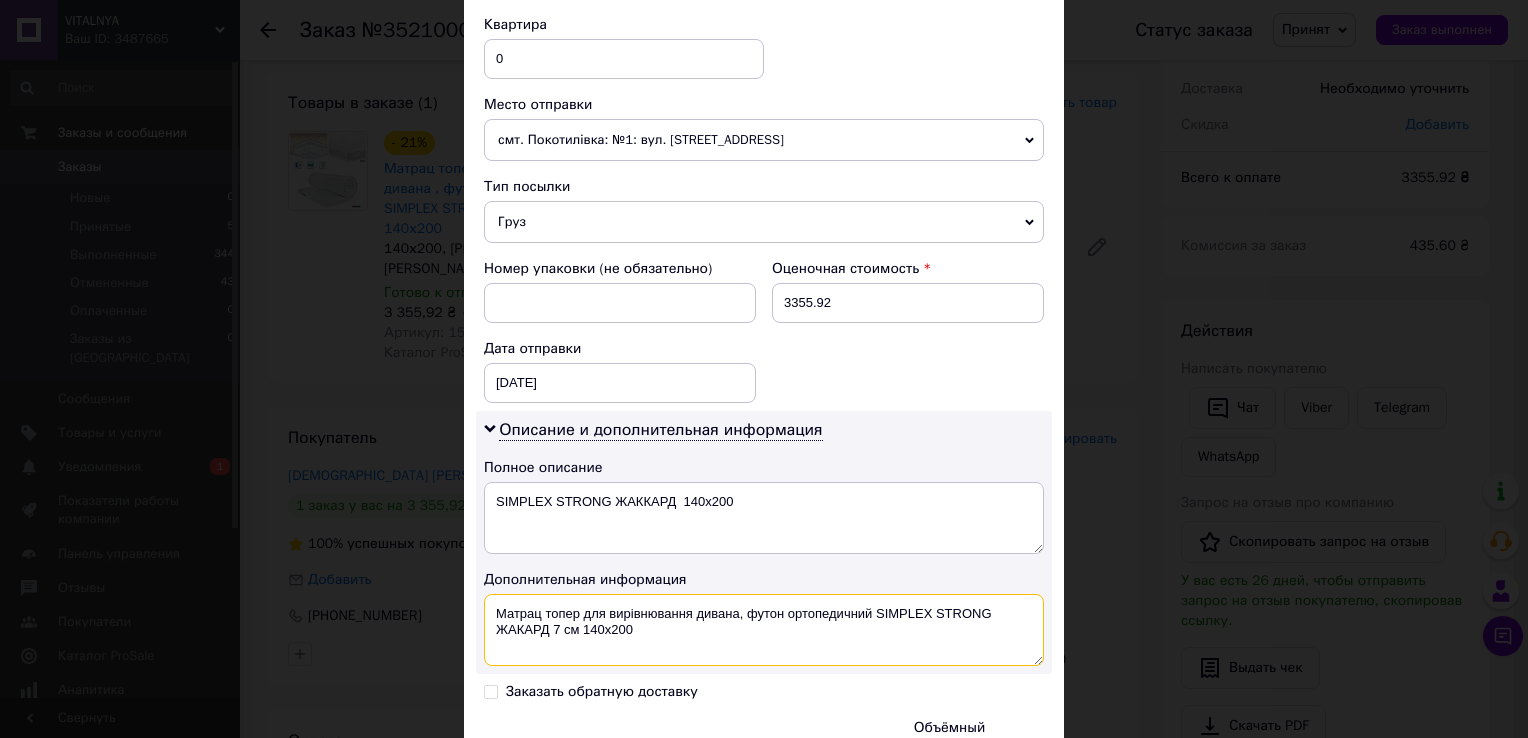 click on "Матрац топер для вирівнювання дивана, футон ортопедичний SIMPLEX STRONG ЖАКАРД 7 см 140х200" at bounding box center [764, 630] 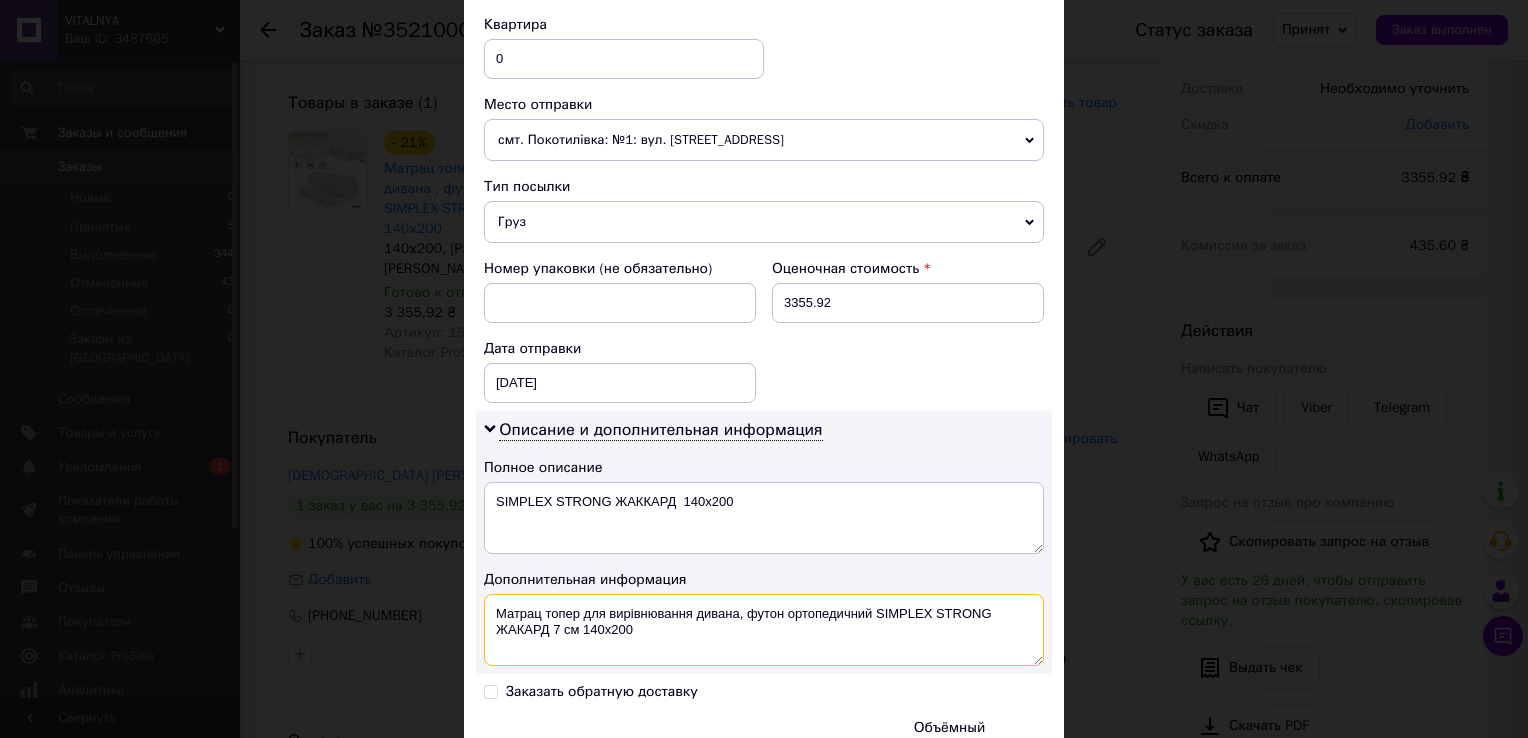 click on "Матрац топер для вирівнювання дивана, футон ортопедичний SIMPLEX STRONG ЖАКАРД 7 см 140х200" at bounding box center (764, 630) 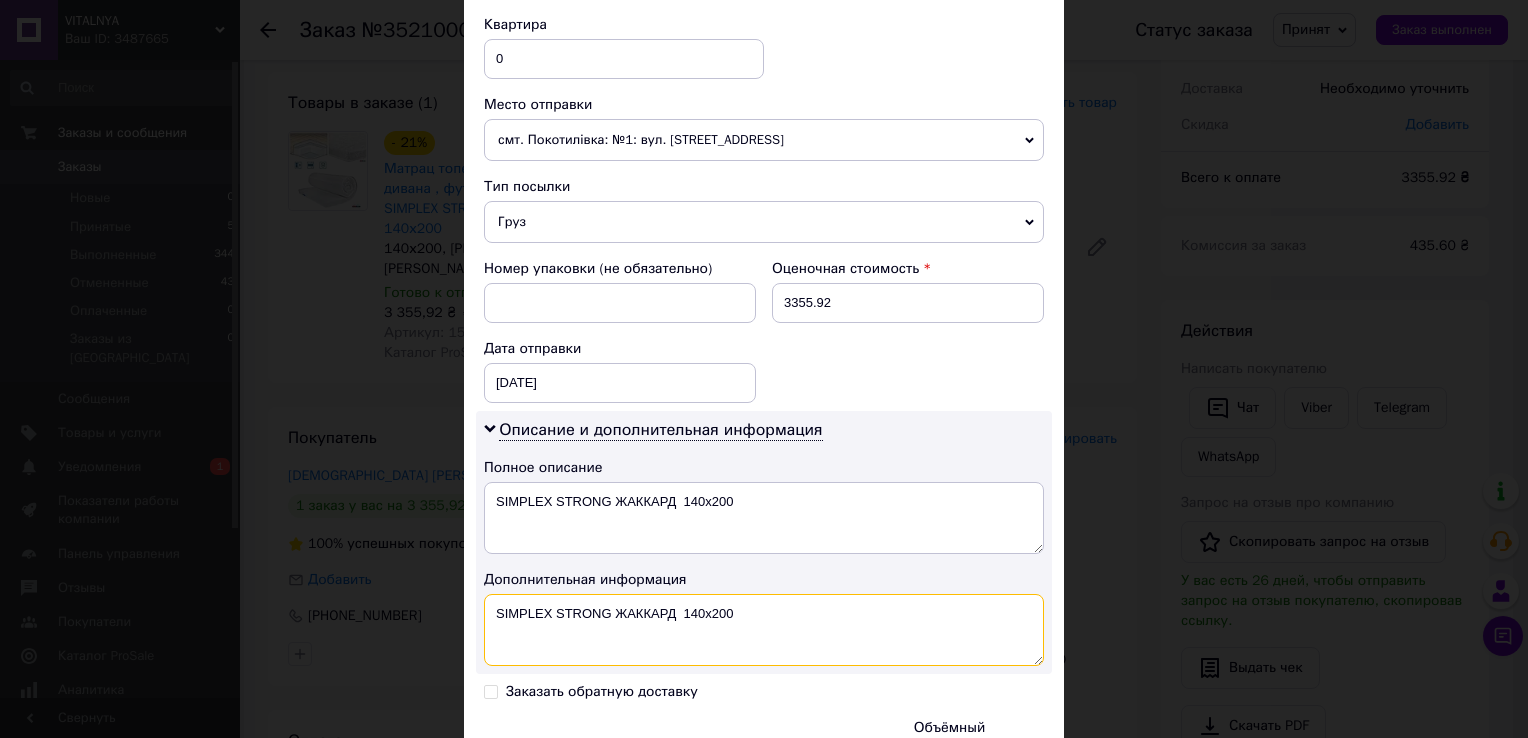 scroll, scrollTop: 900, scrollLeft: 0, axis: vertical 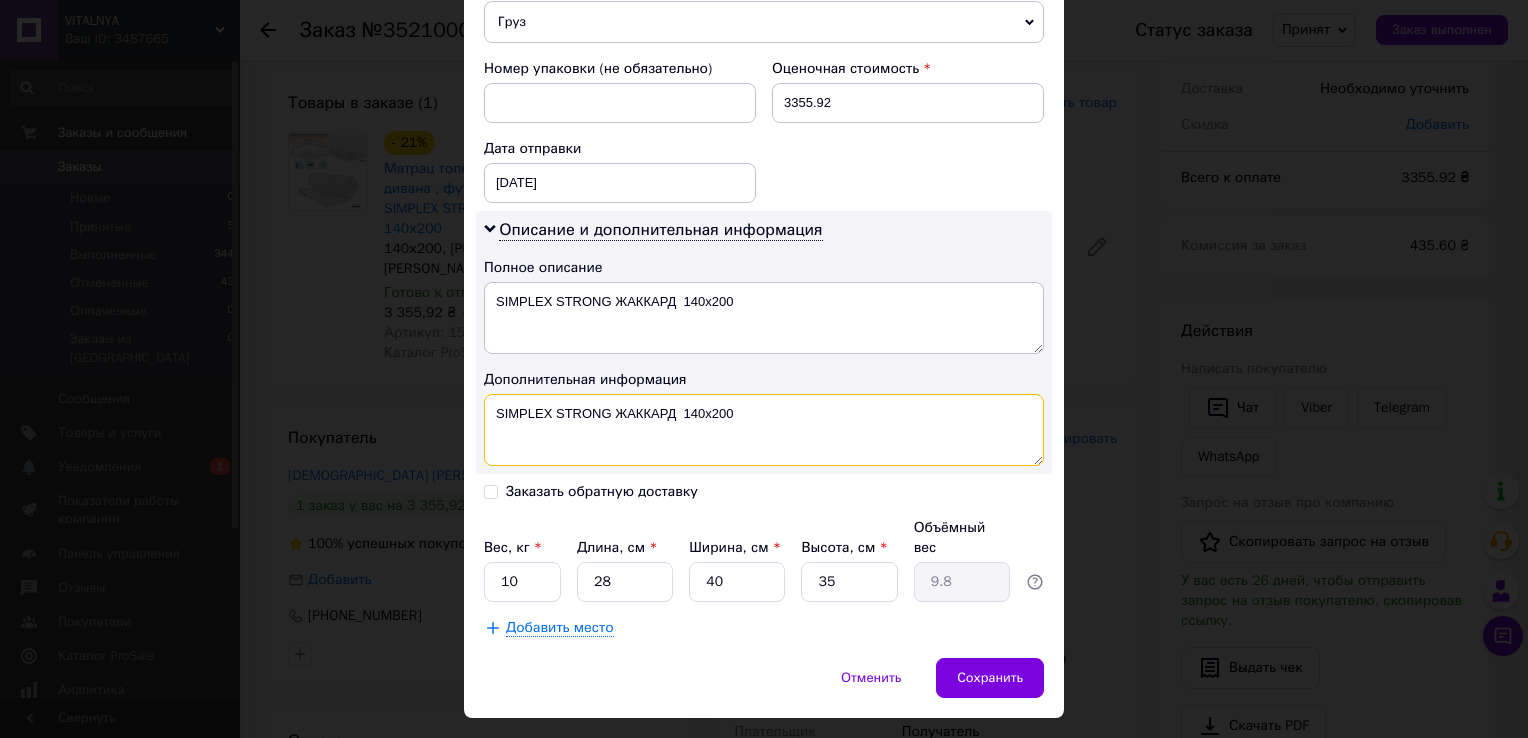 type on "SIMPLEX STRONG ЖАККАРД  140х200" 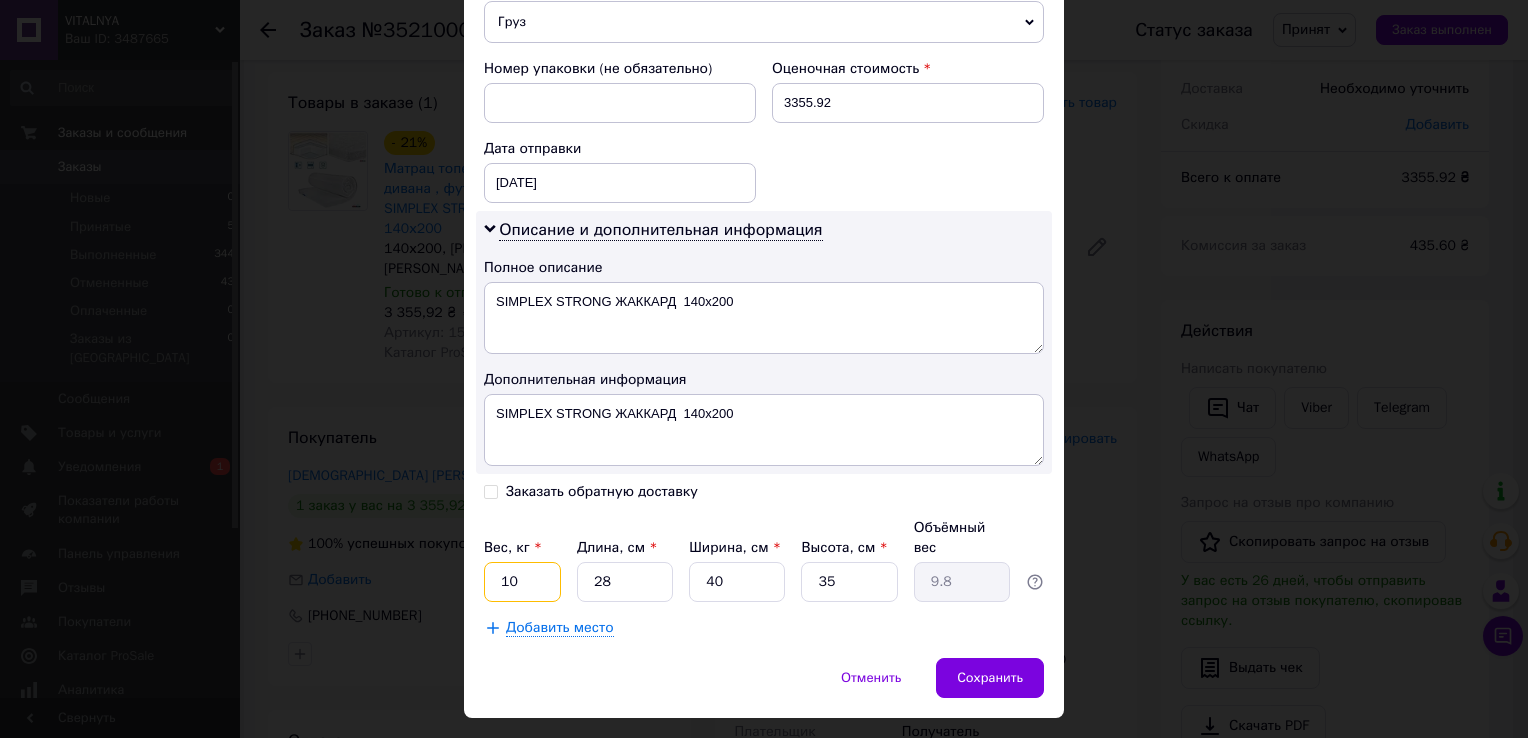 click on "10" at bounding box center [522, 582] 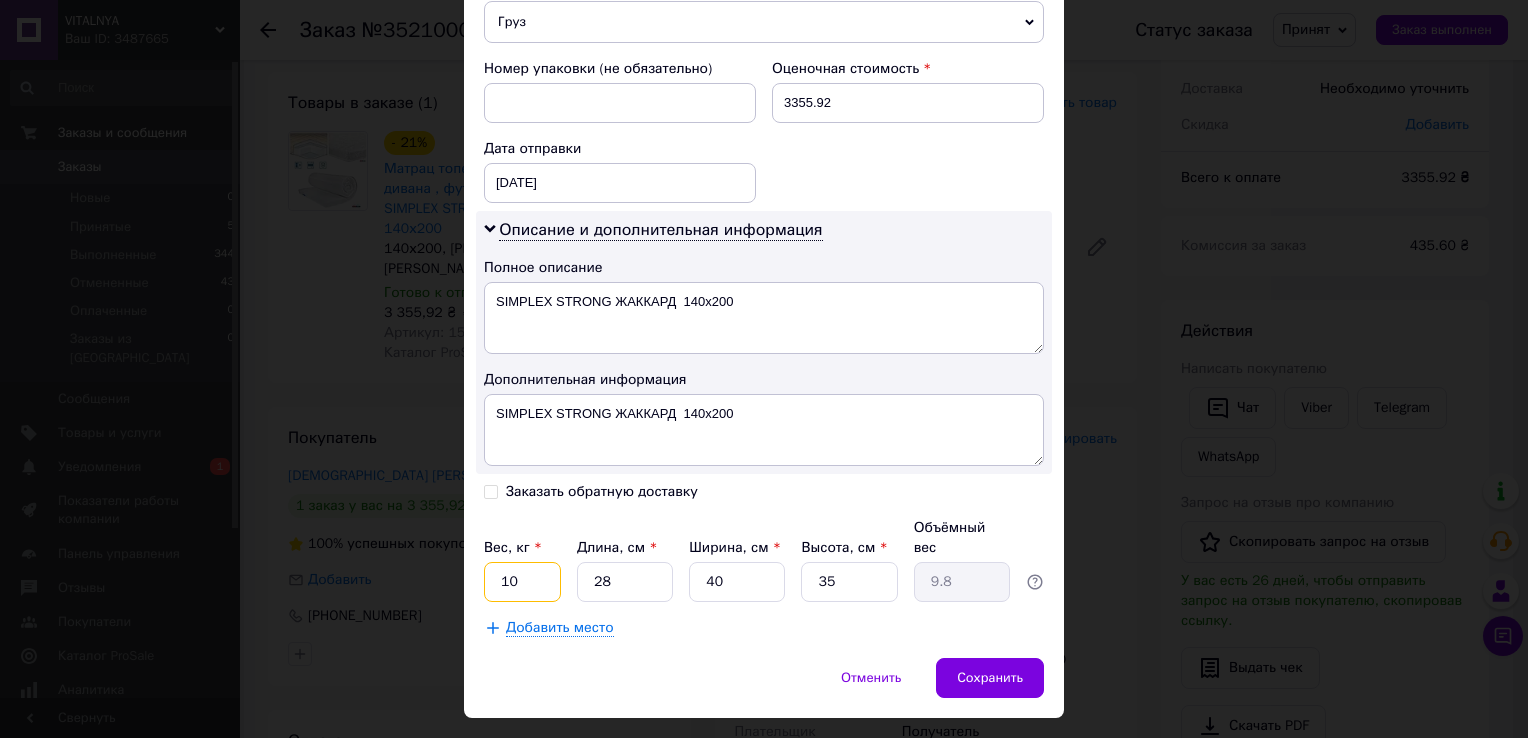 click on "10" at bounding box center (522, 582) 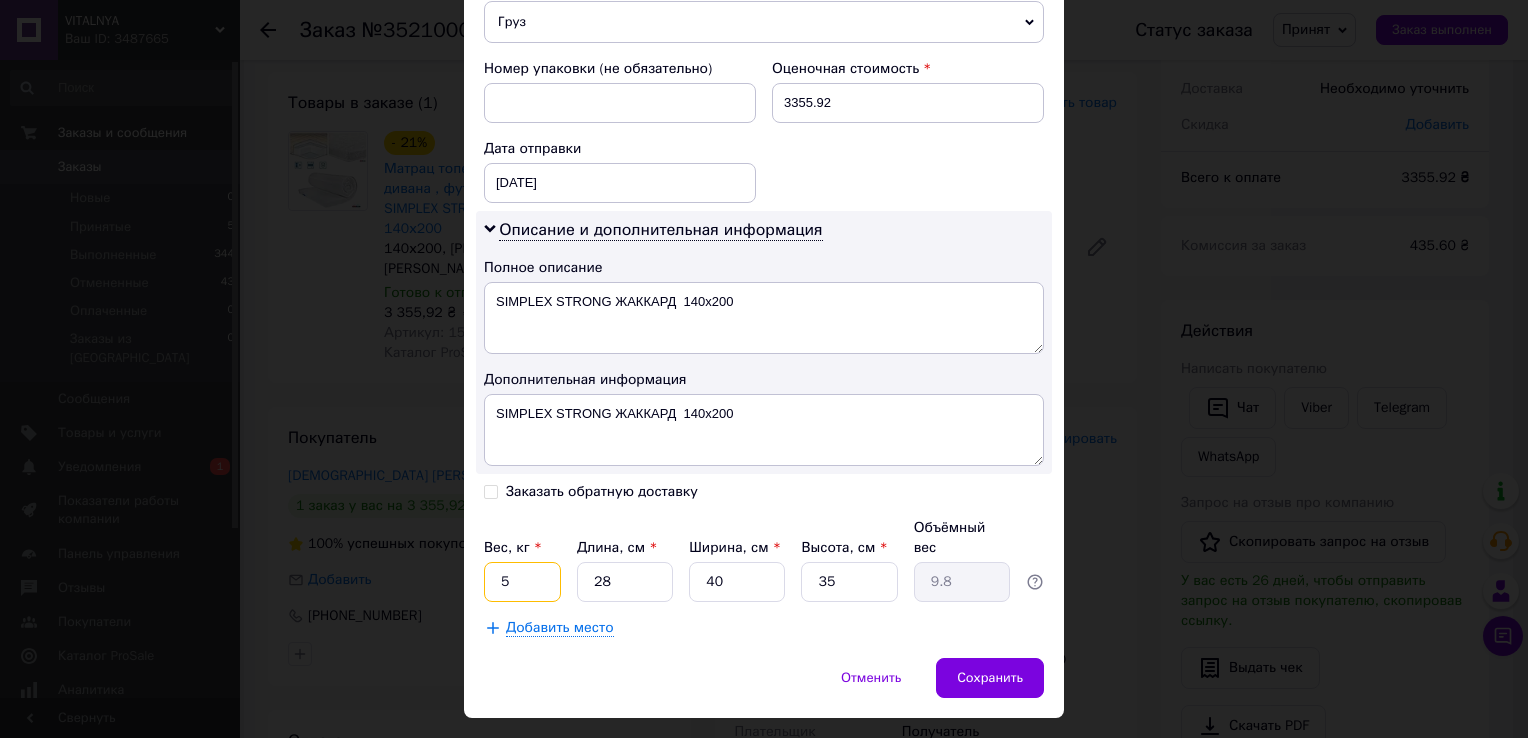 type on "5" 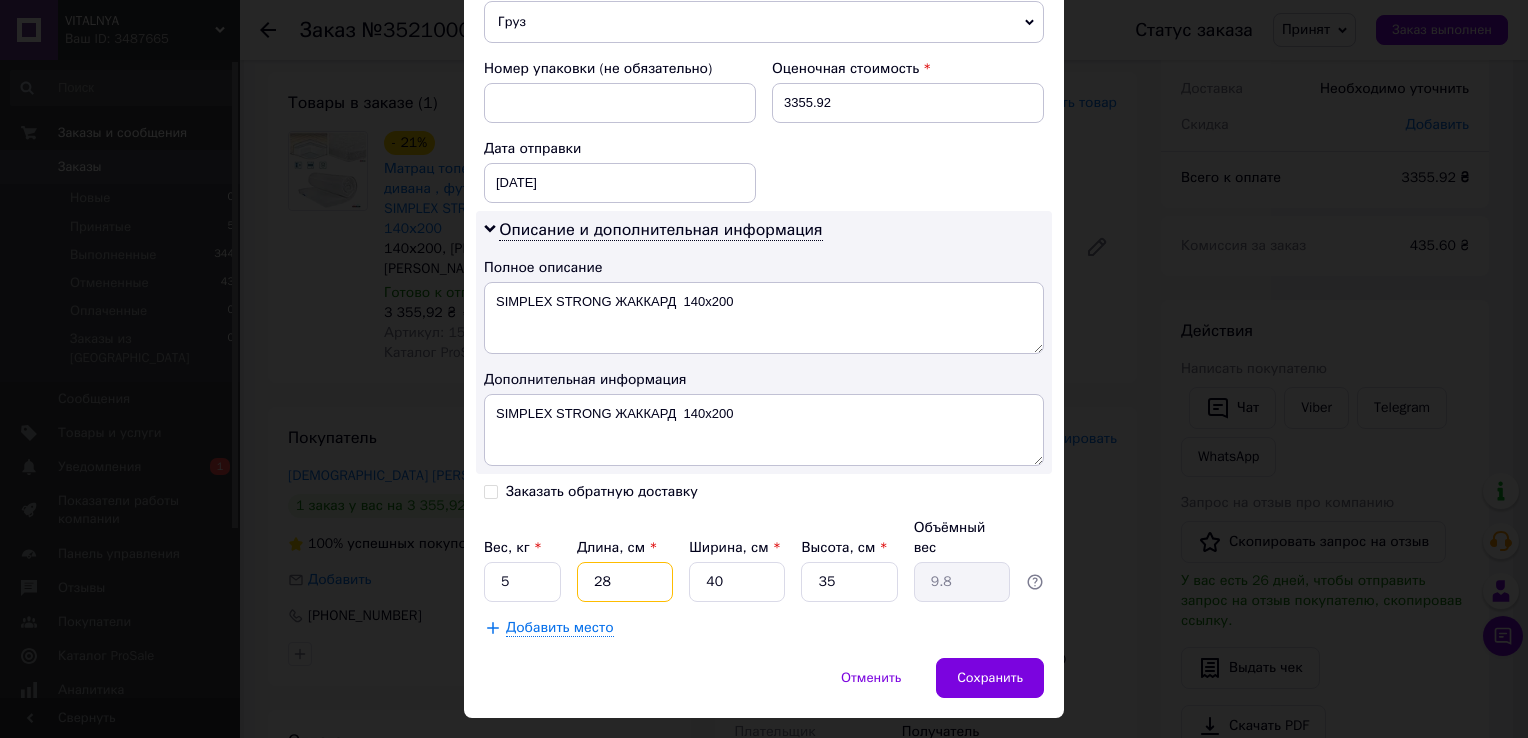 type on "1" 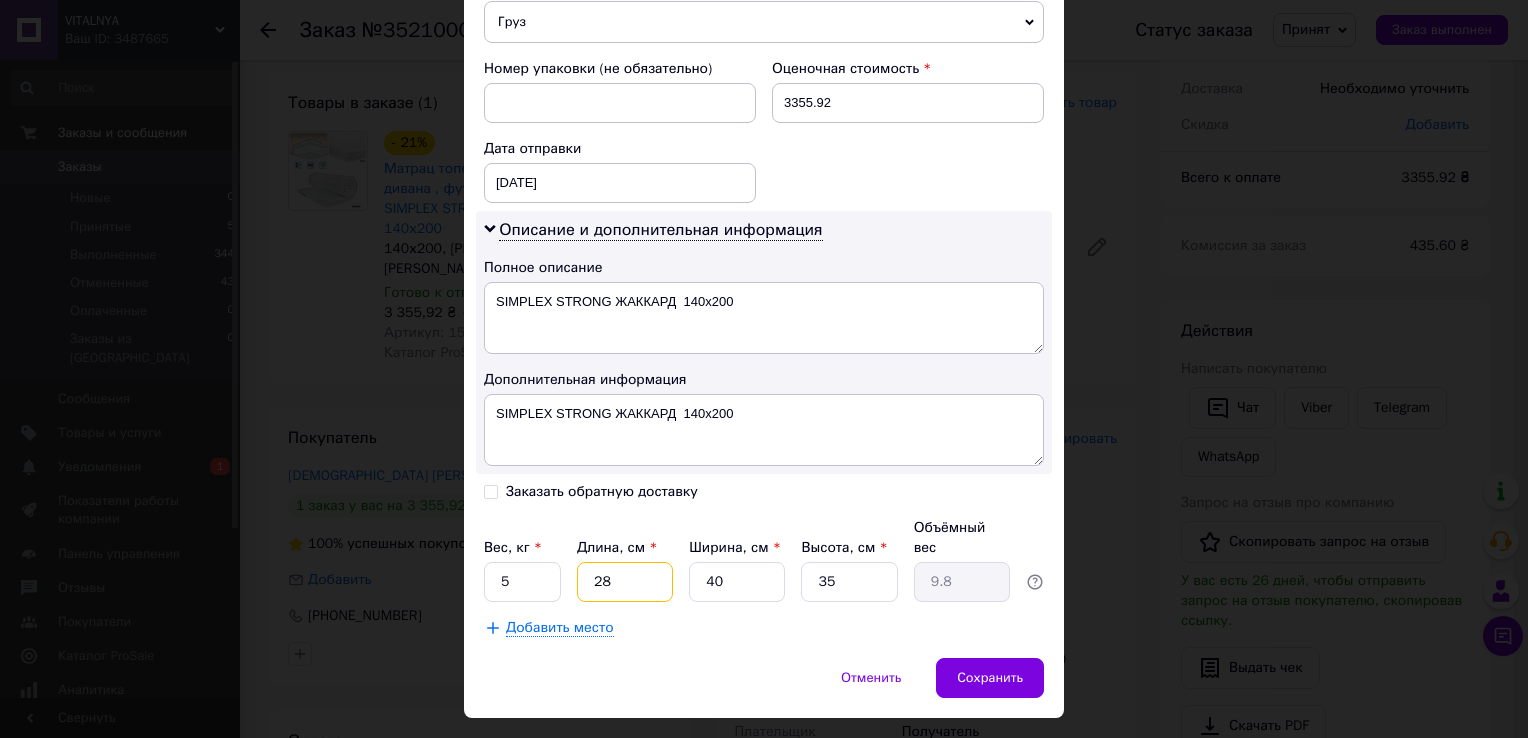 type on "0.35" 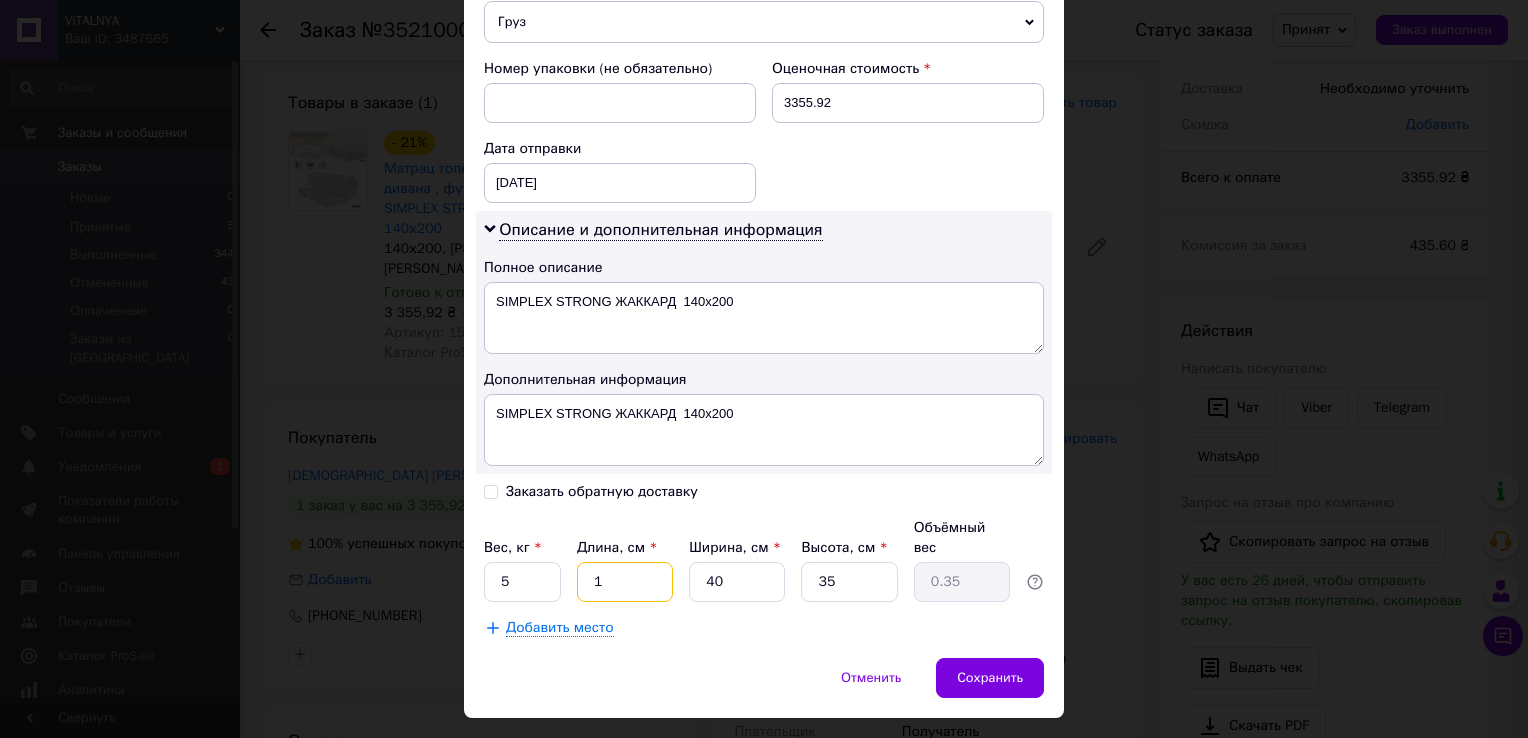 type on "14" 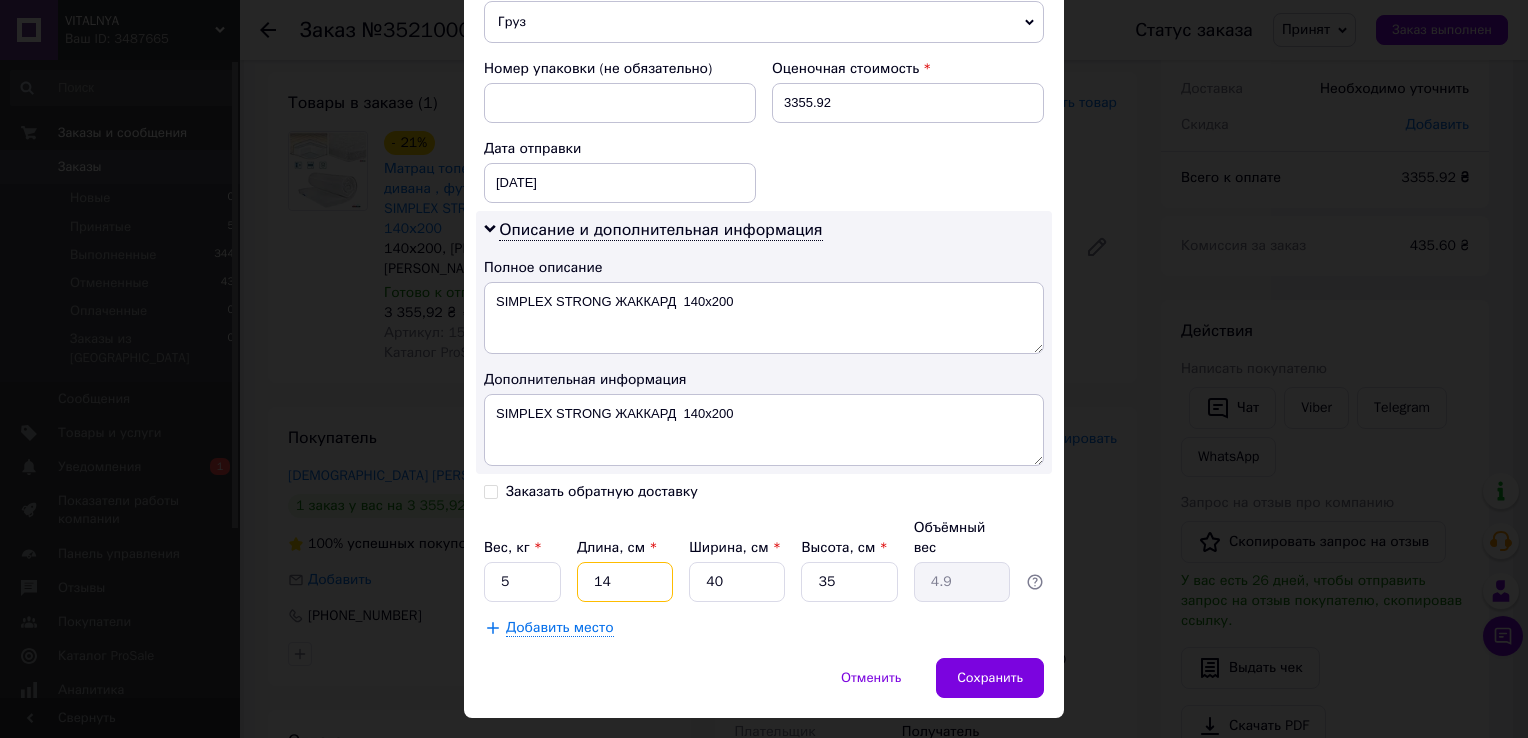 type on "140" 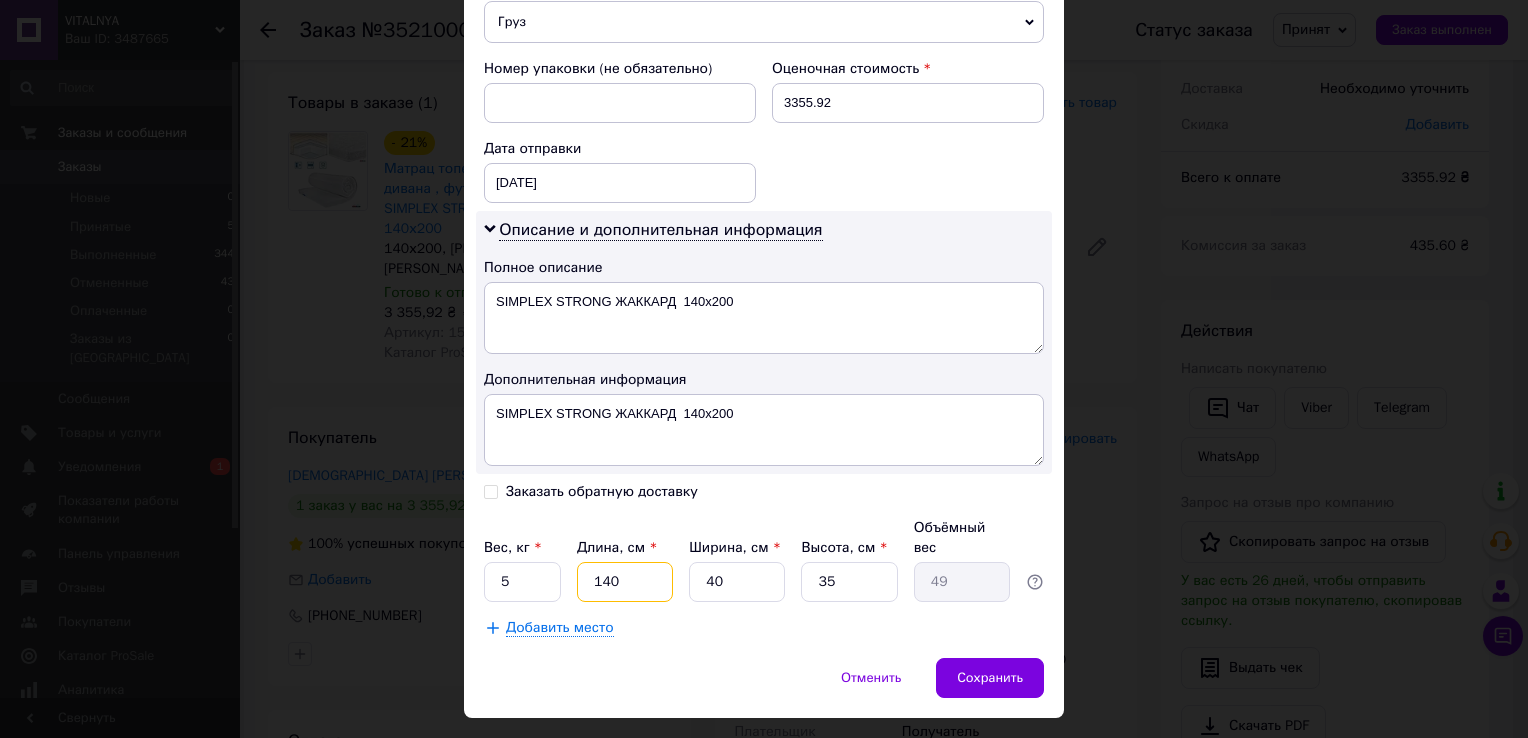 type on "140" 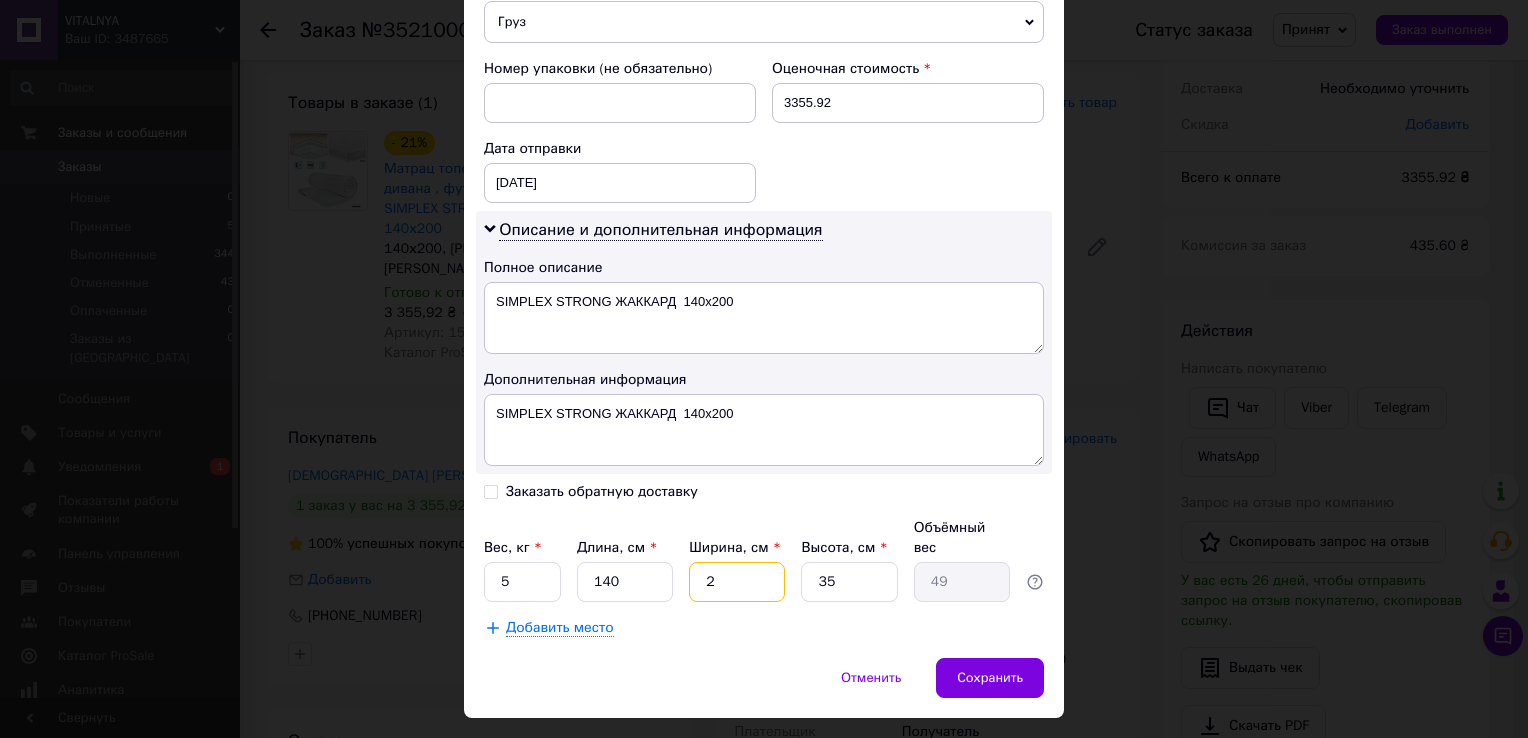type on "2" 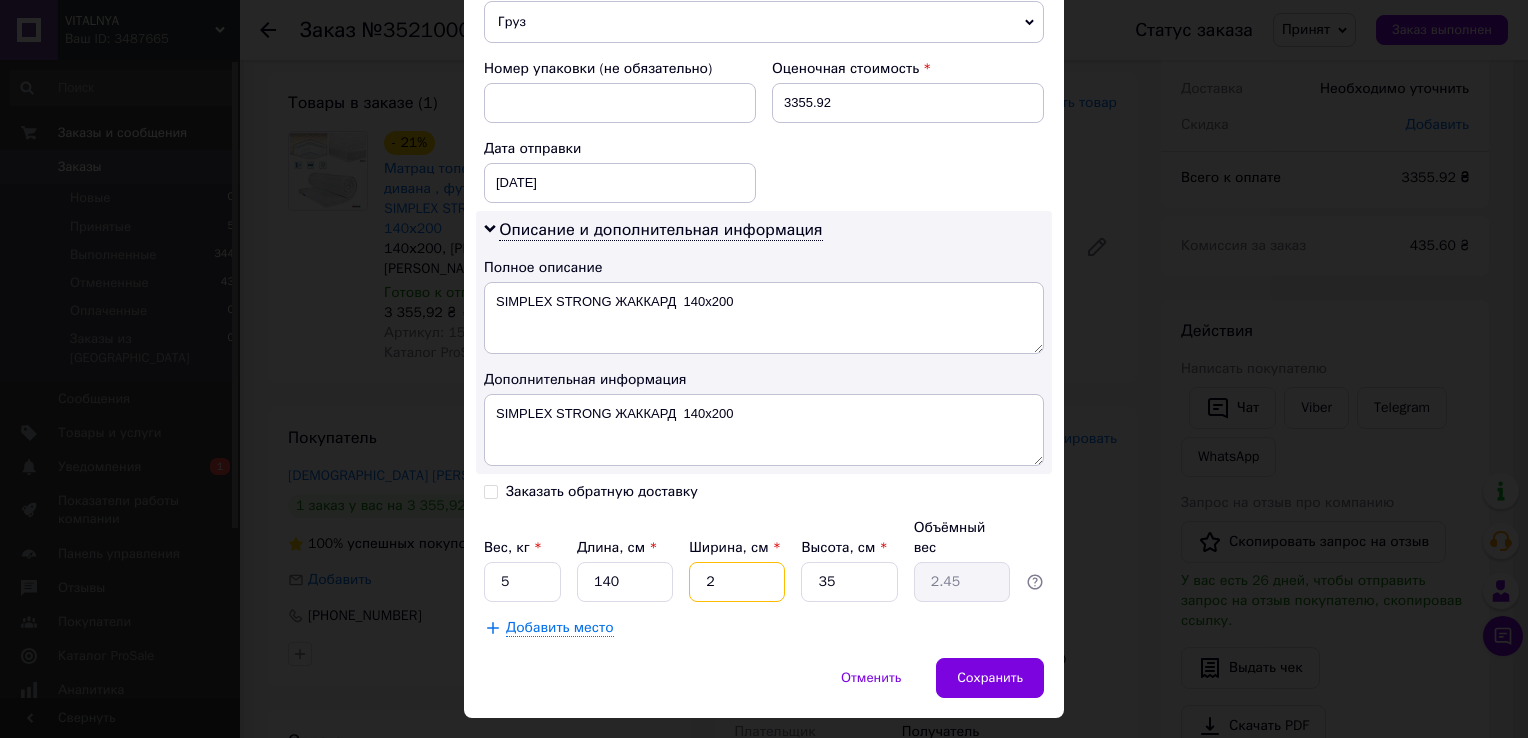 type on "20" 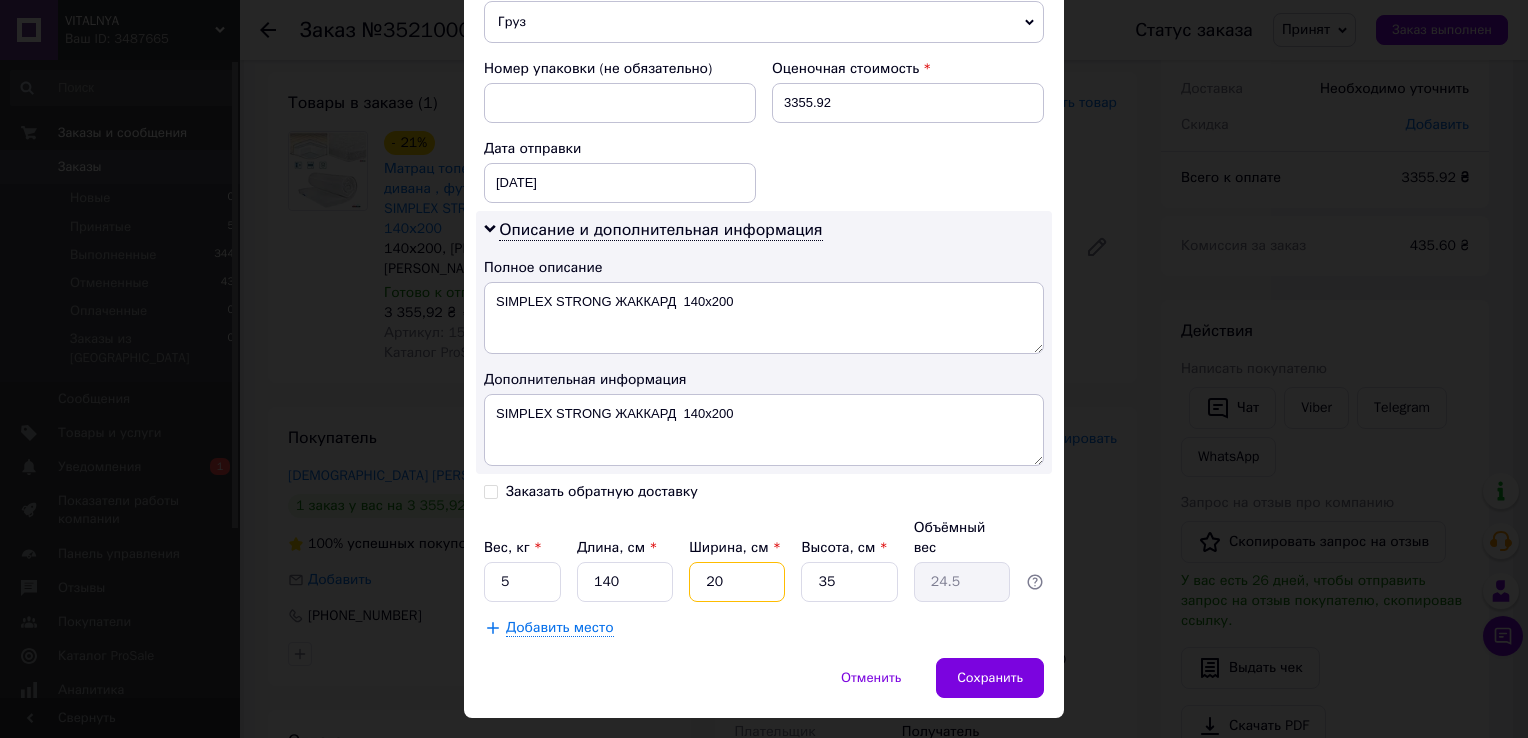 type on "20" 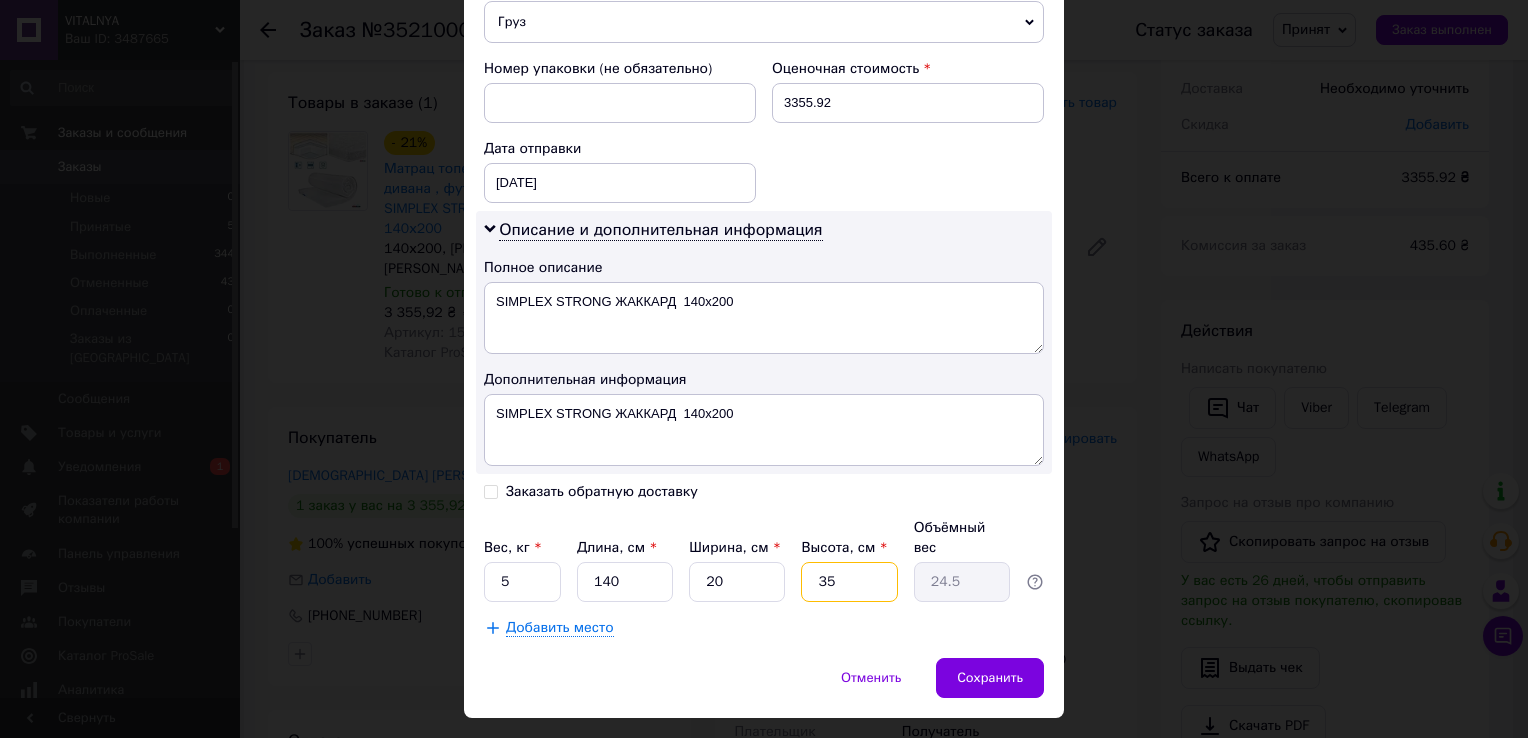 type on "3" 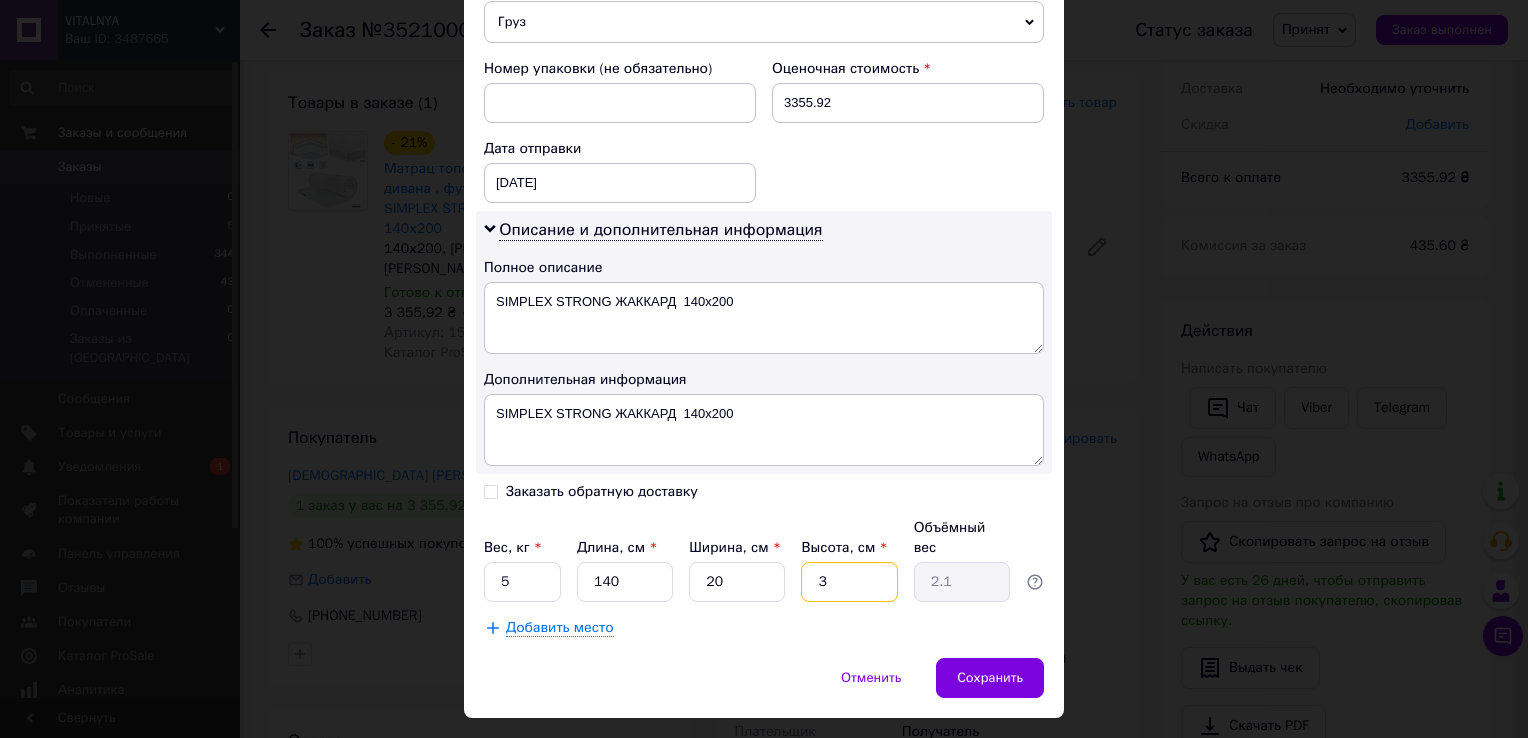 type on "30" 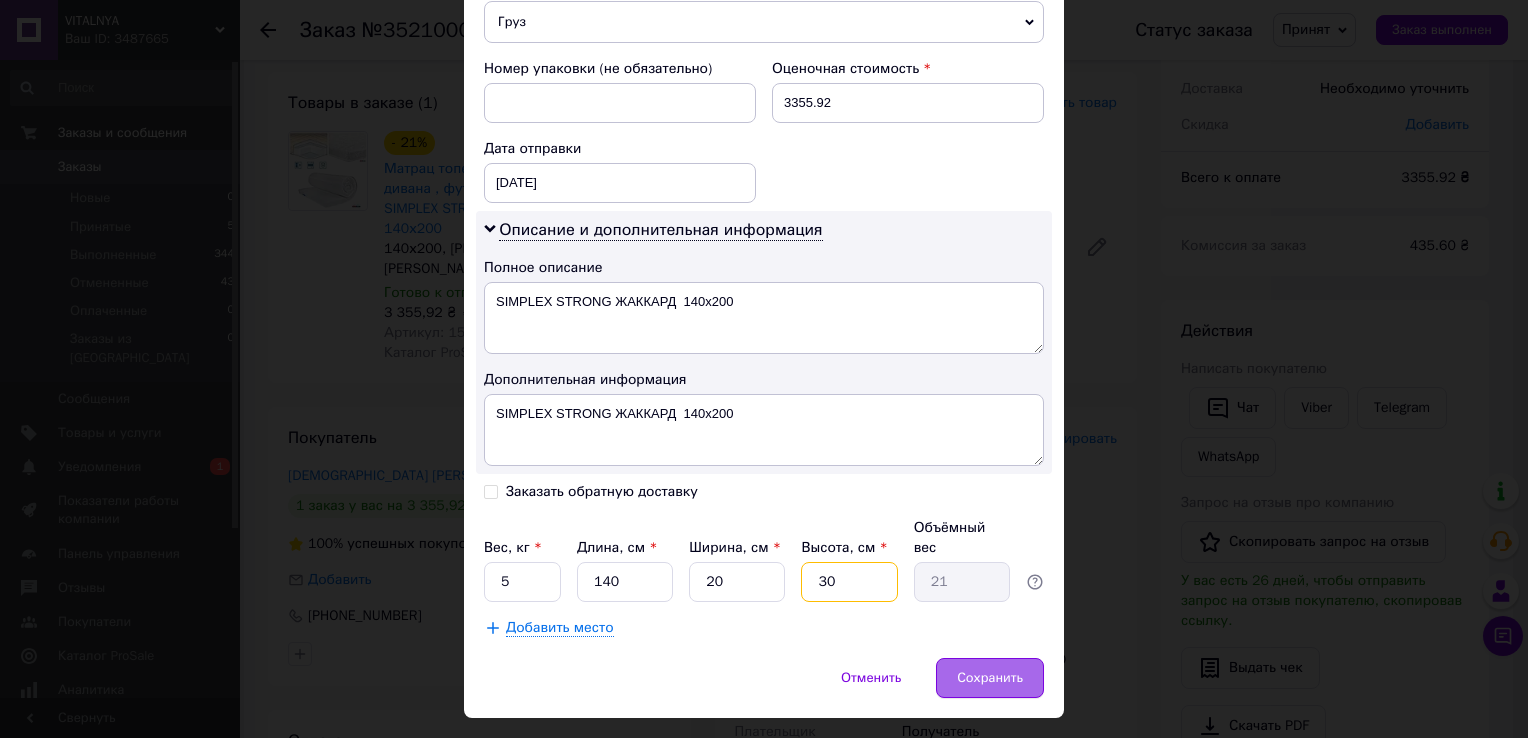 type on "30" 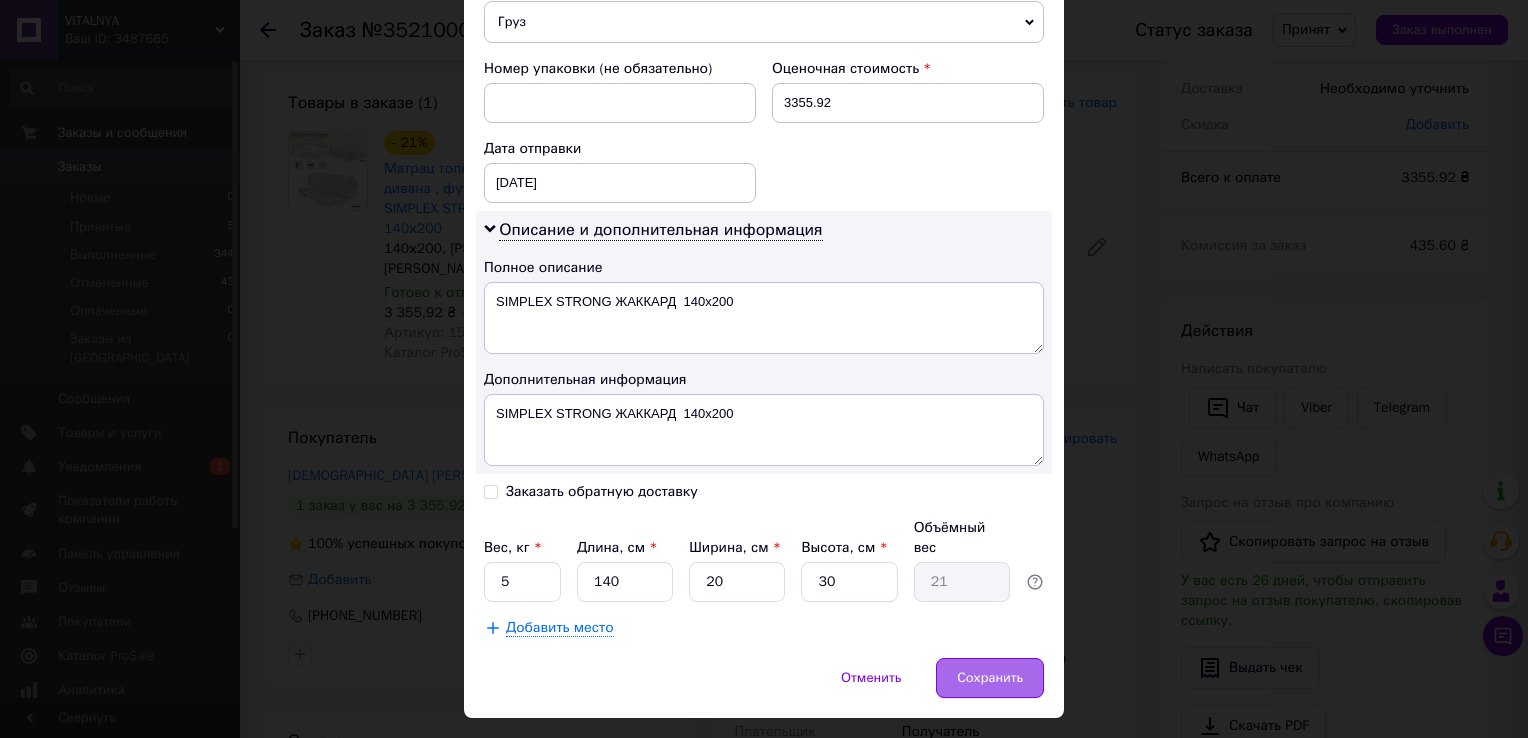 click on "Сохранить" at bounding box center [990, 678] 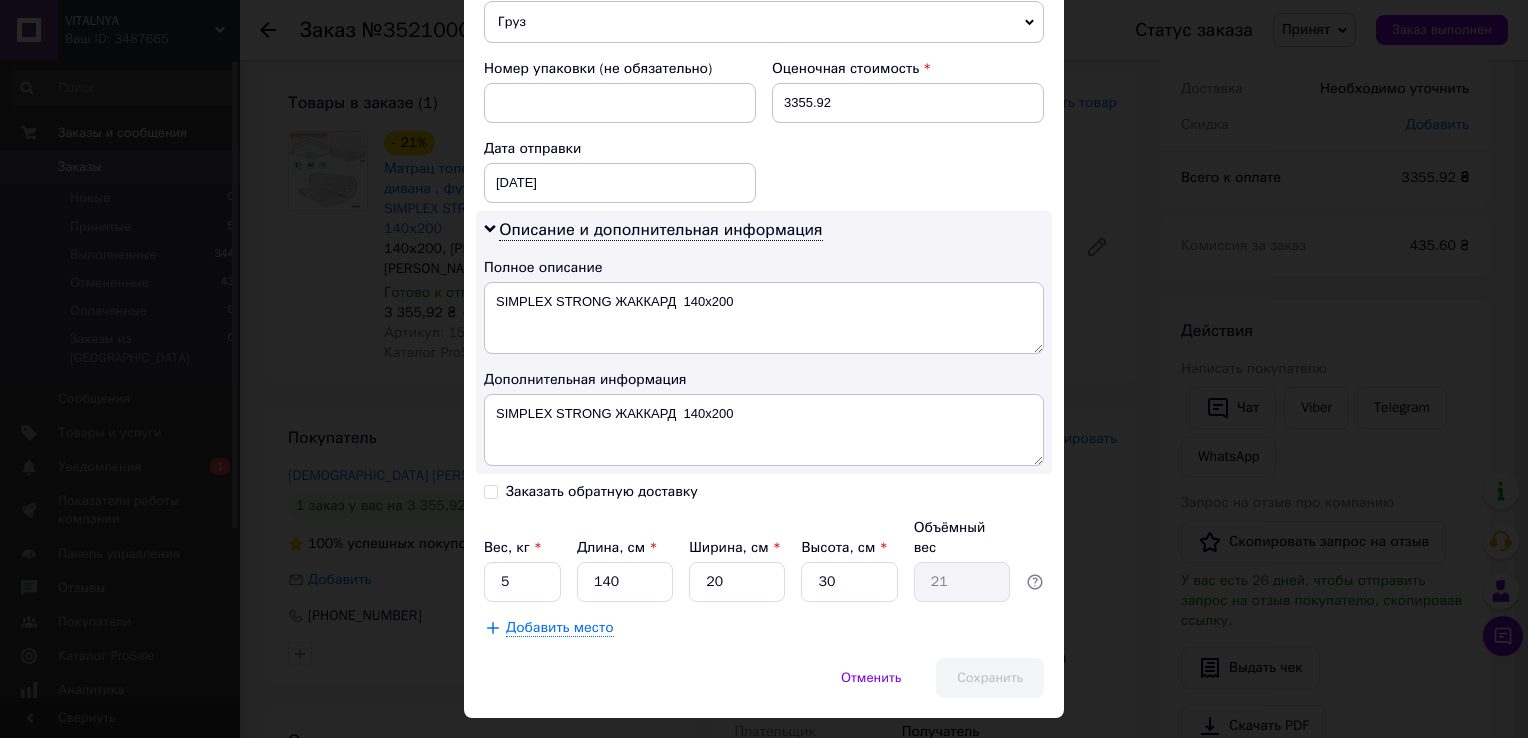 scroll, scrollTop: 66, scrollLeft: 0, axis: vertical 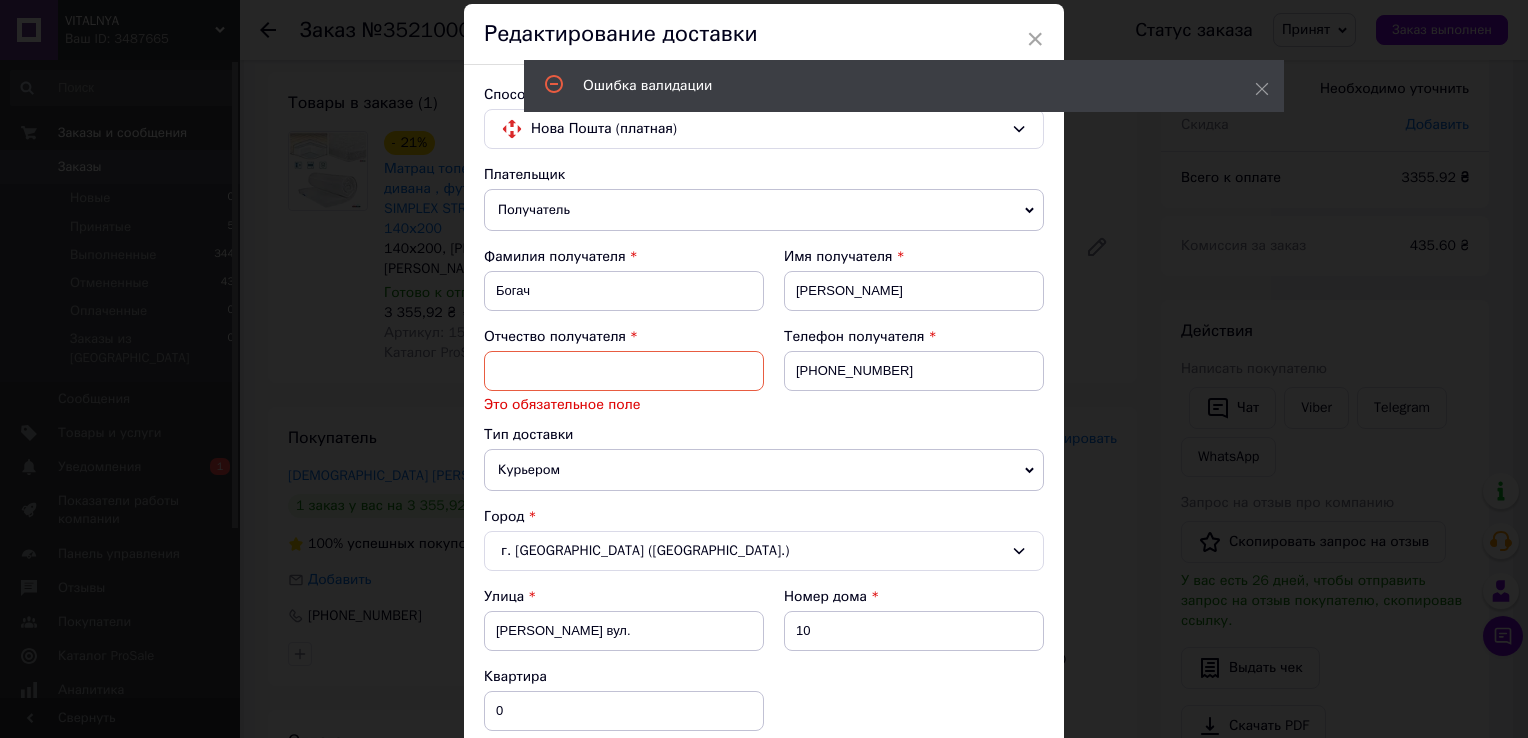 click at bounding box center [624, 371] 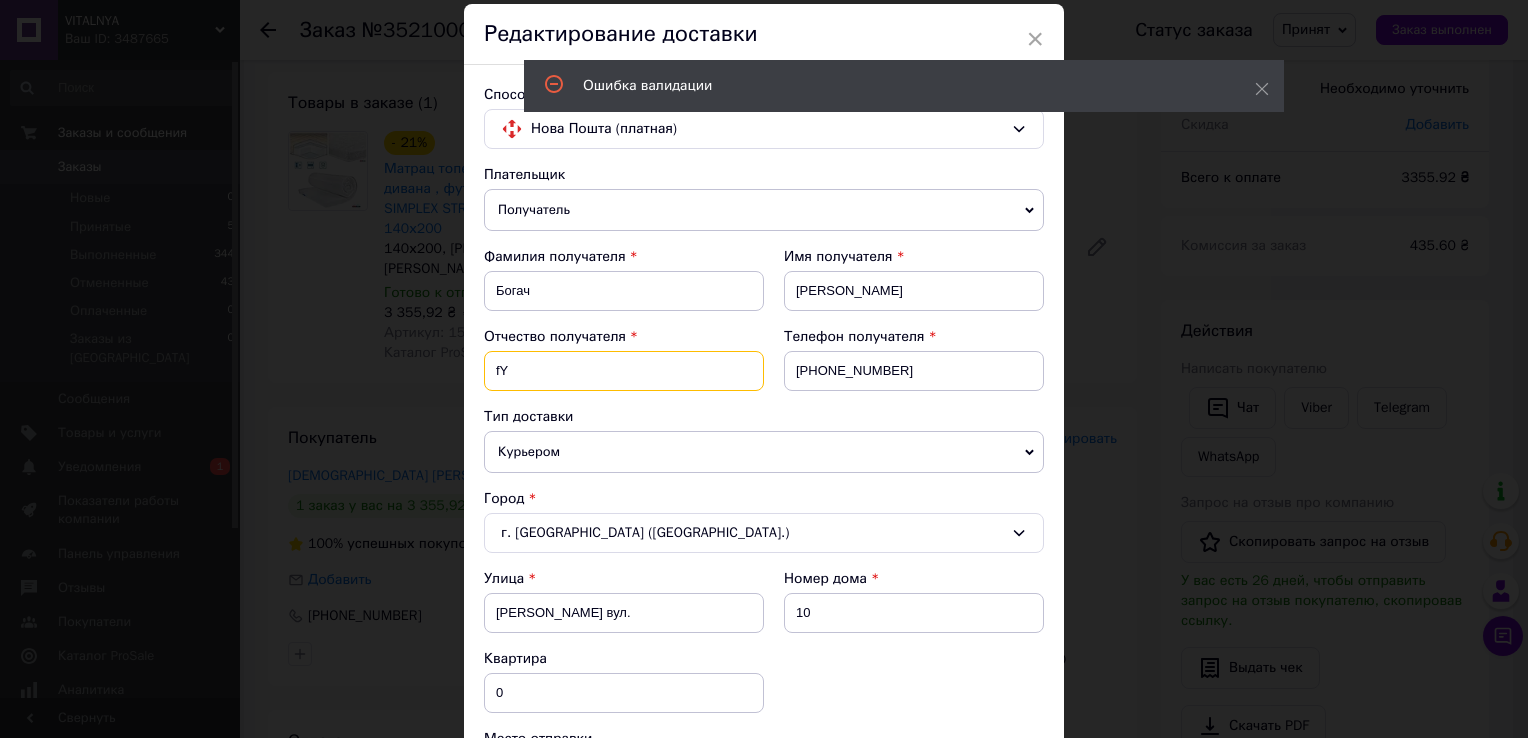 type on "f" 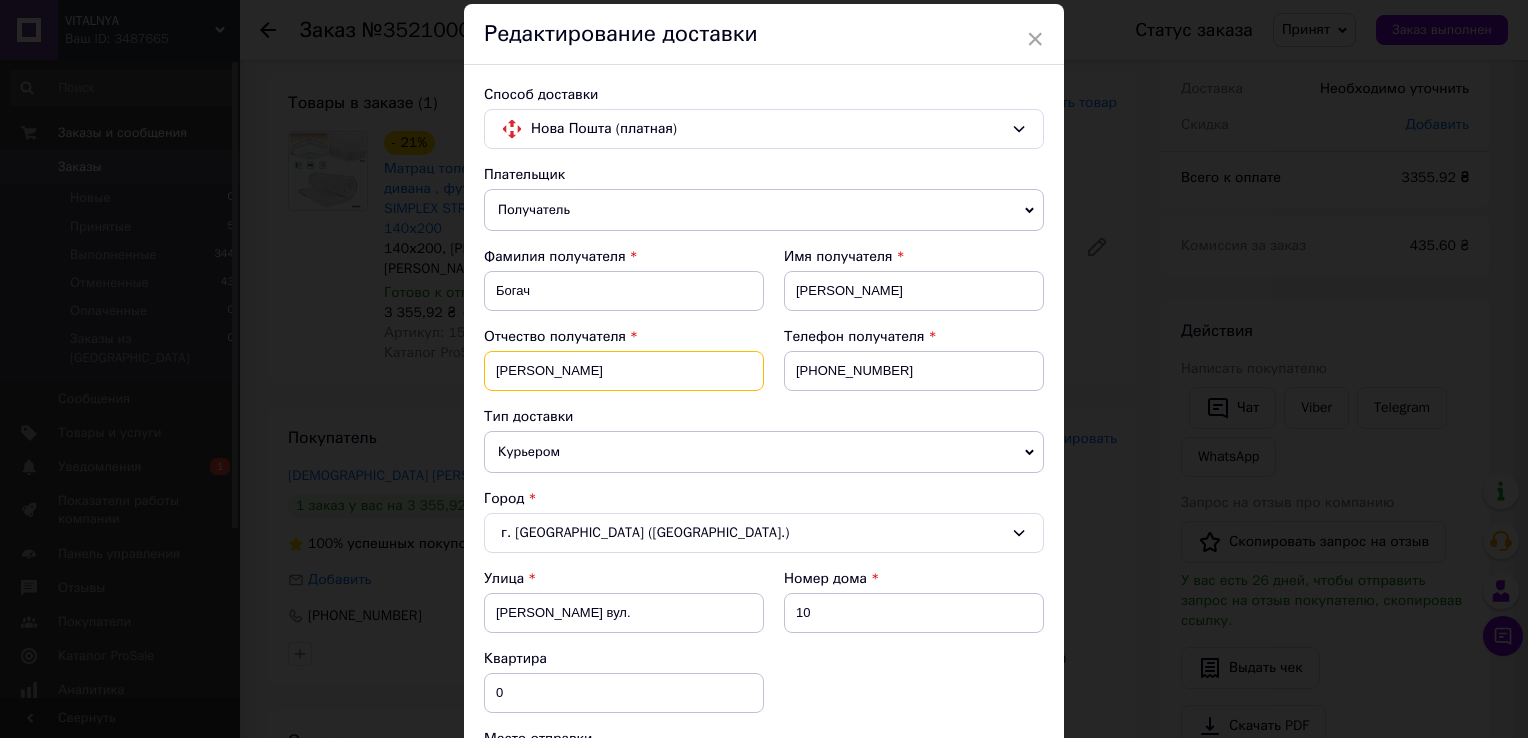 type on "[PERSON_NAME]" 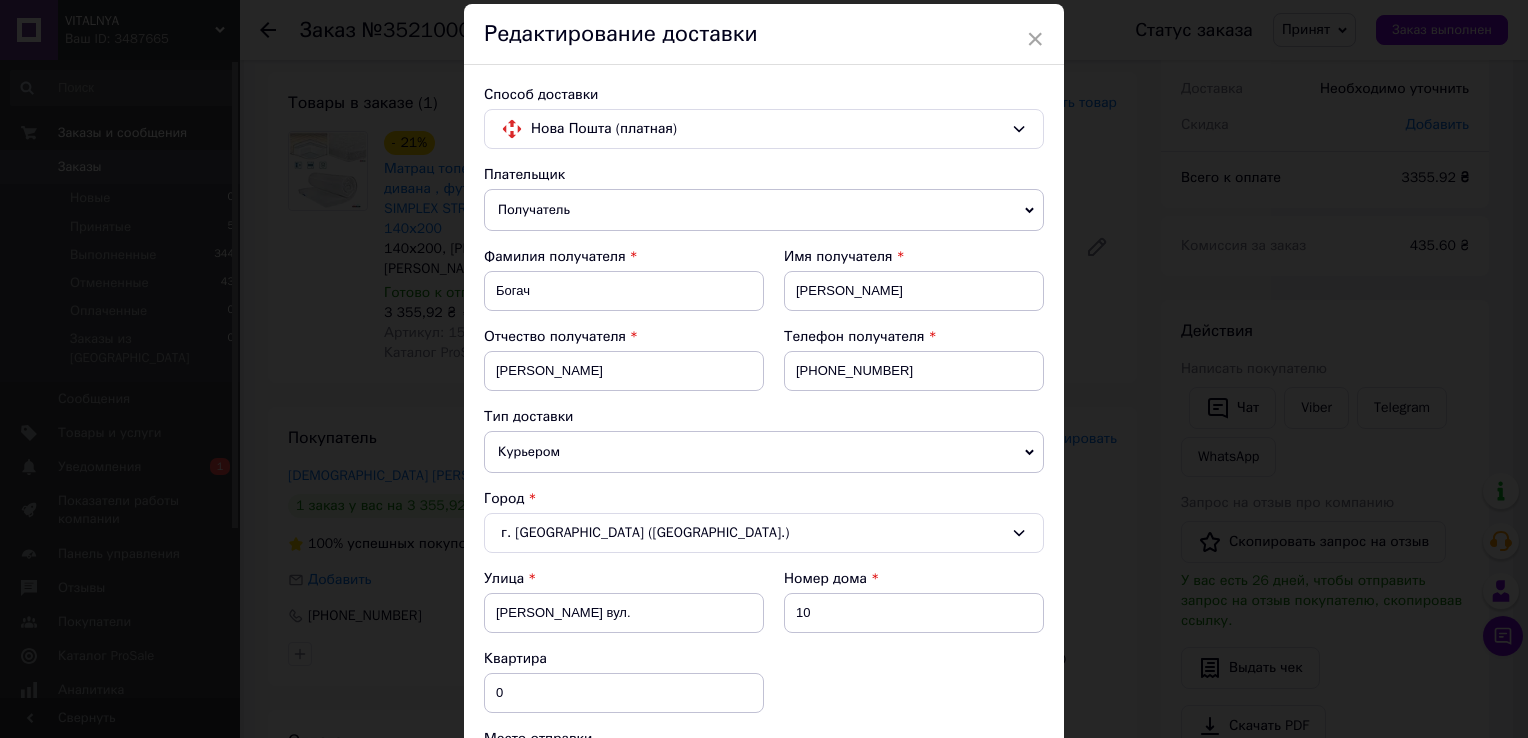 click on "Отчество получателя [PERSON_NAME]" at bounding box center (624, 367) 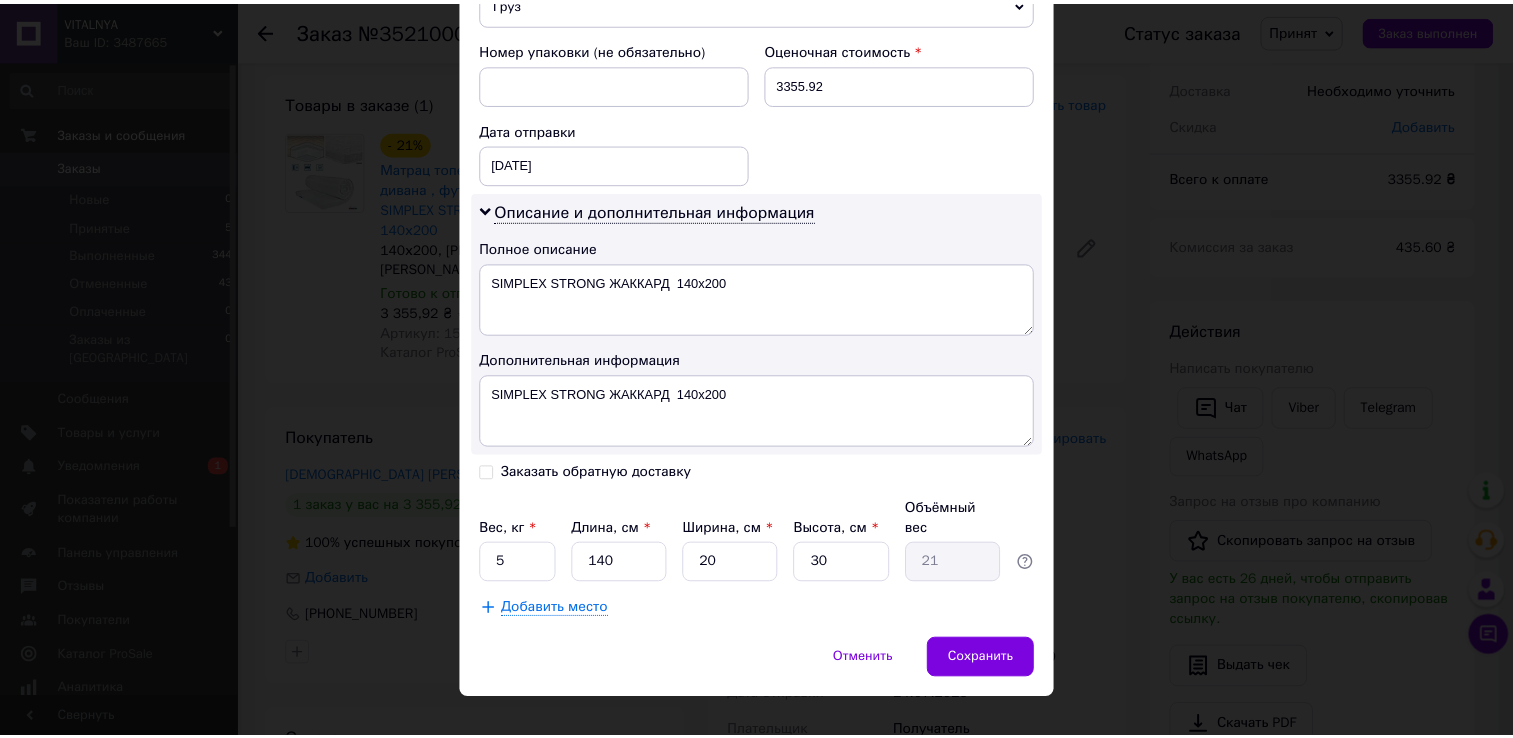 scroll, scrollTop: 923, scrollLeft: 0, axis: vertical 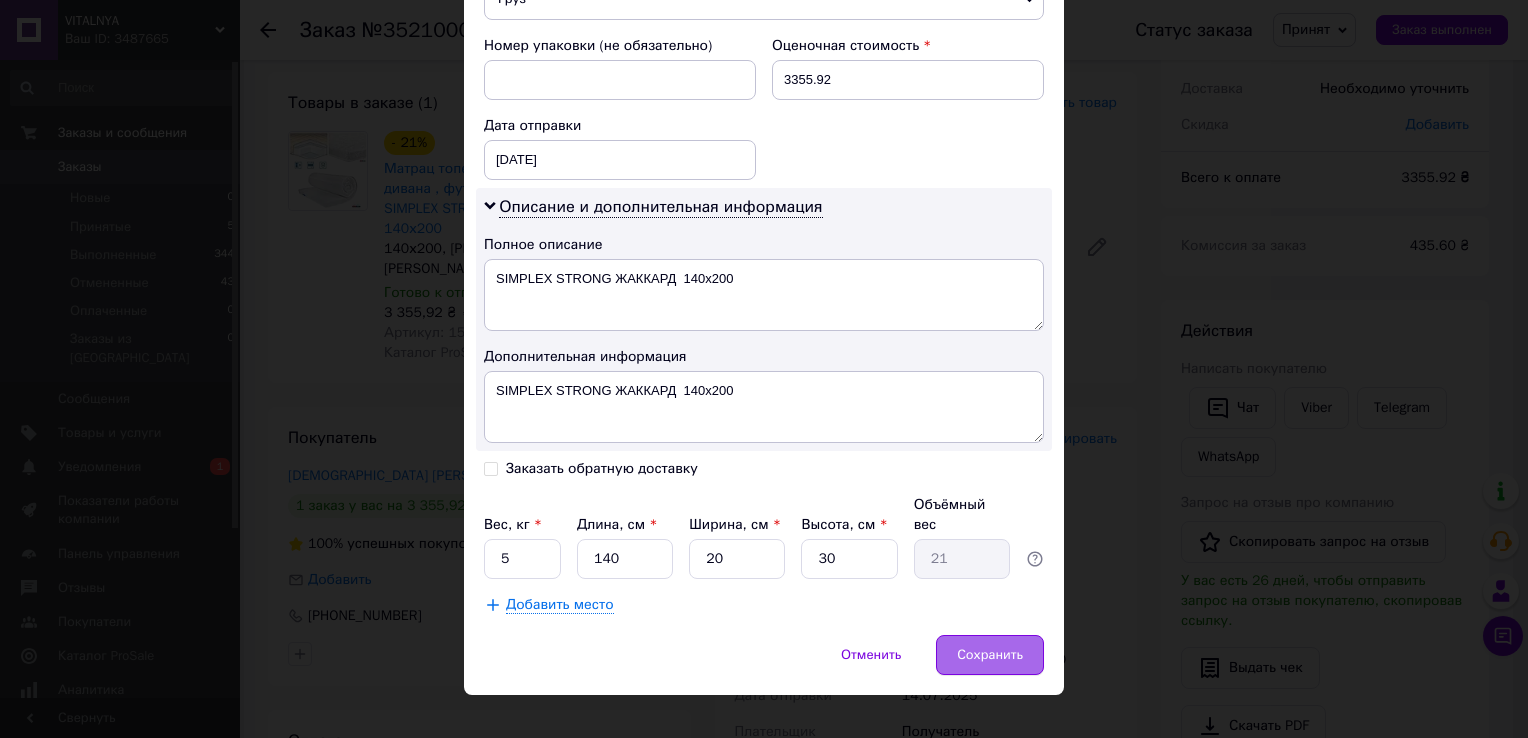 click on "Сохранить" at bounding box center (990, 655) 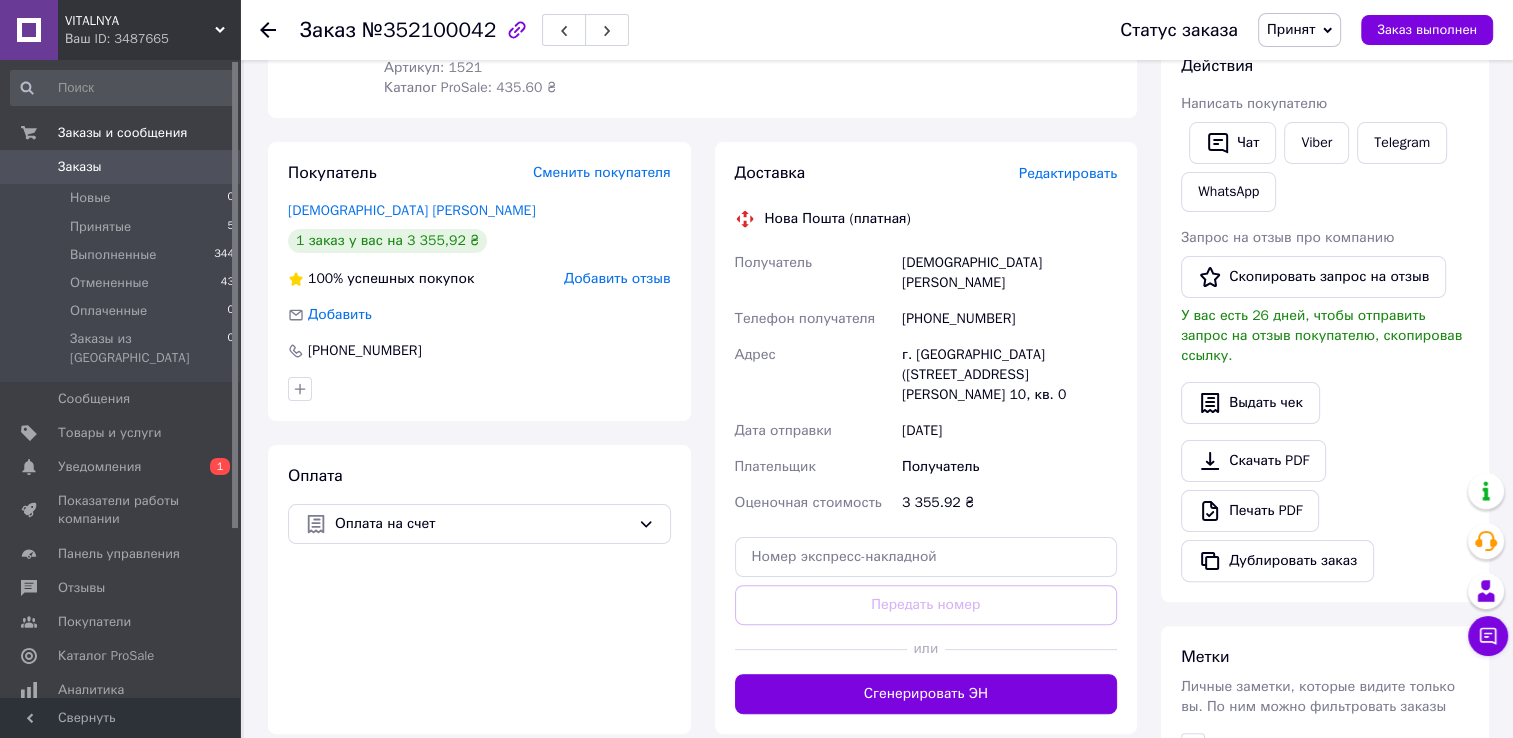 scroll, scrollTop: 400, scrollLeft: 0, axis: vertical 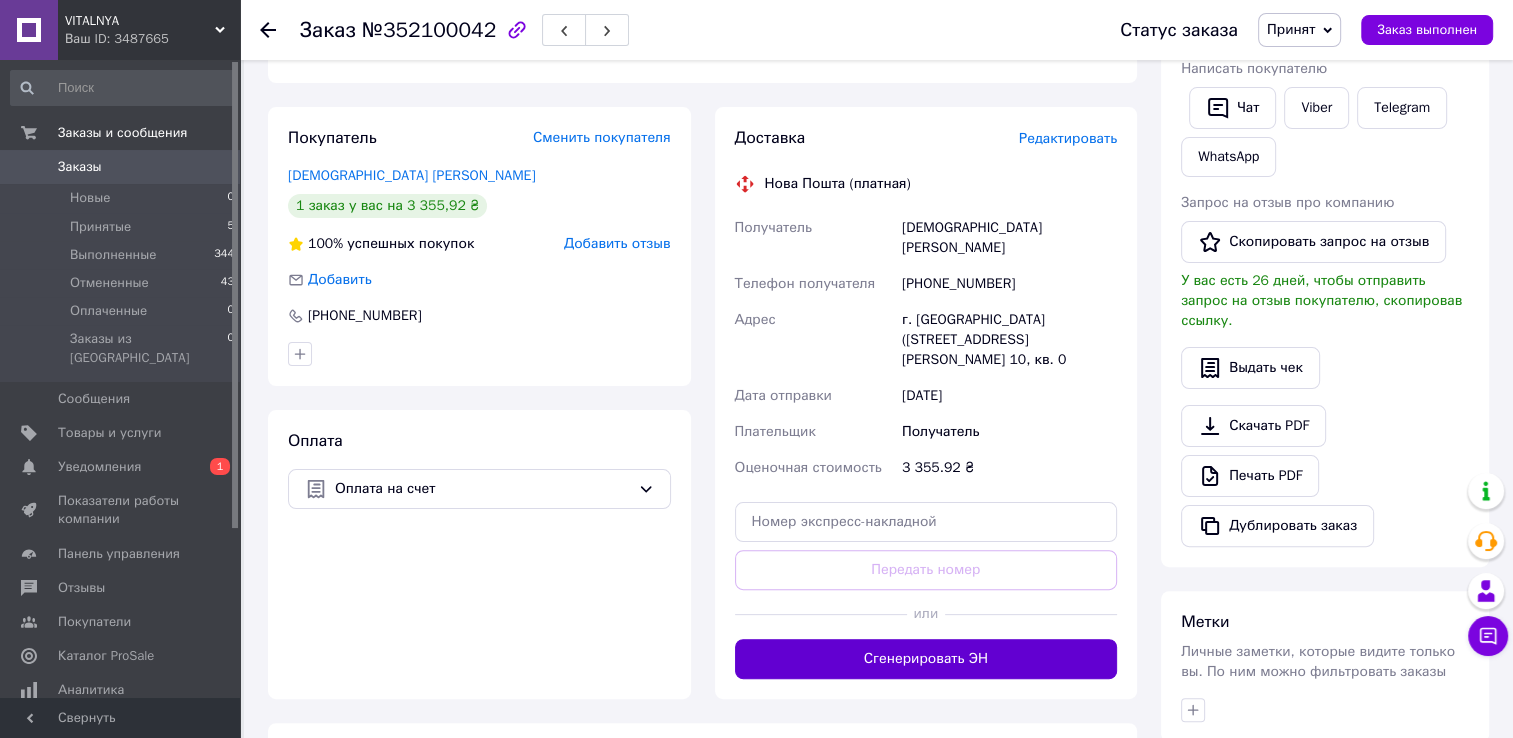 click on "Сгенерировать ЭН" at bounding box center [926, 659] 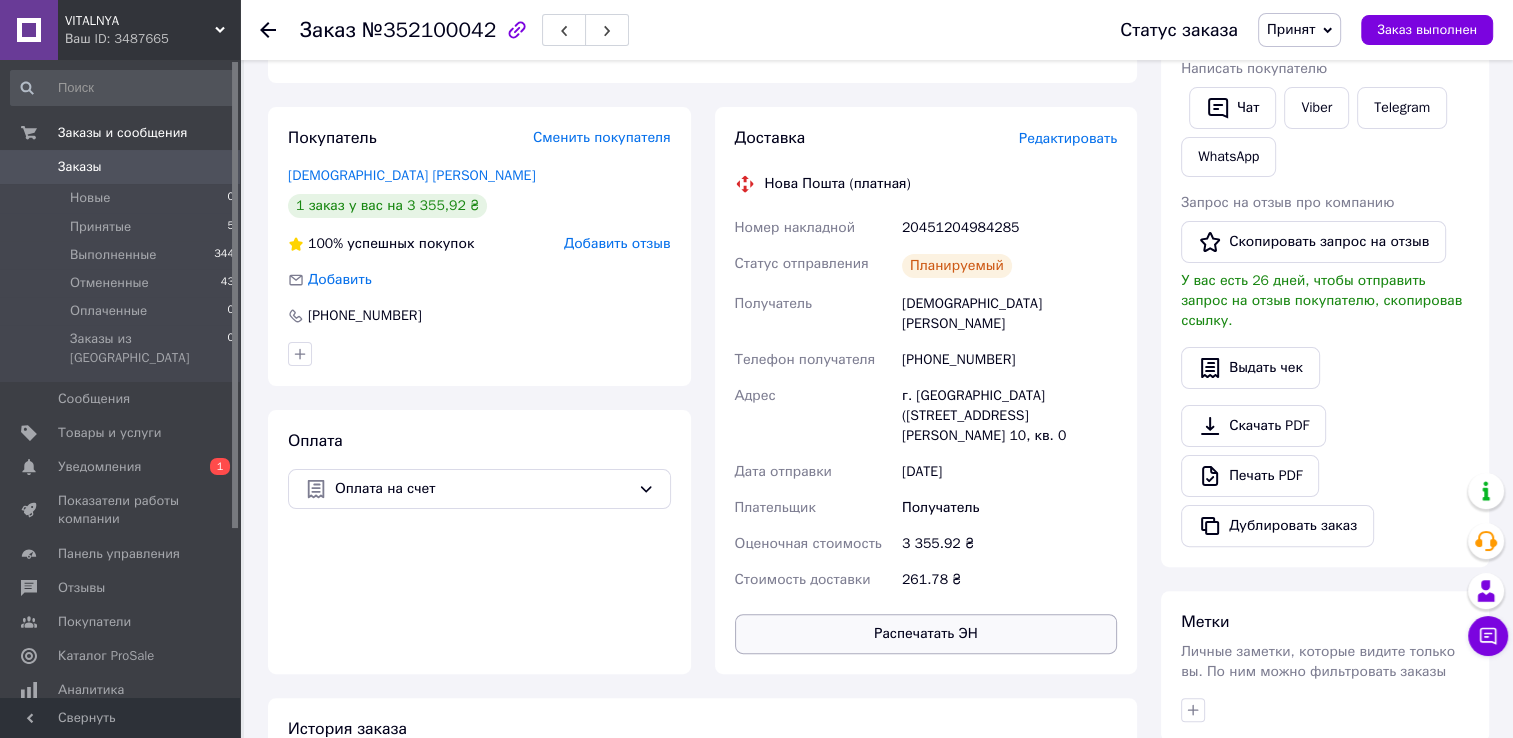 click on "Распечатать ЭН" at bounding box center [926, 634] 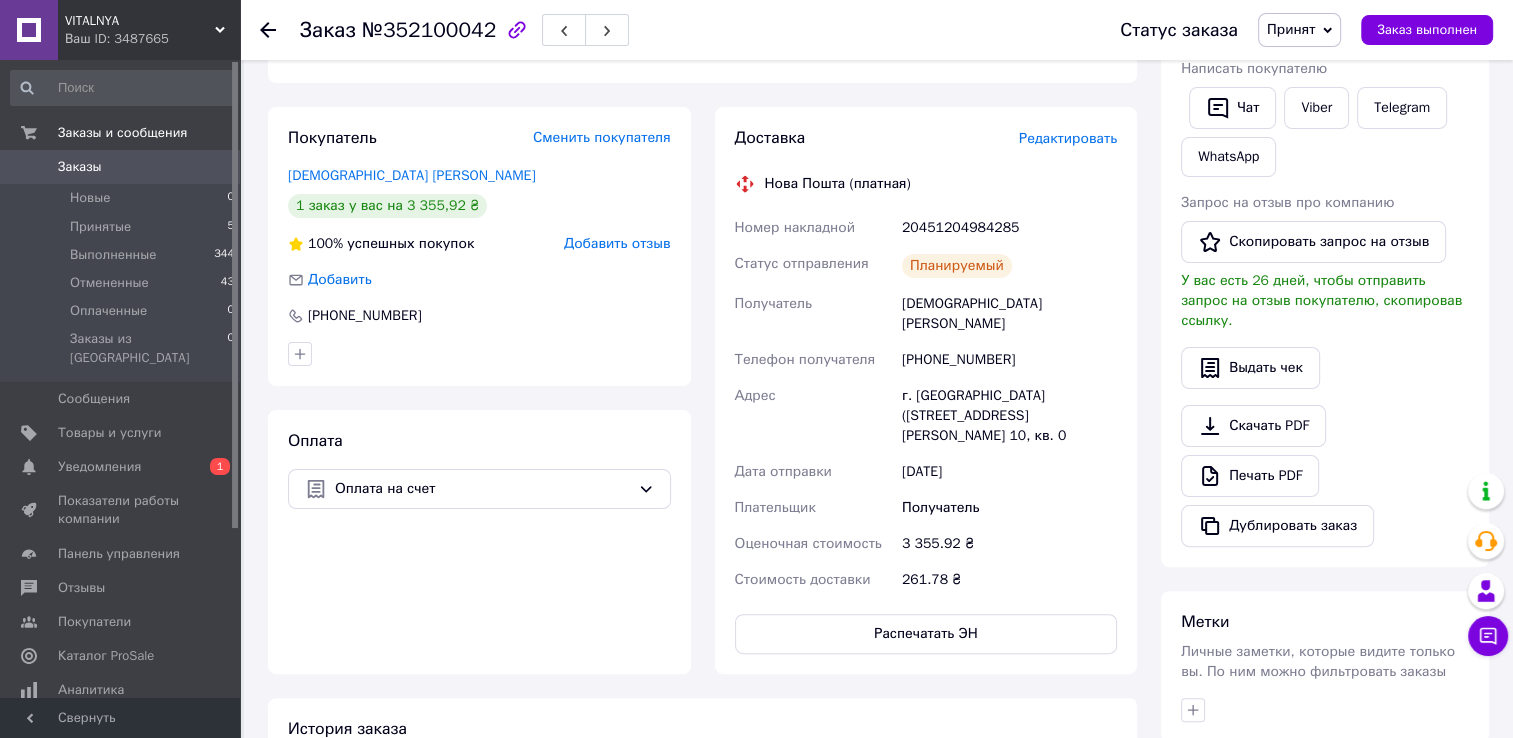 click at bounding box center (29, 167) 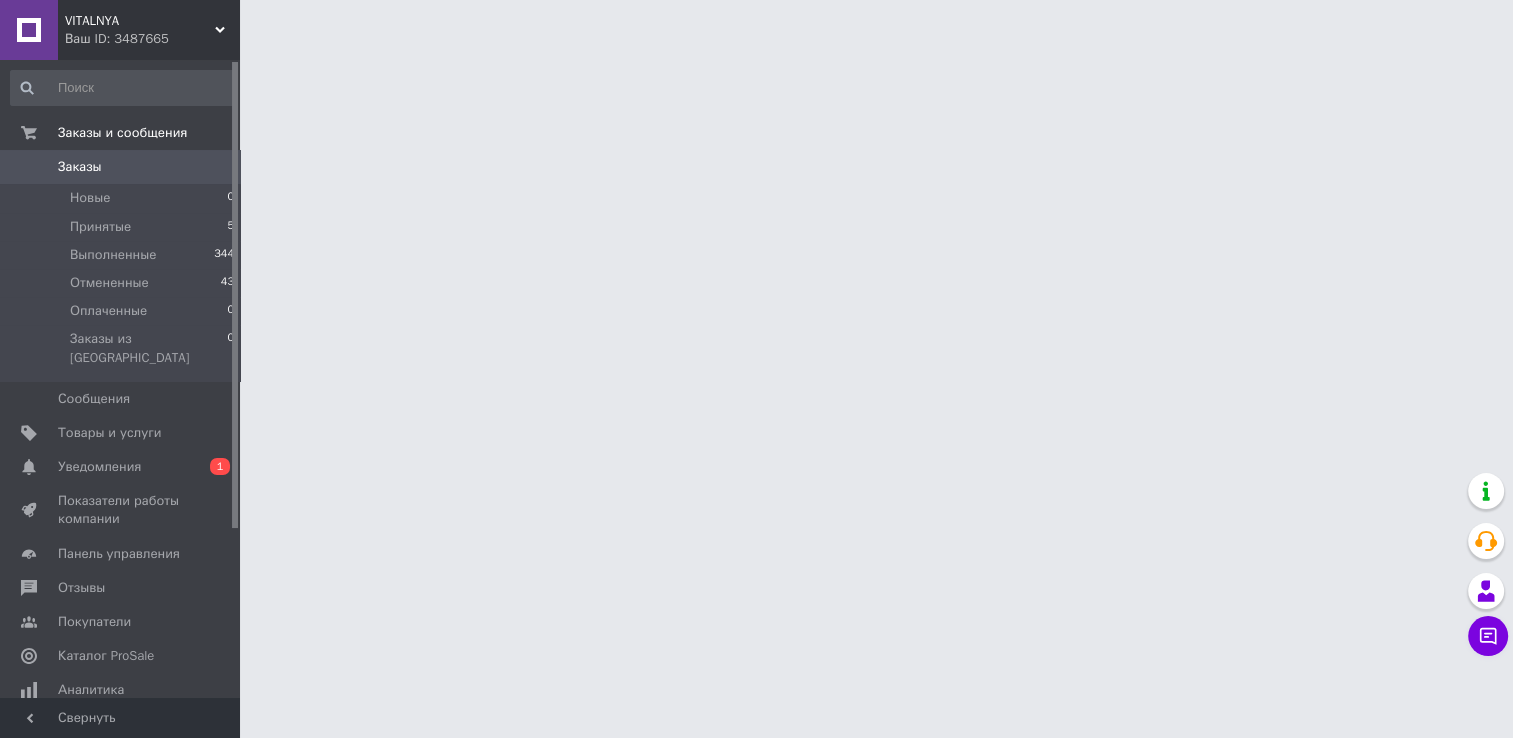scroll, scrollTop: 0, scrollLeft: 0, axis: both 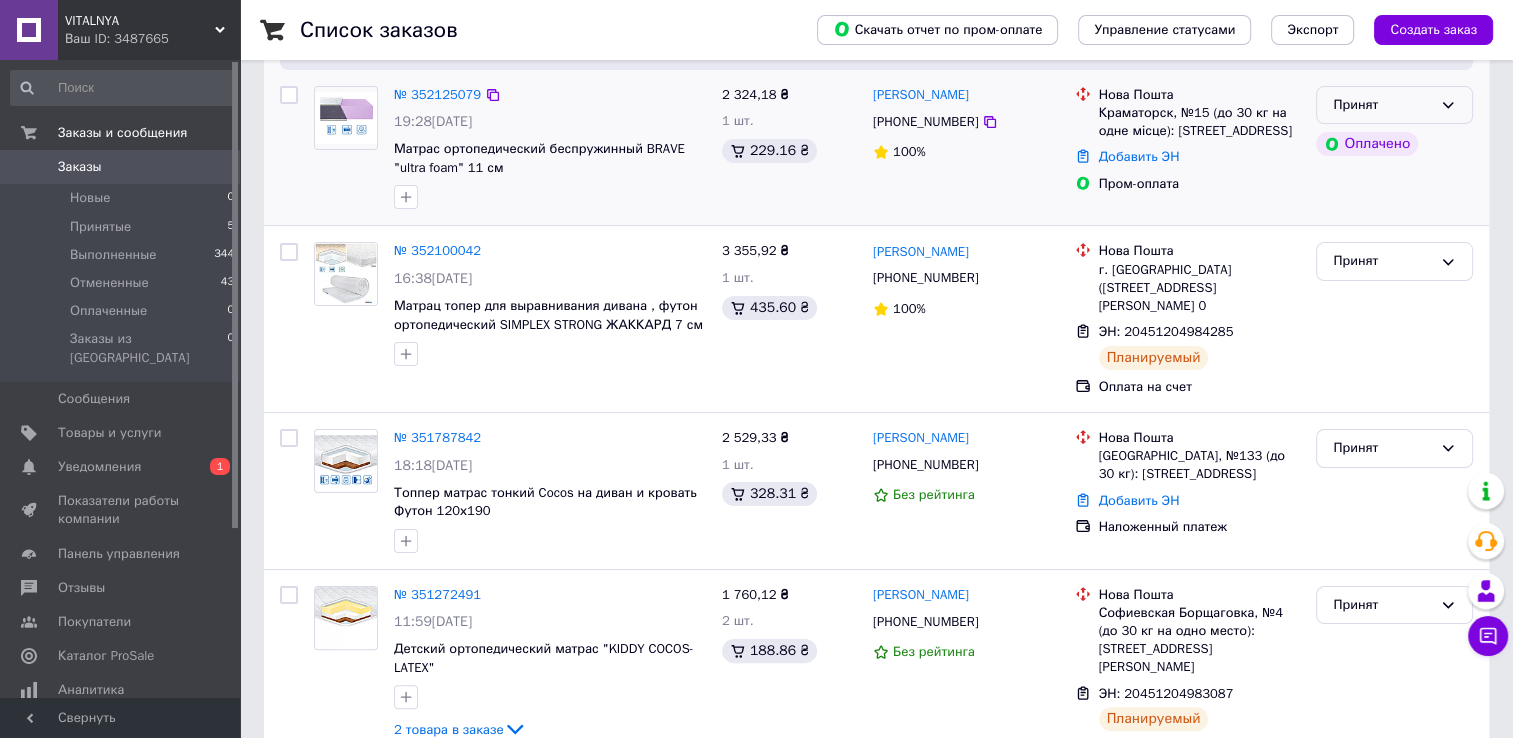 click on "Принят" at bounding box center (1394, 105) 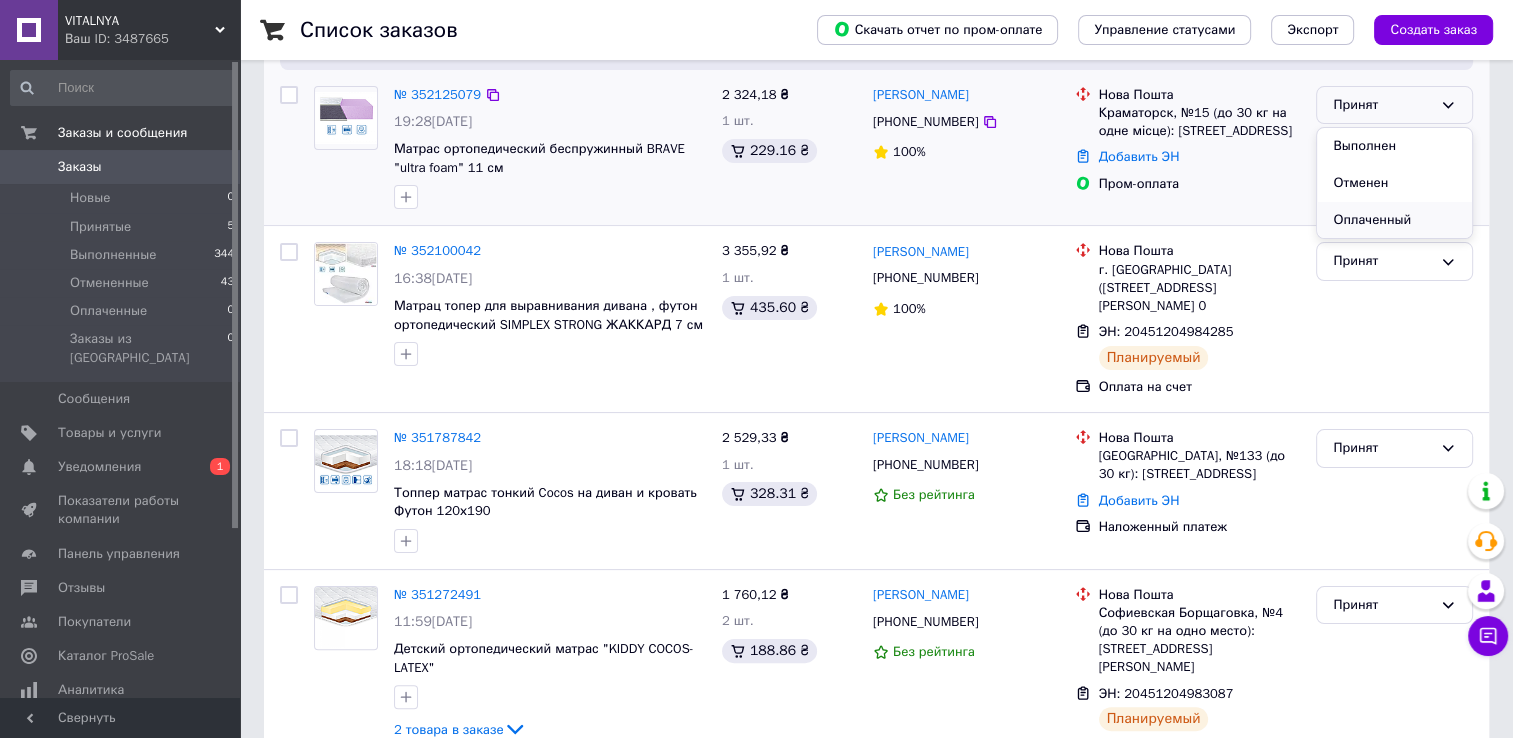 click on "Оплаченный" at bounding box center [1394, 220] 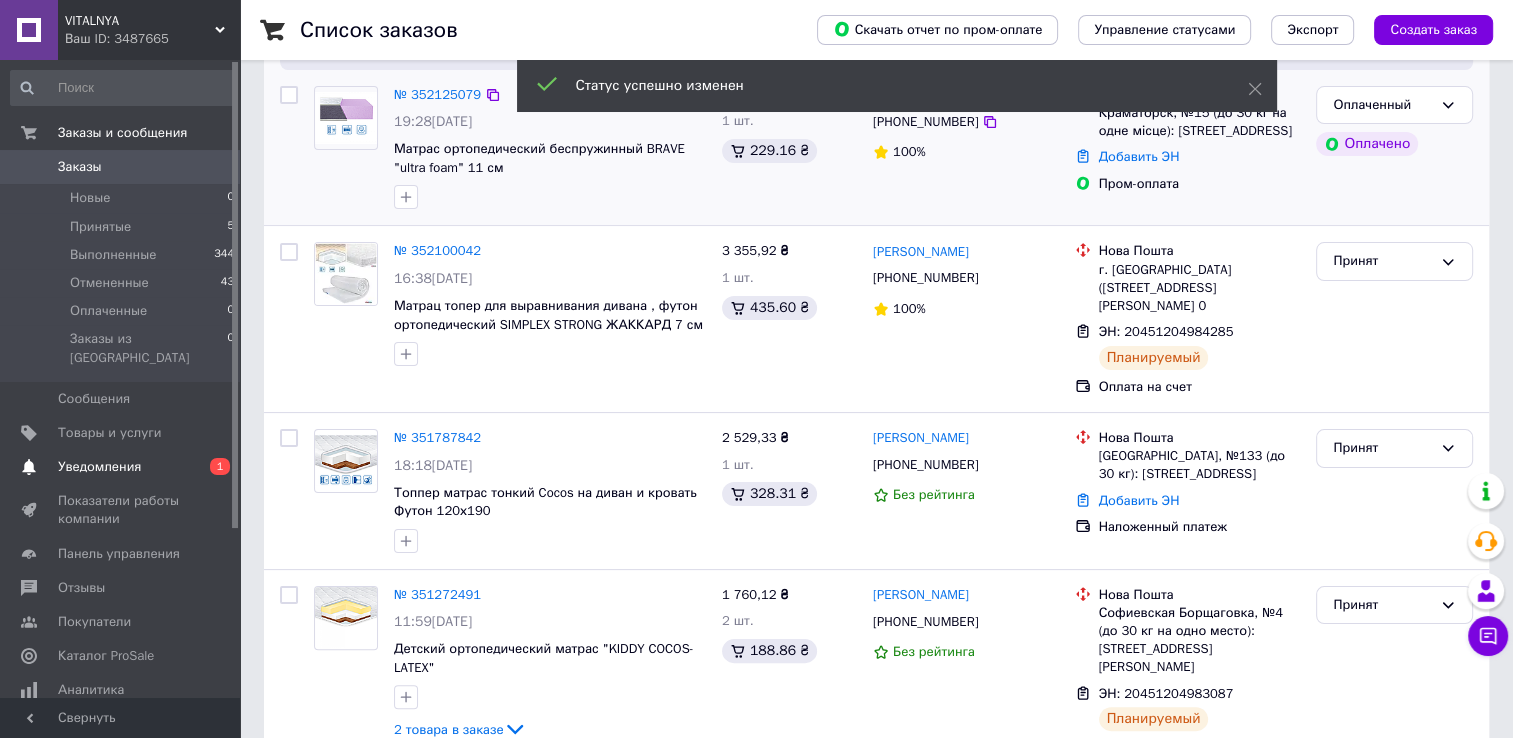 click on "Уведомления" at bounding box center (99, 467) 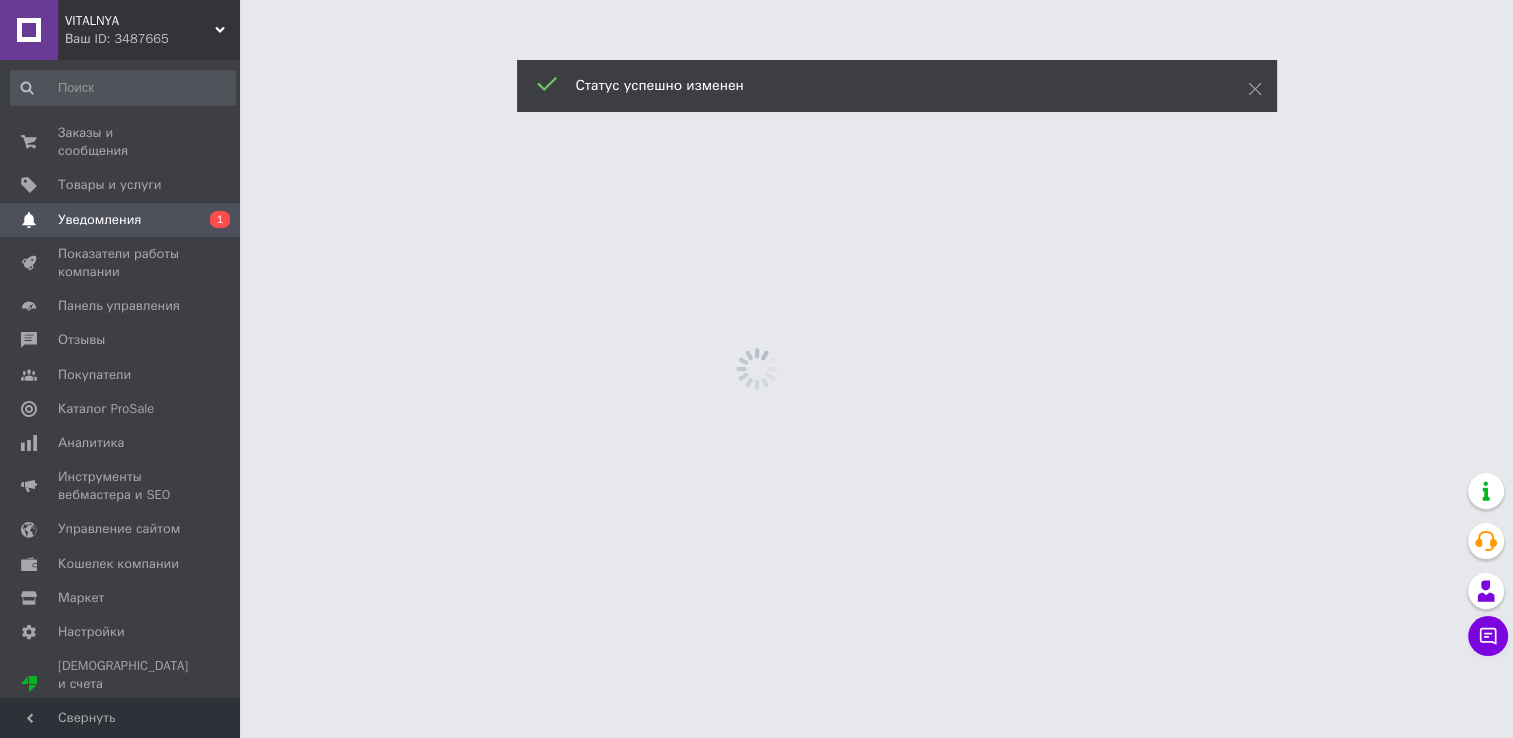 scroll, scrollTop: 0, scrollLeft: 0, axis: both 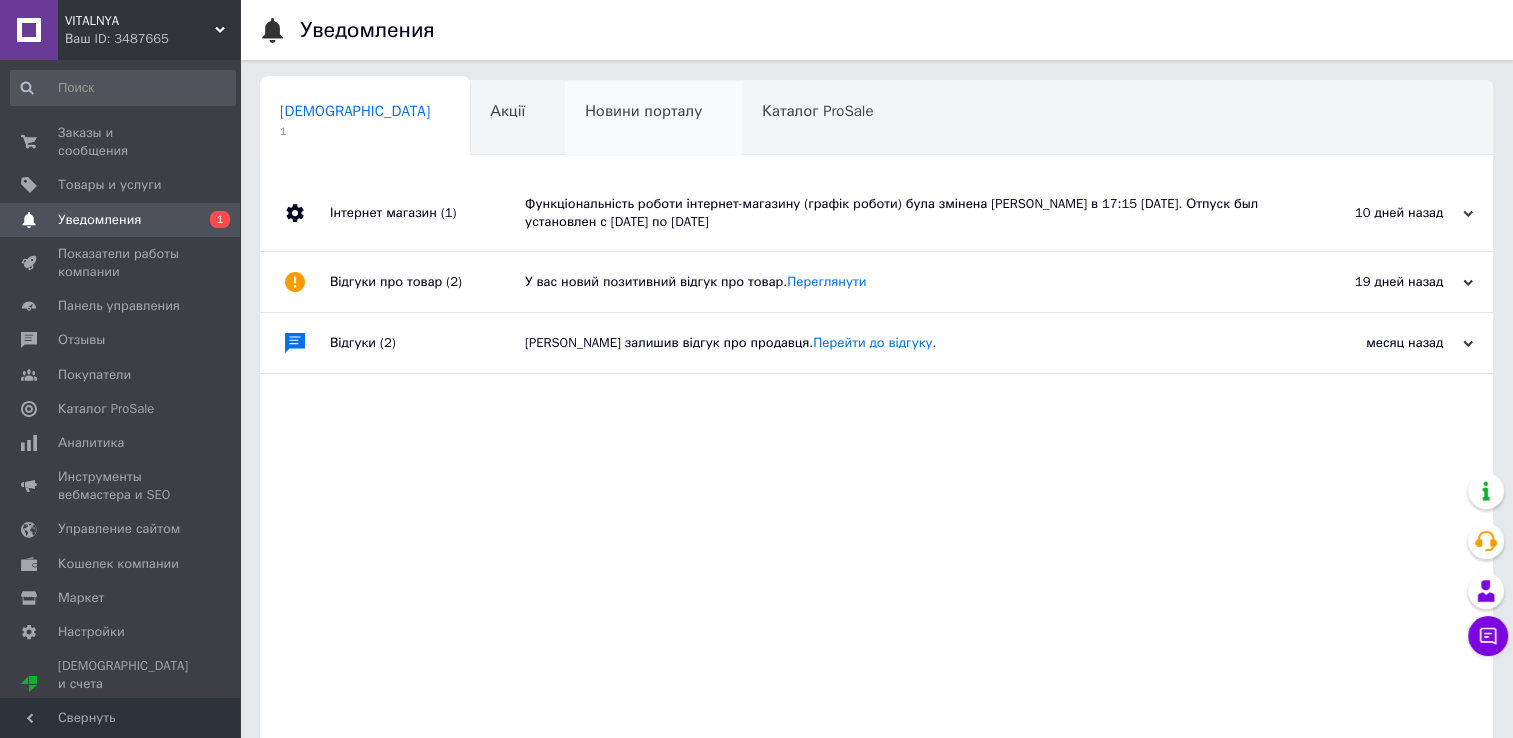 click on "Новини порталу" at bounding box center [643, 111] 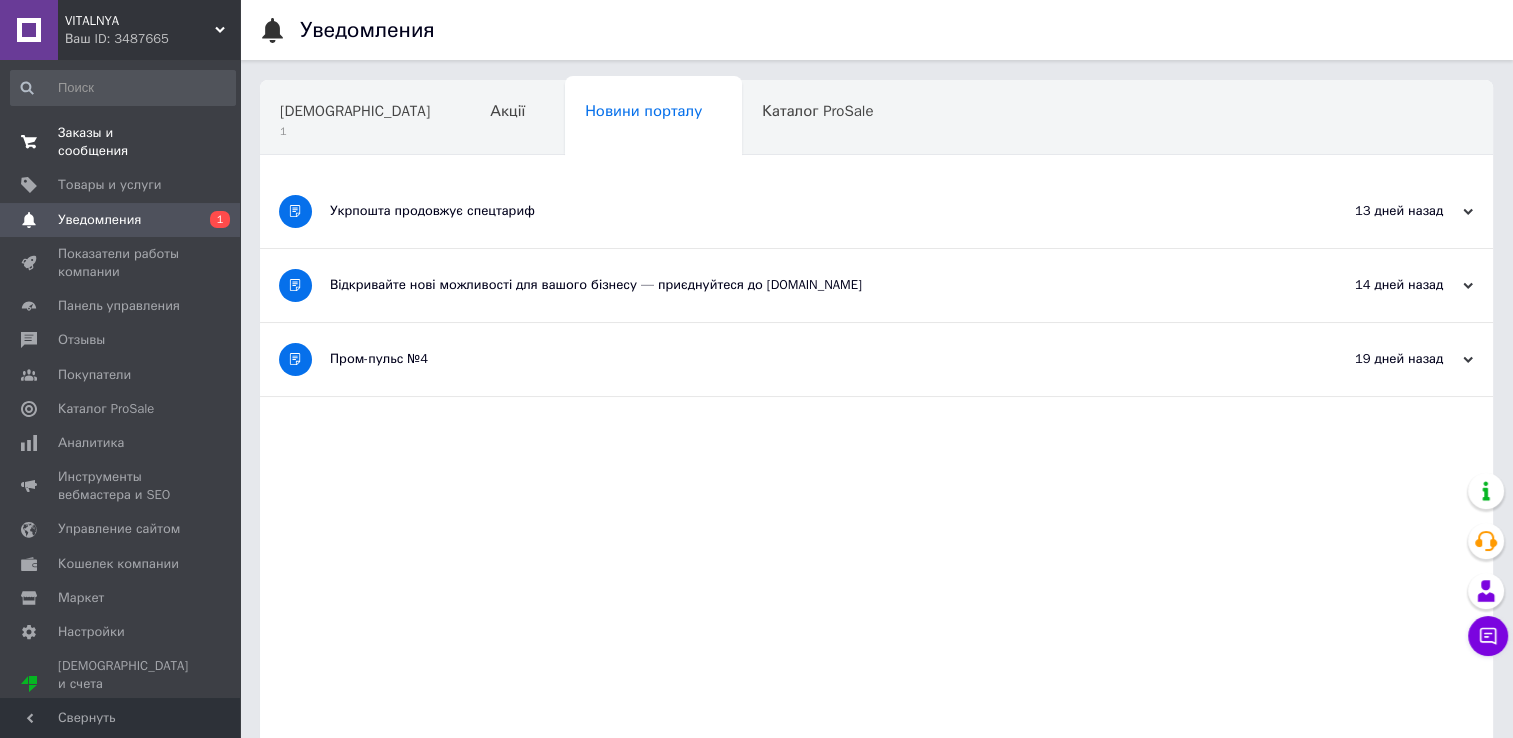 click on "Заказы и сообщения" at bounding box center (121, 142) 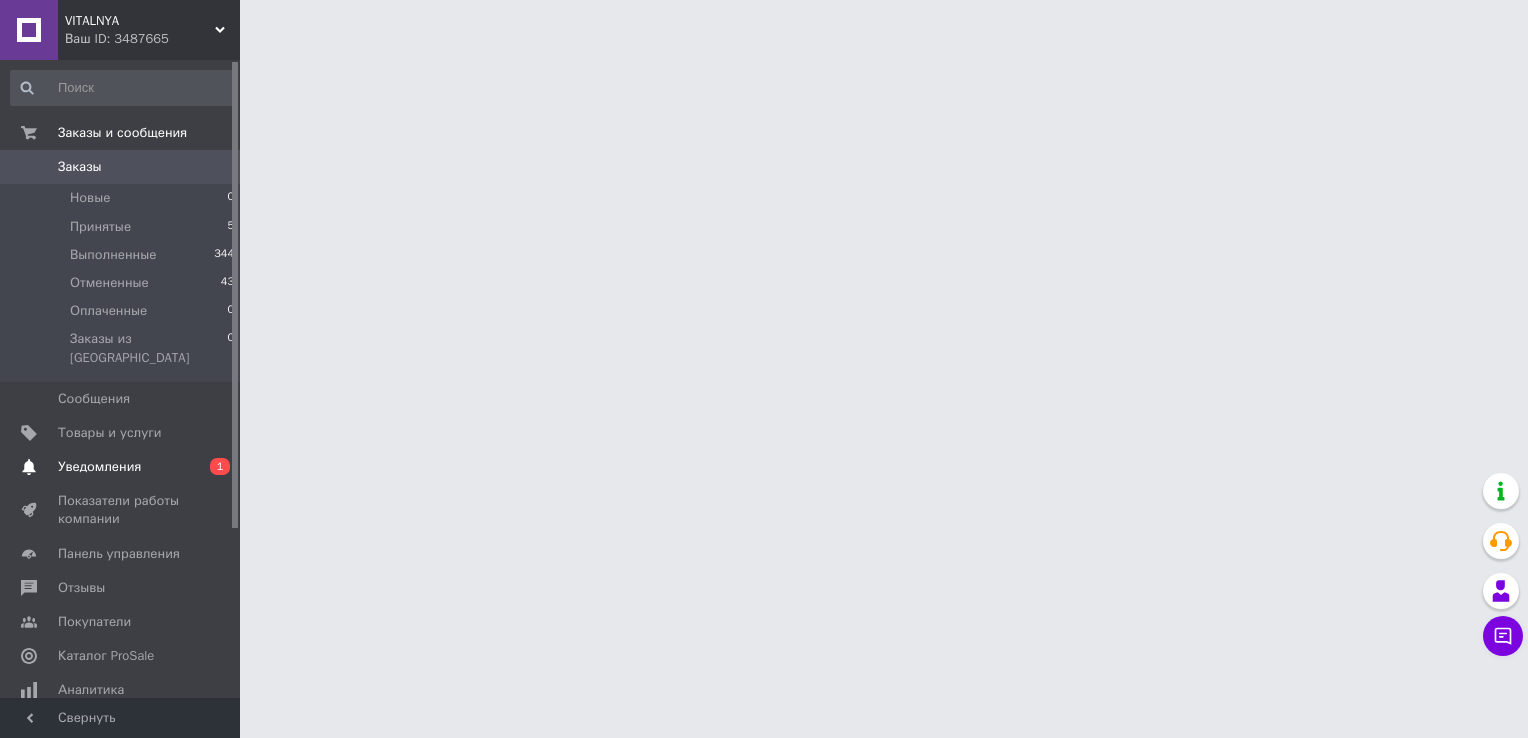 click on "Уведомления" at bounding box center [121, 467] 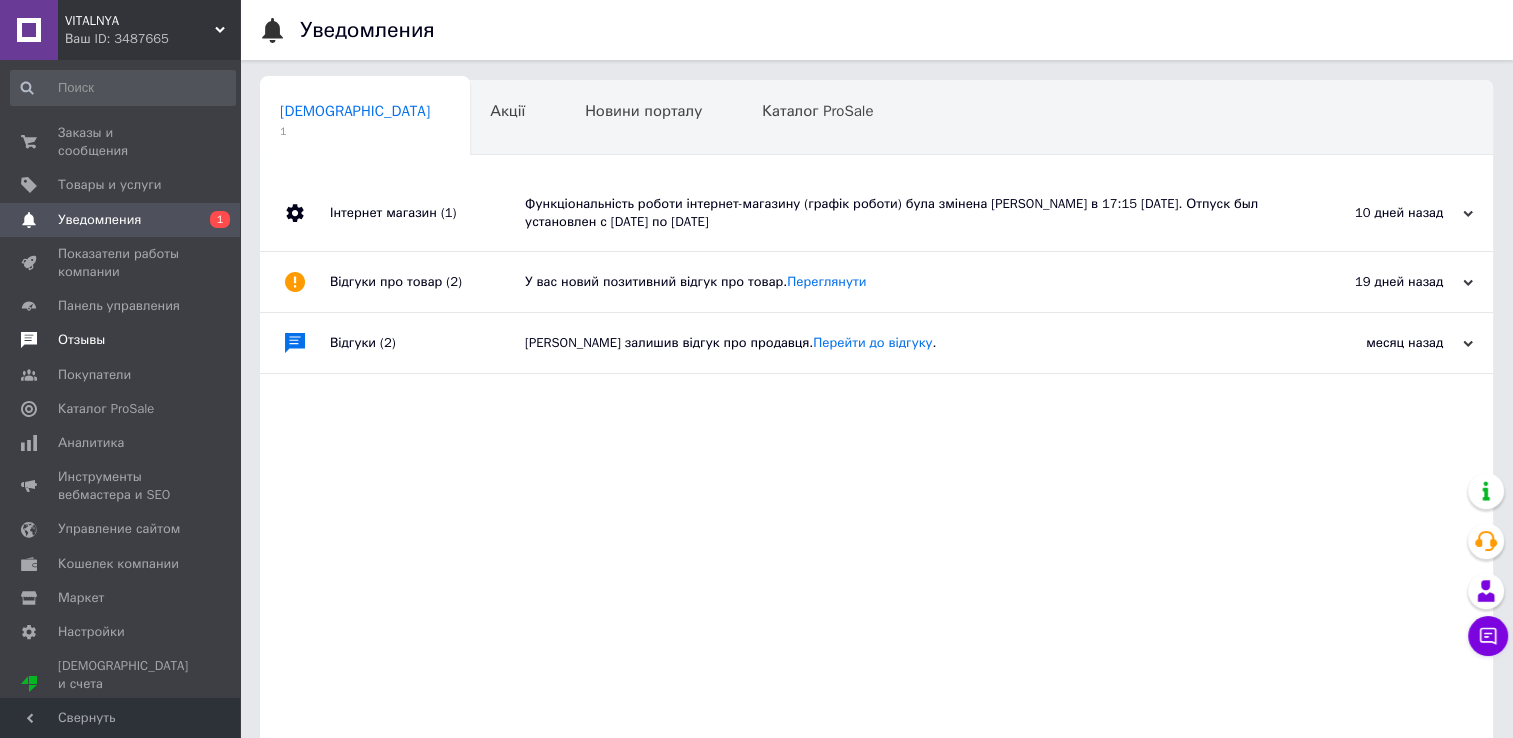 click on "Отзывы" at bounding box center (81, 340) 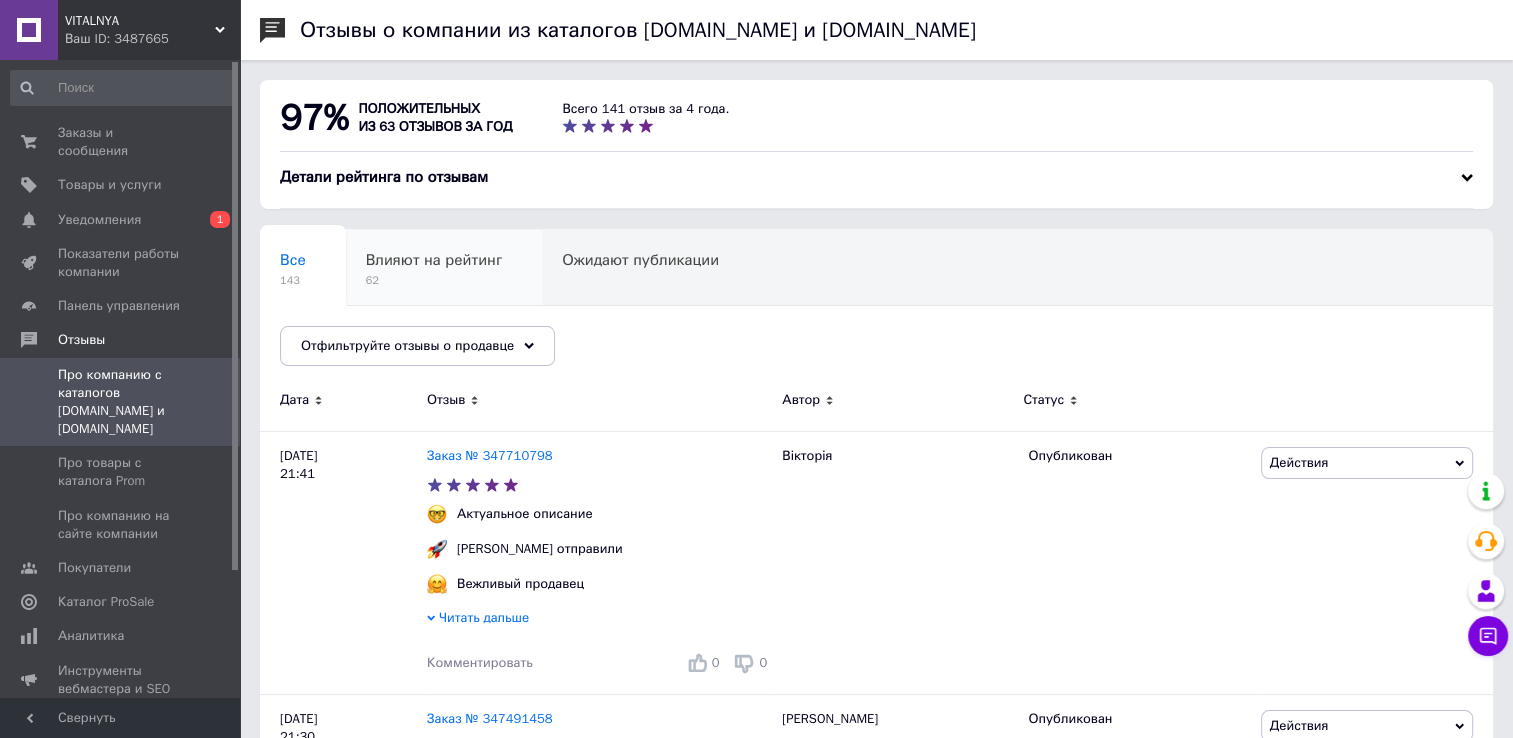 click on "62" at bounding box center [434, 280] 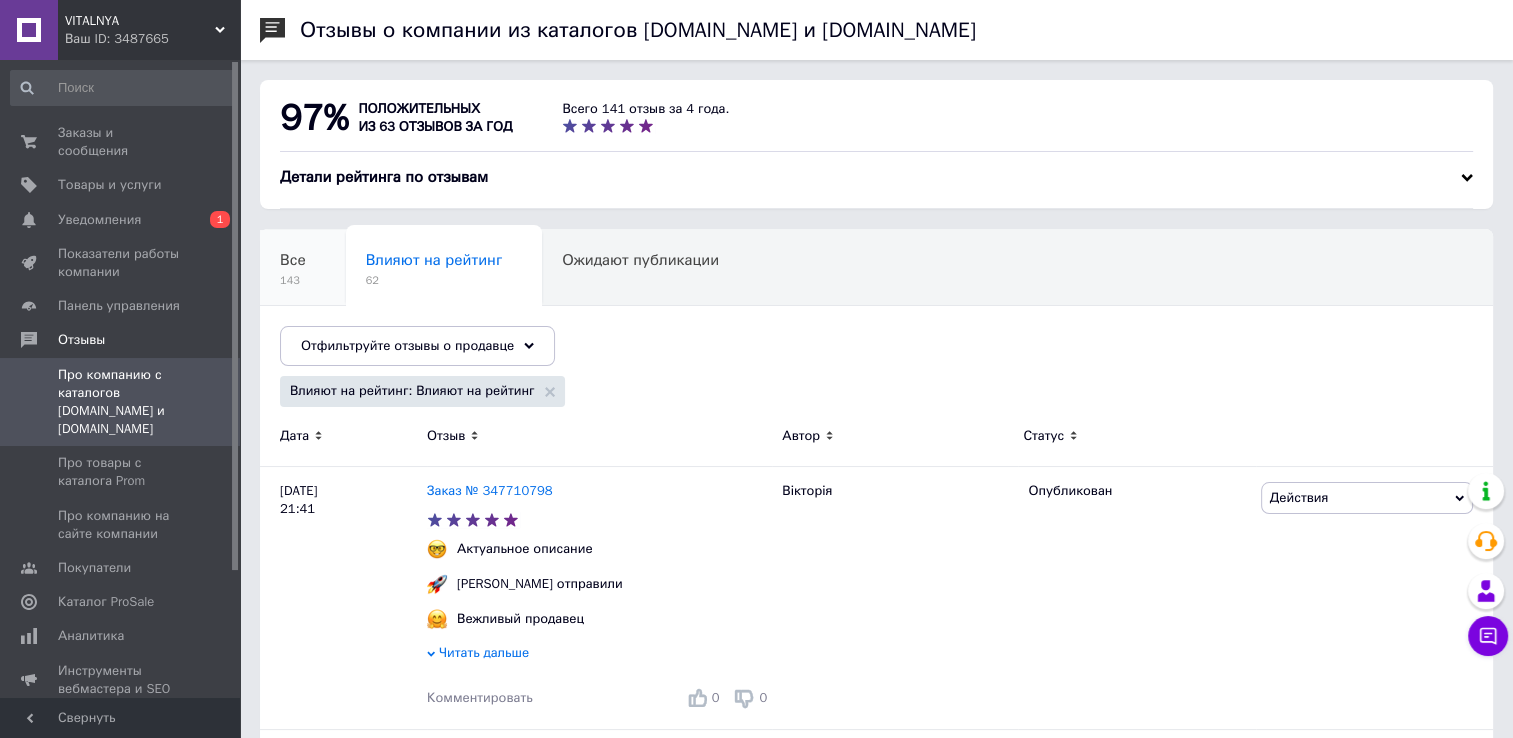 click on "Все 143" at bounding box center (303, 268) 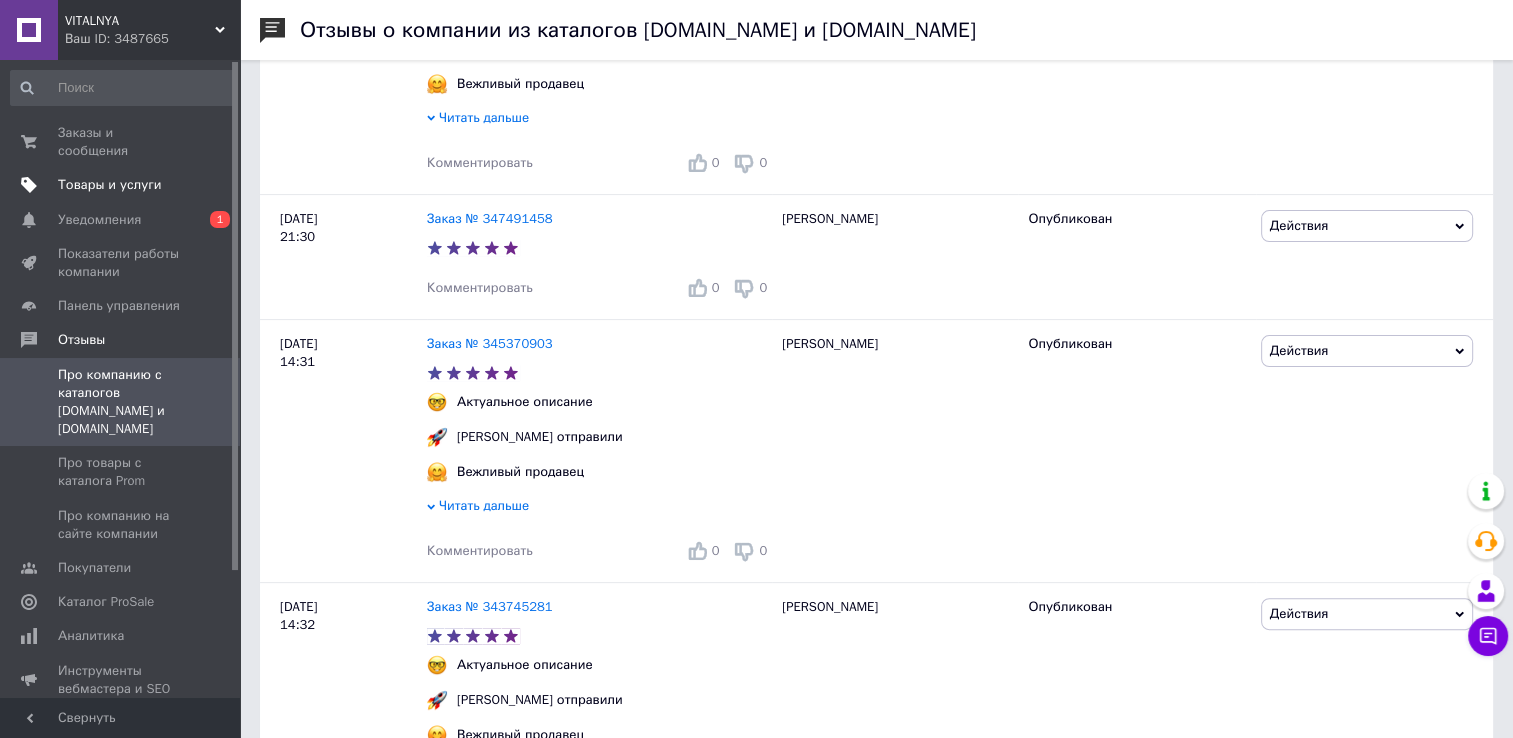 scroll, scrollTop: 0, scrollLeft: 0, axis: both 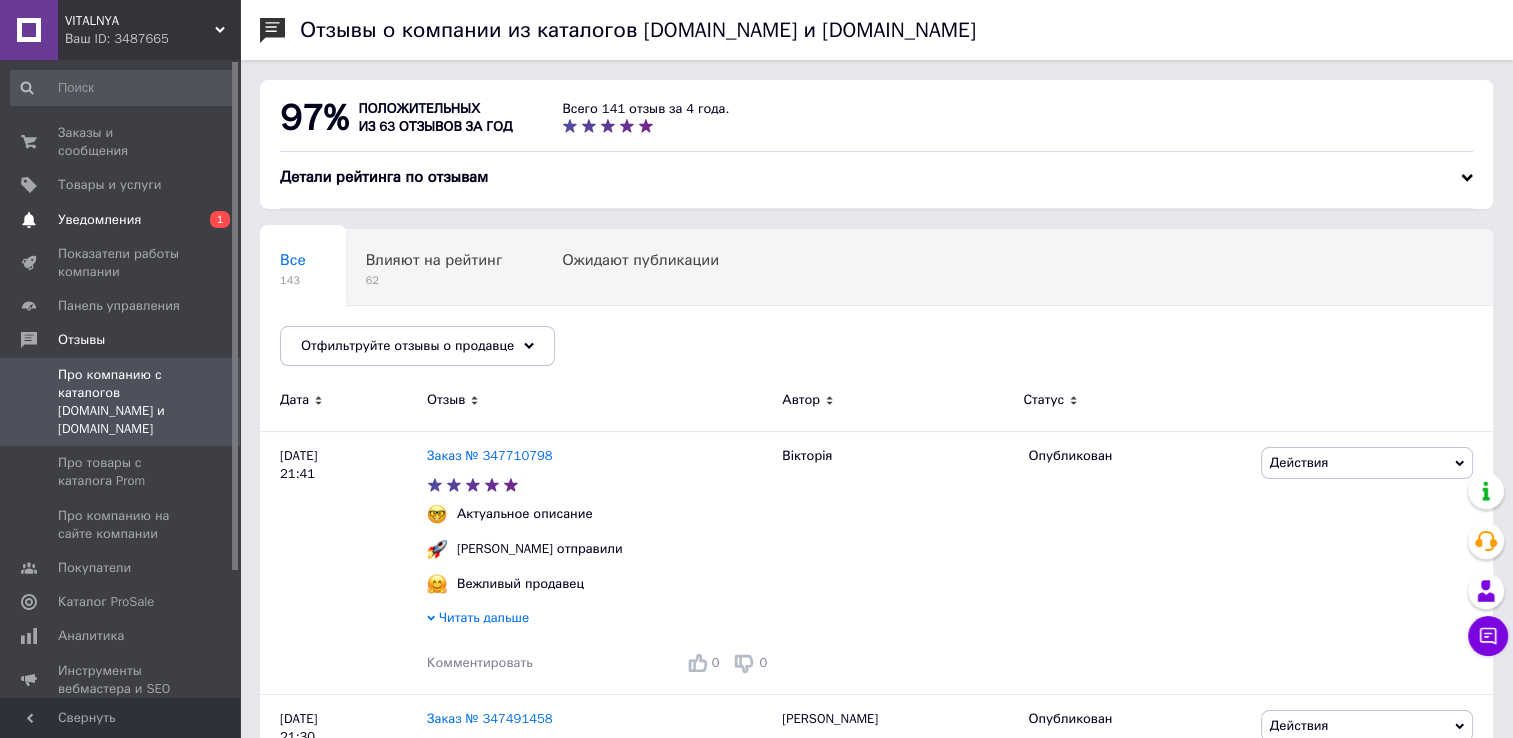 click on "Уведомления 0 1" at bounding box center (123, 220) 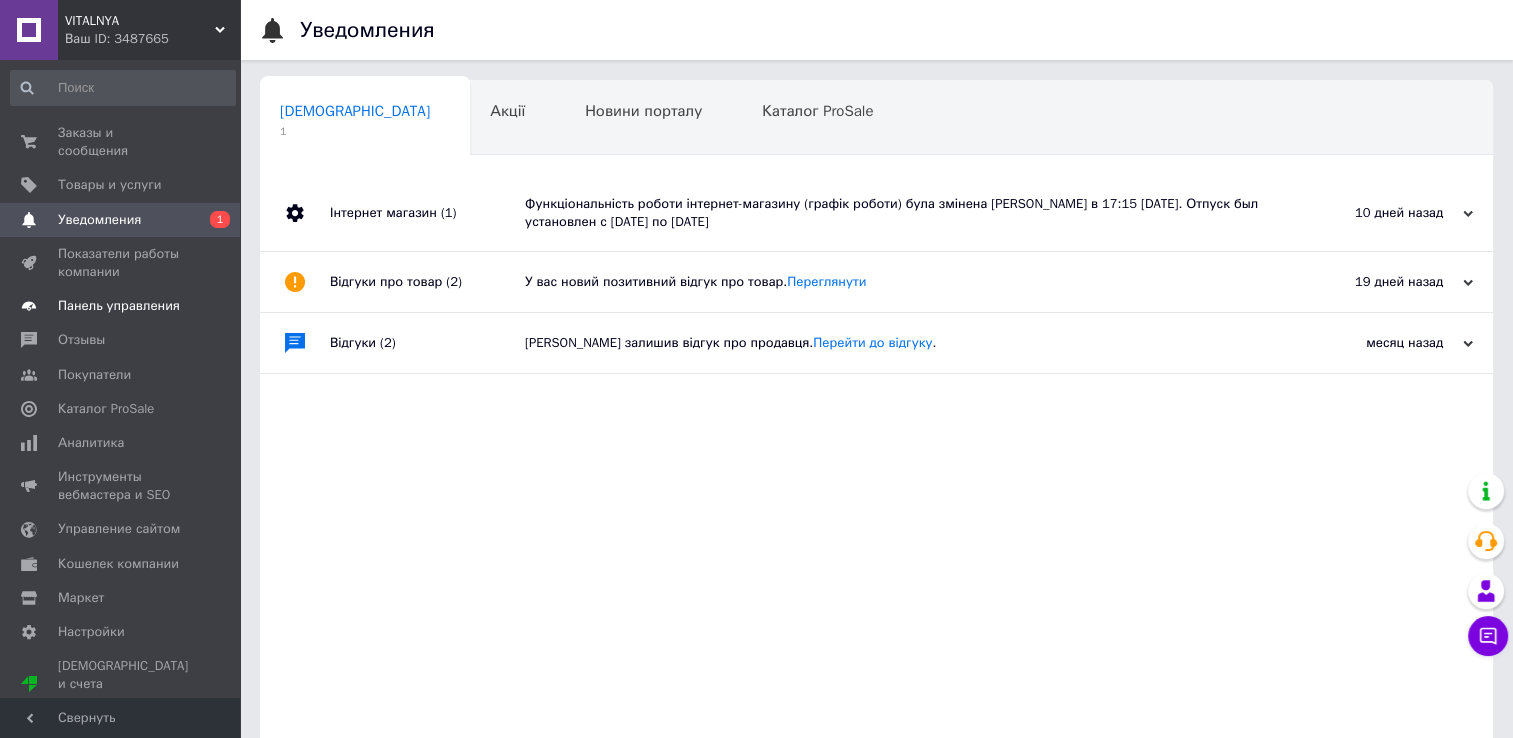 click on "Панель управления" at bounding box center (119, 306) 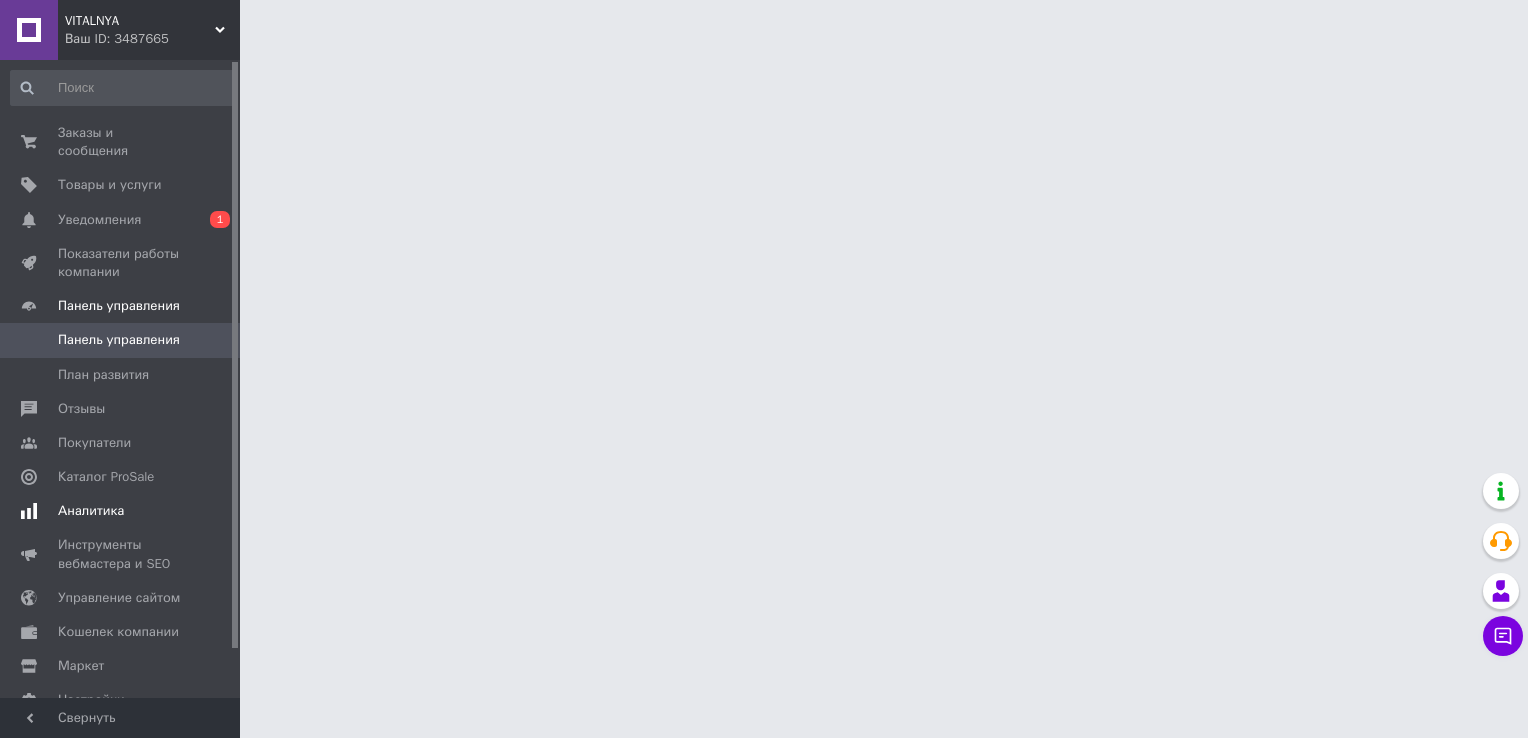 click on "Аналитика" at bounding box center [91, 511] 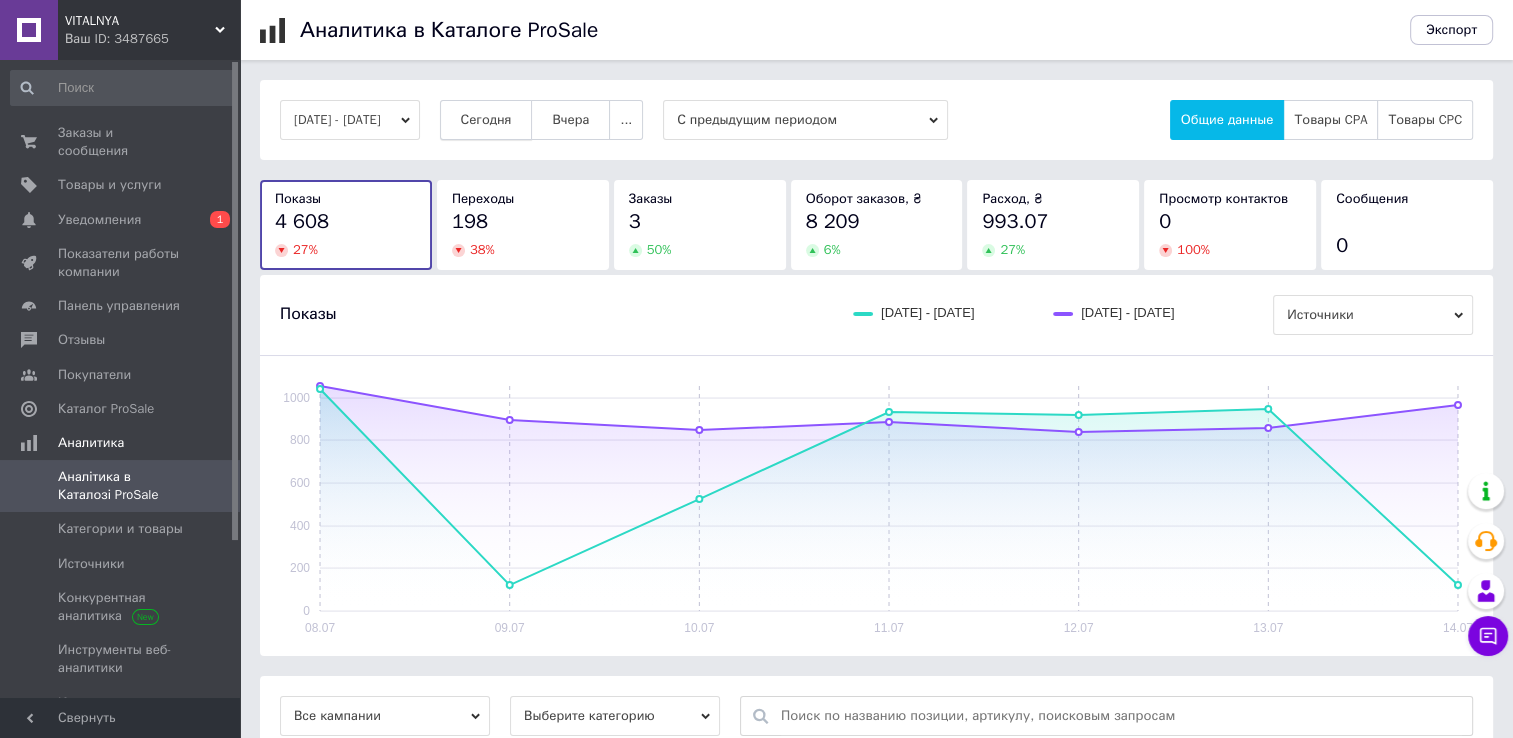 click on "Сегодня" at bounding box center [486, 120] 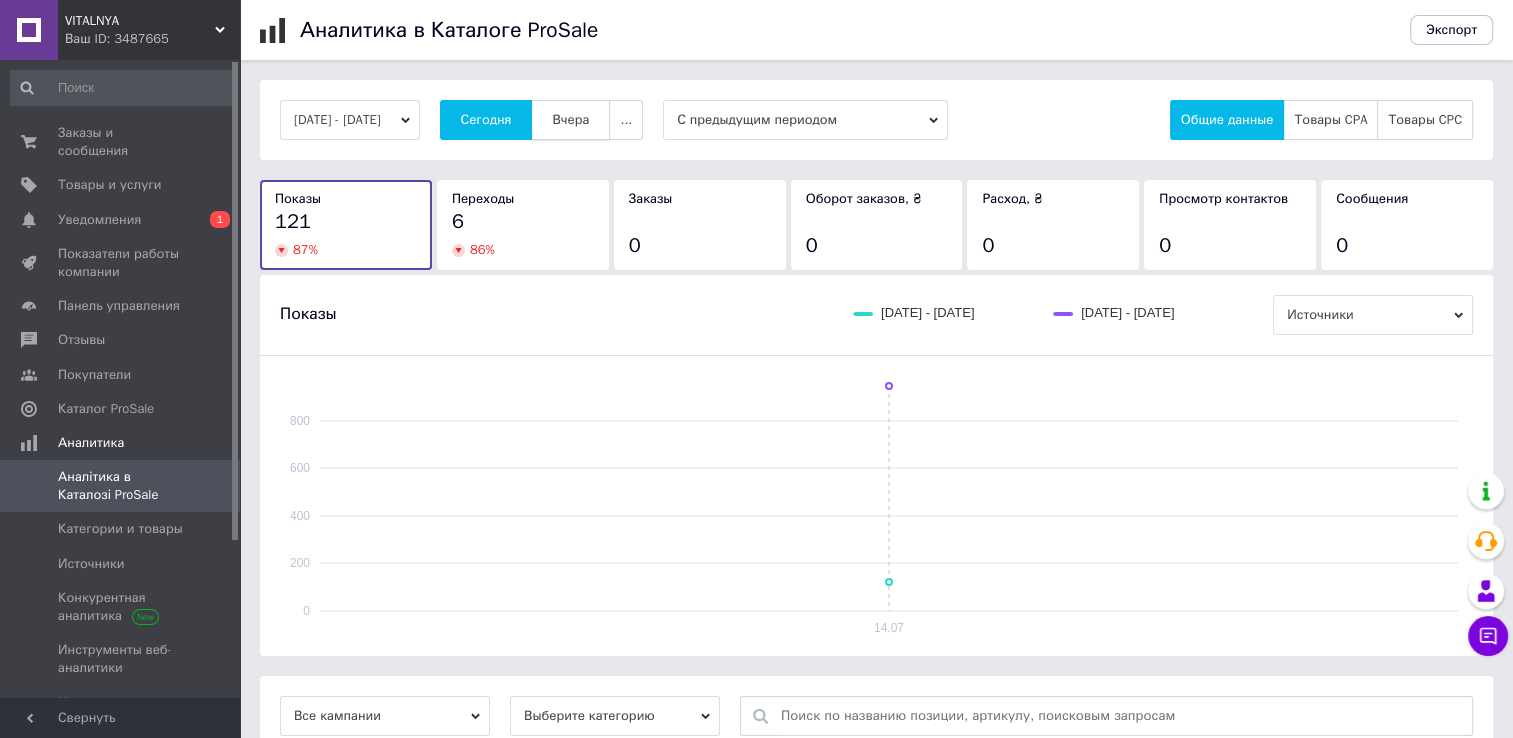click on "Вчера" at bounding box center (570, 120) 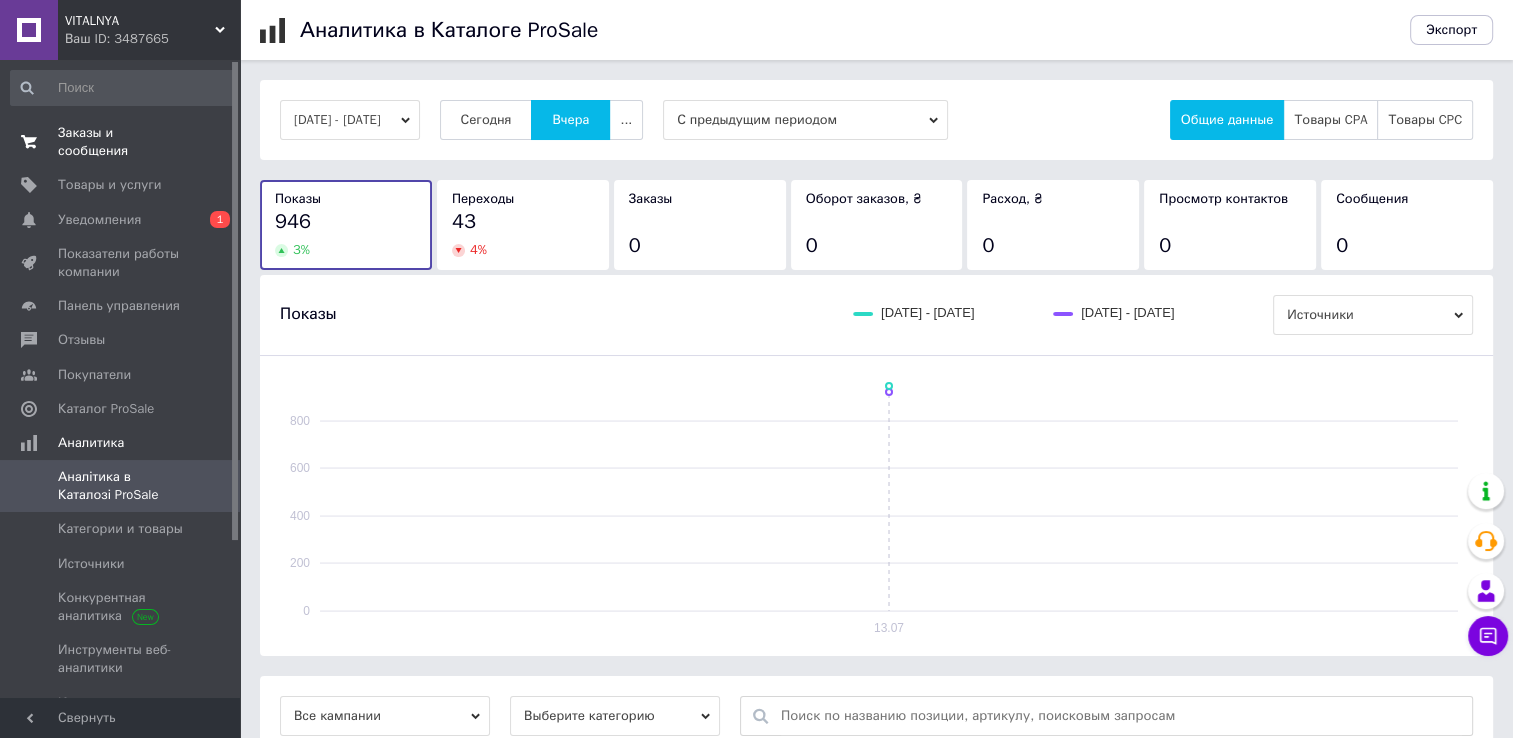 click on "Заказы и сообщения" at bounding box center (121, 142) 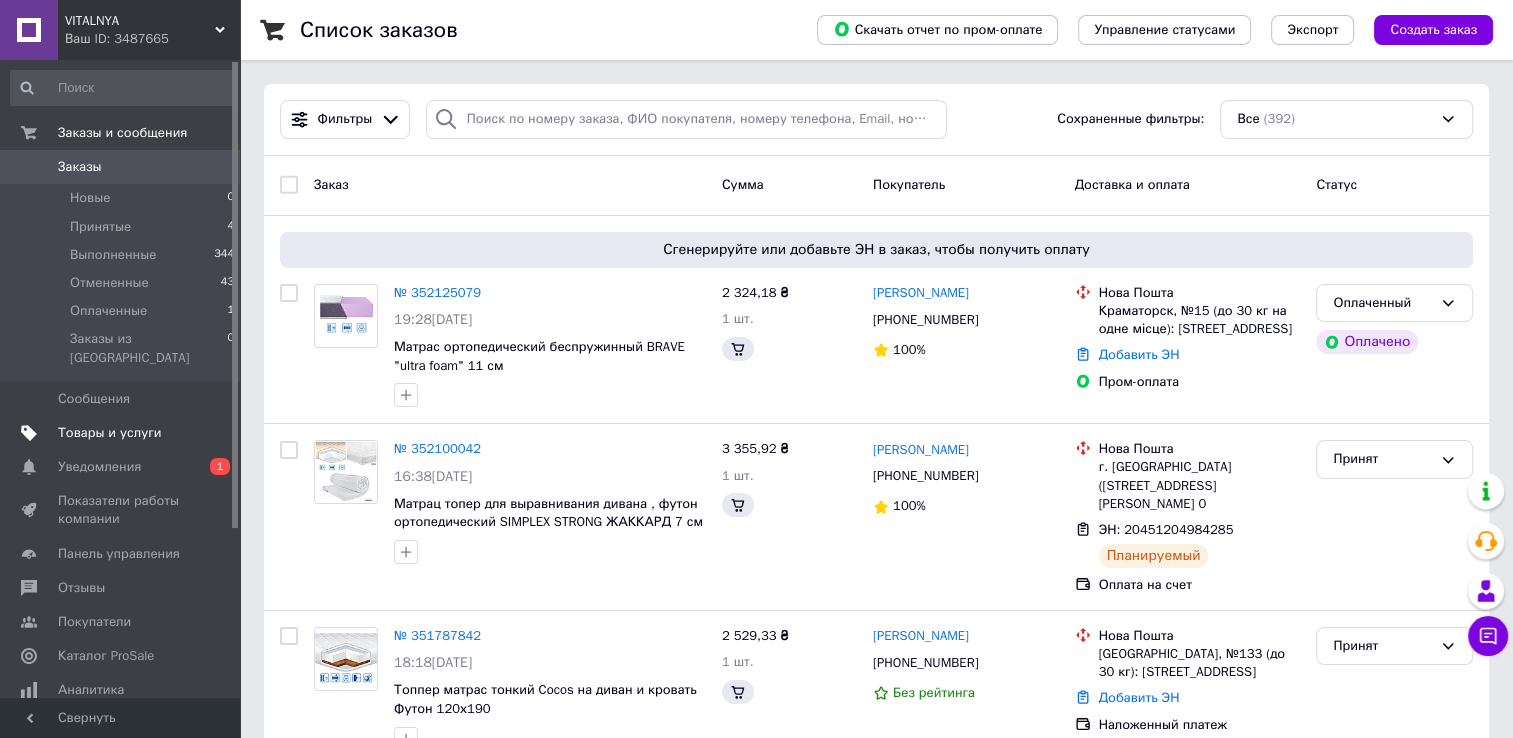 click on "Товары и услуги" at bounding box center [110, 433] 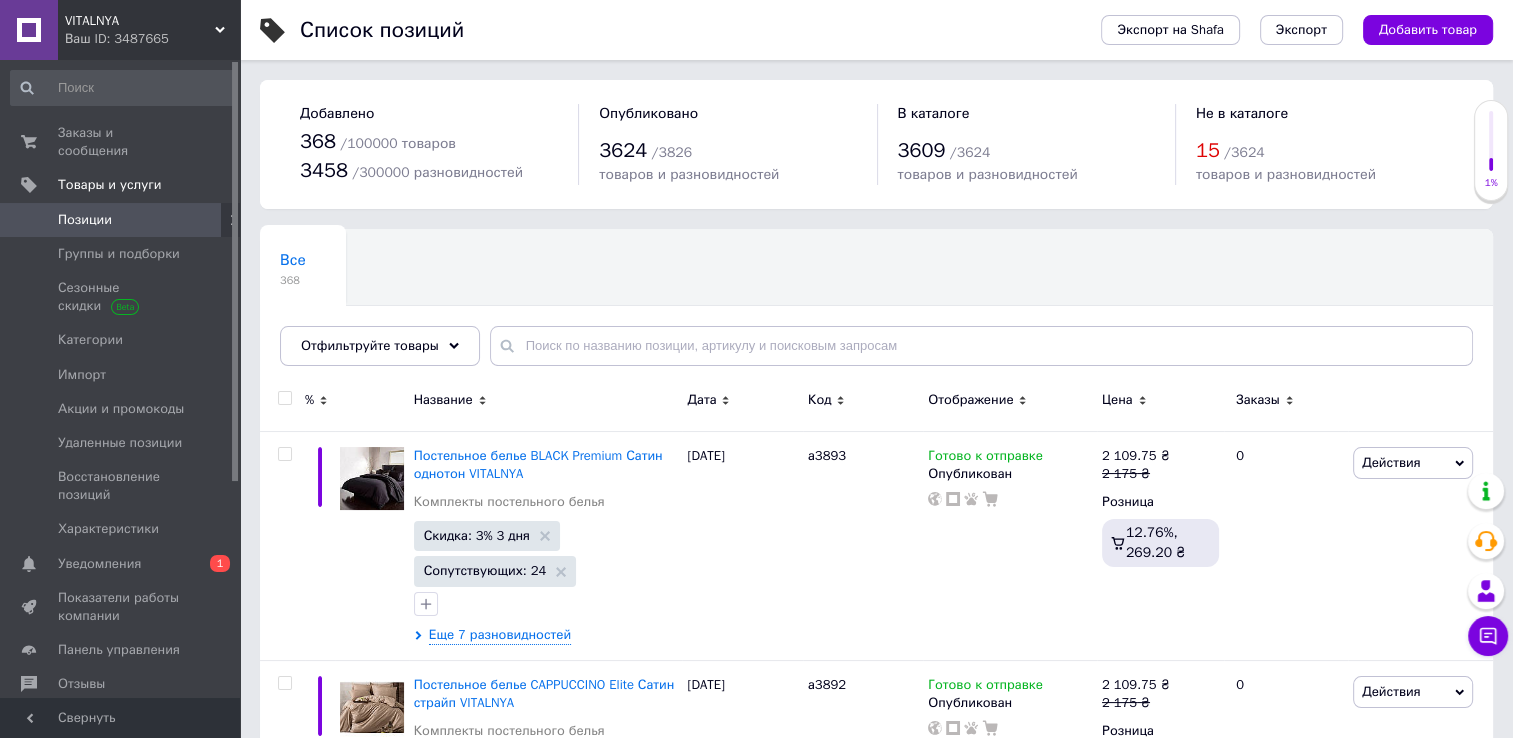 click on "Уведомления 0 1" at bounding box center (123, 564) 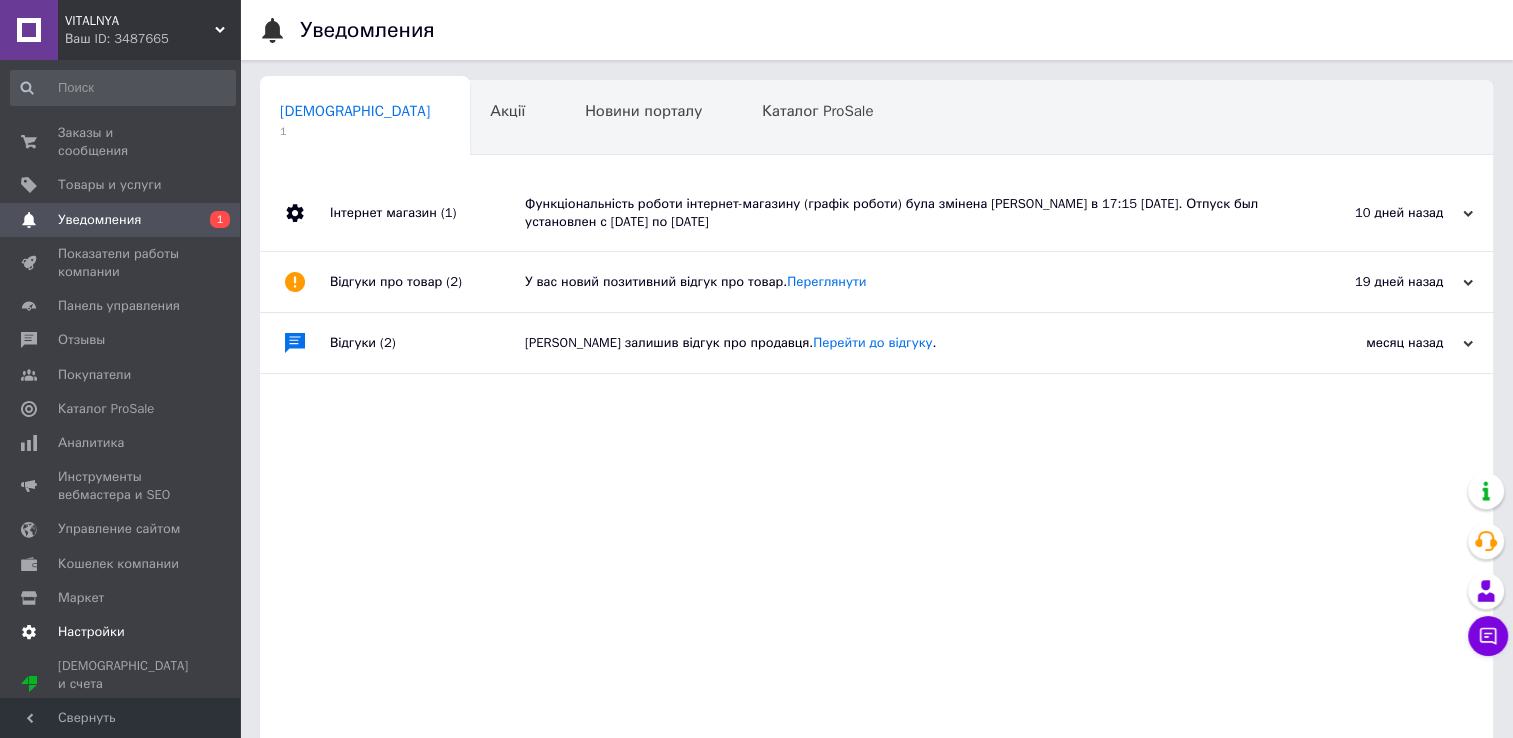scroll, scrollTop: 66, scrollLeft: 0, axis: vertical 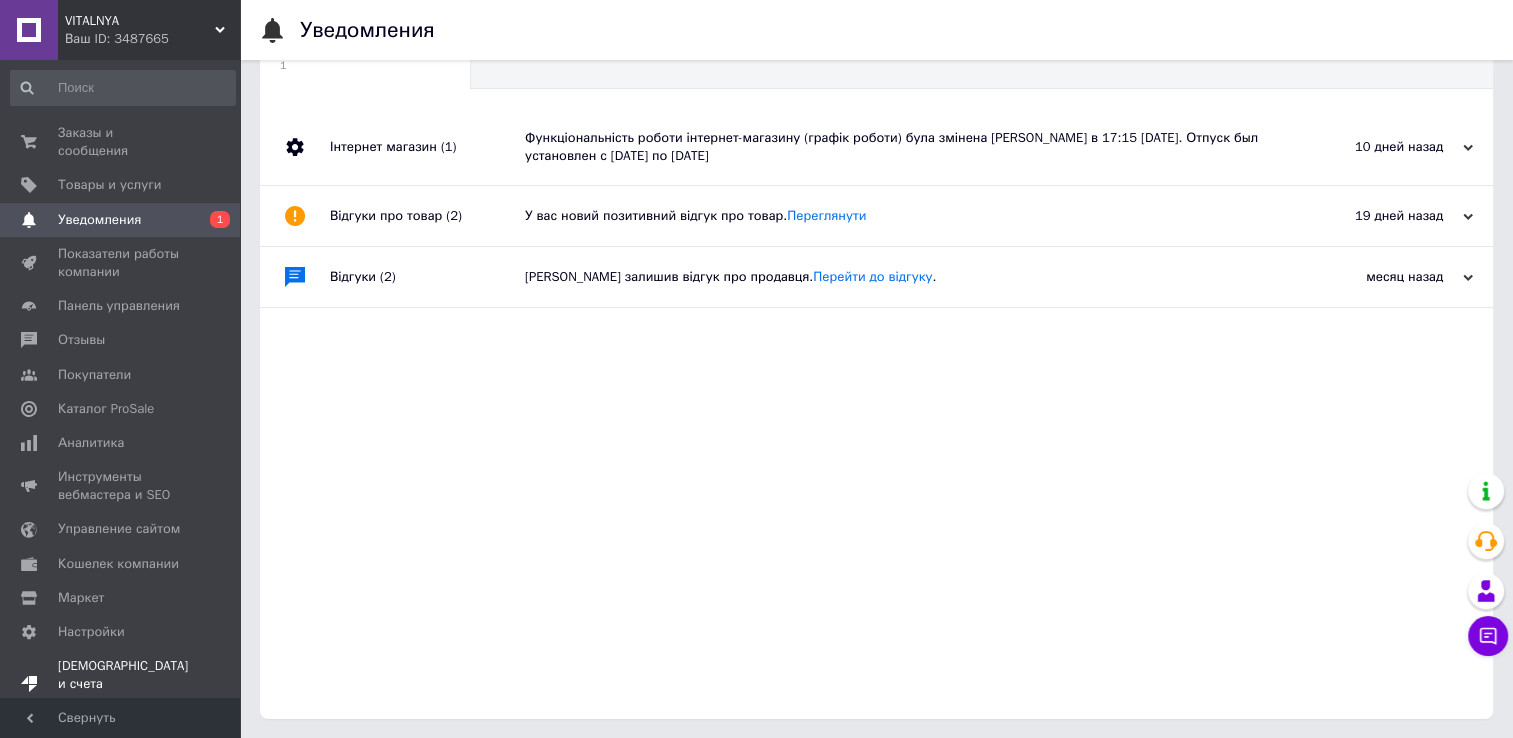click on "Тарифы и счета Prom топ" at bounding box center [123, 684] 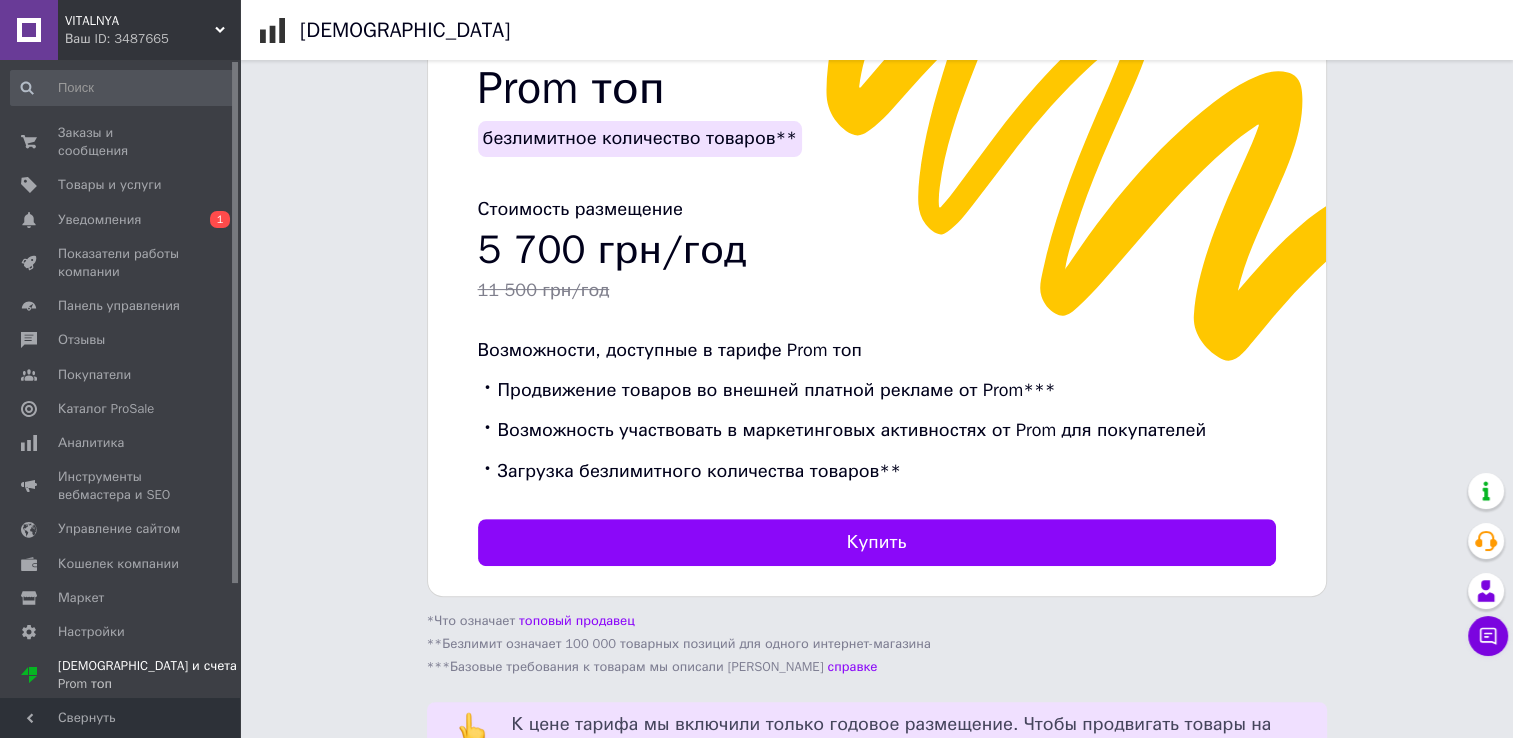 scroll, scrollTop: 87, scrollLeft: 0, axis: vertical 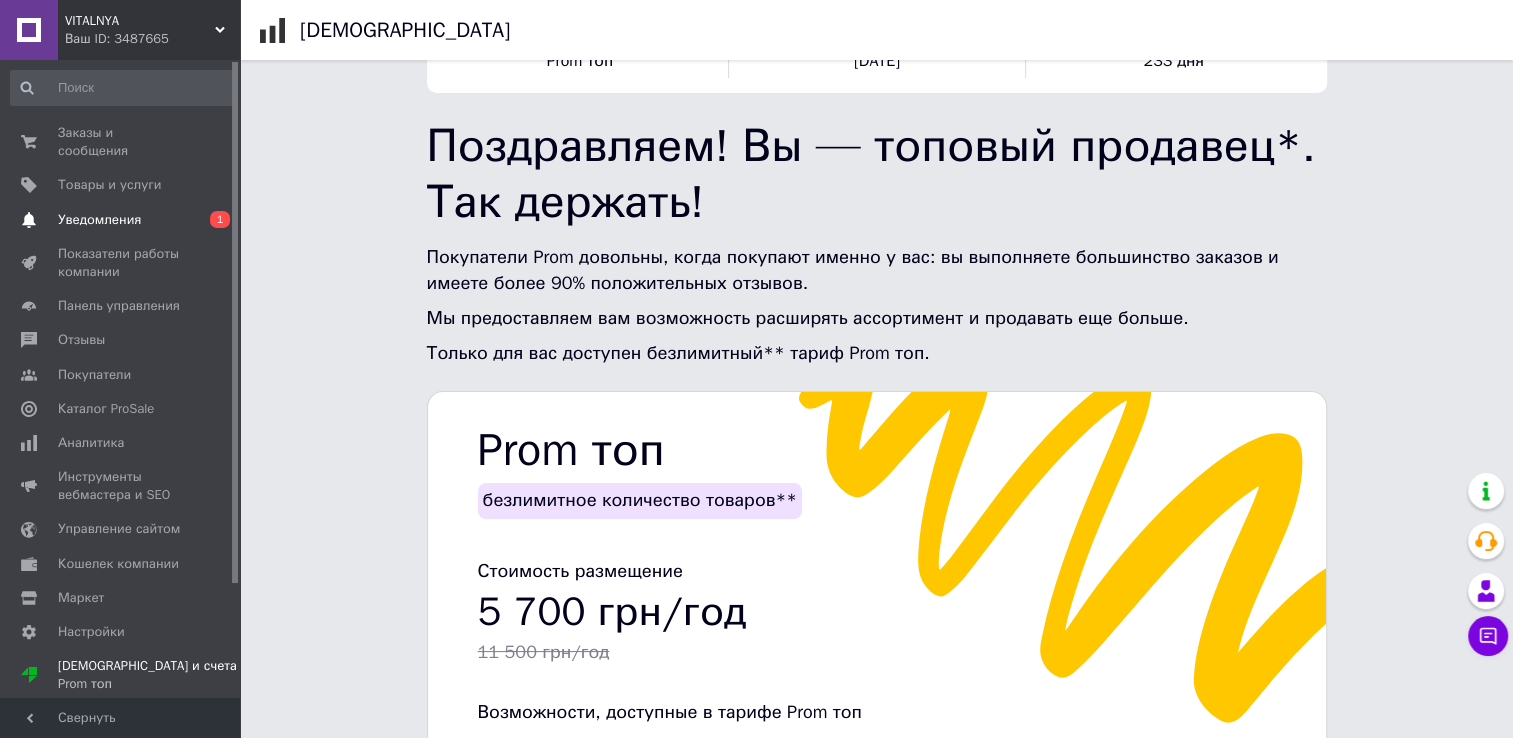 click on "Уведомления" at bounding box center (99, 220) 